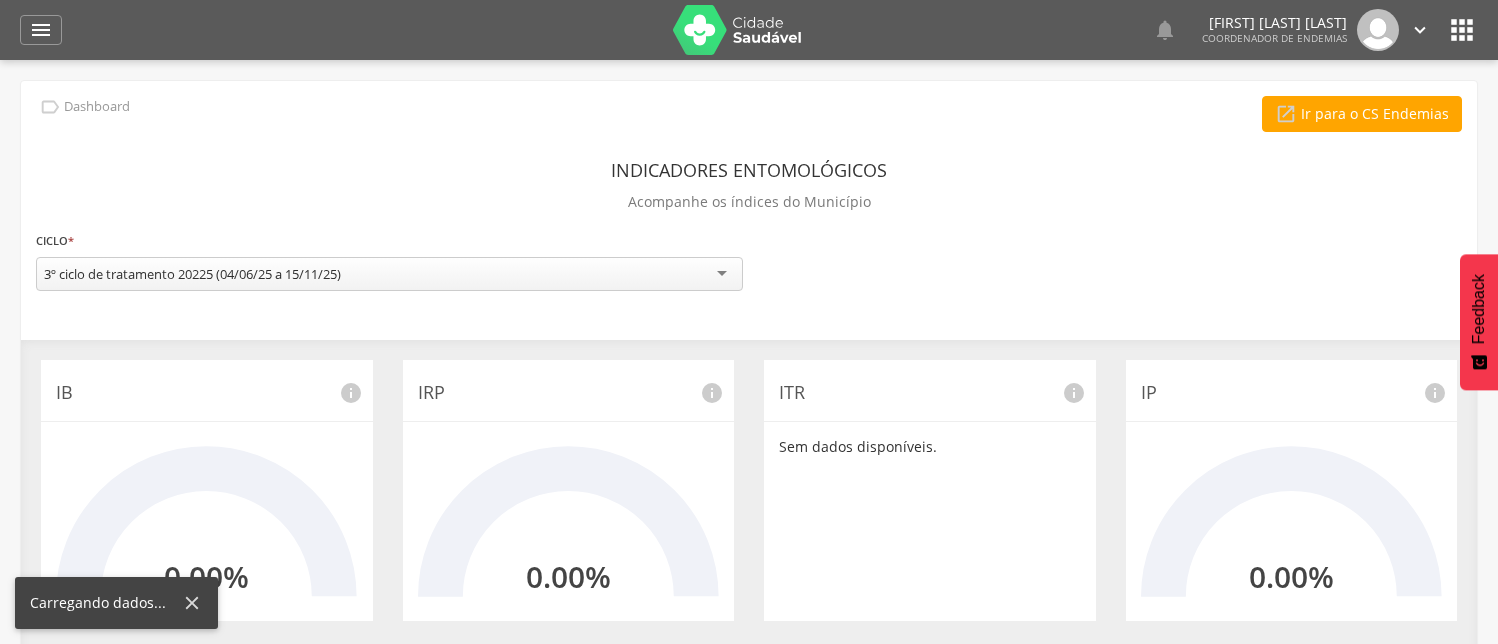 scroll, scrollTop: 0, scrollLeft: 0, axis: both 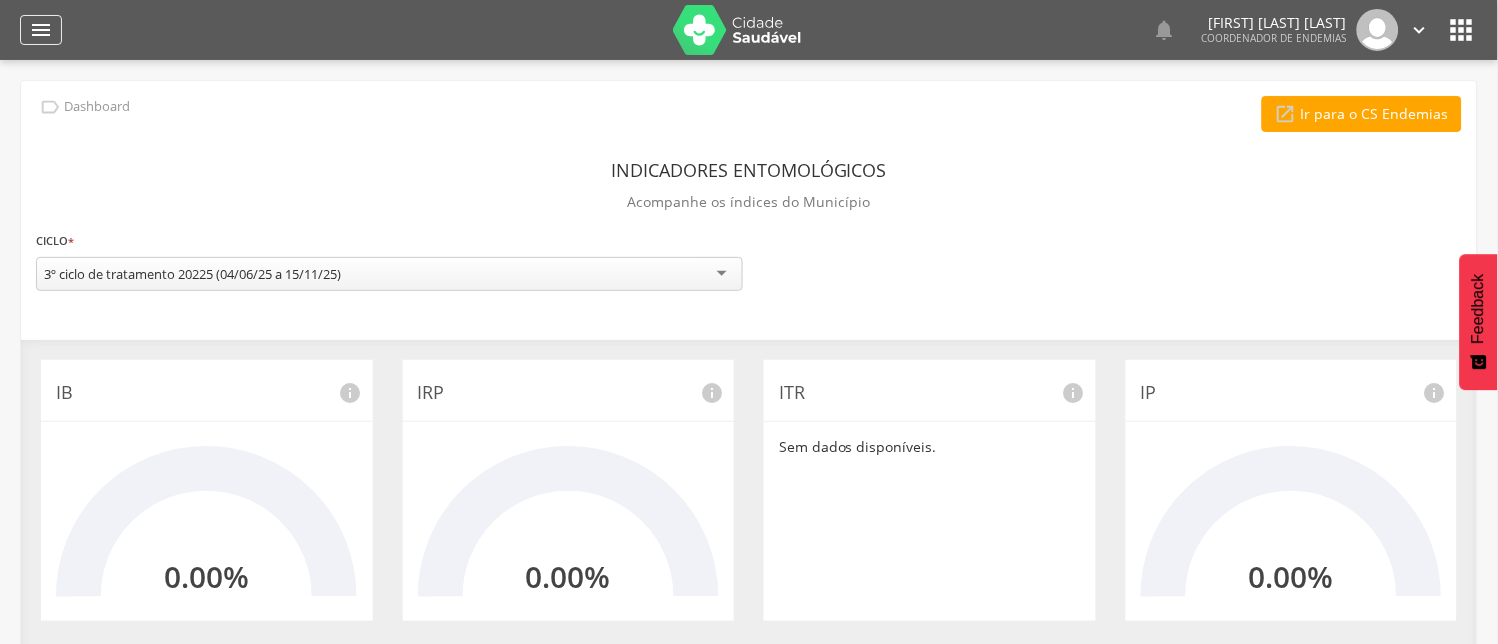 click on "" at bounding box center (41, 30) 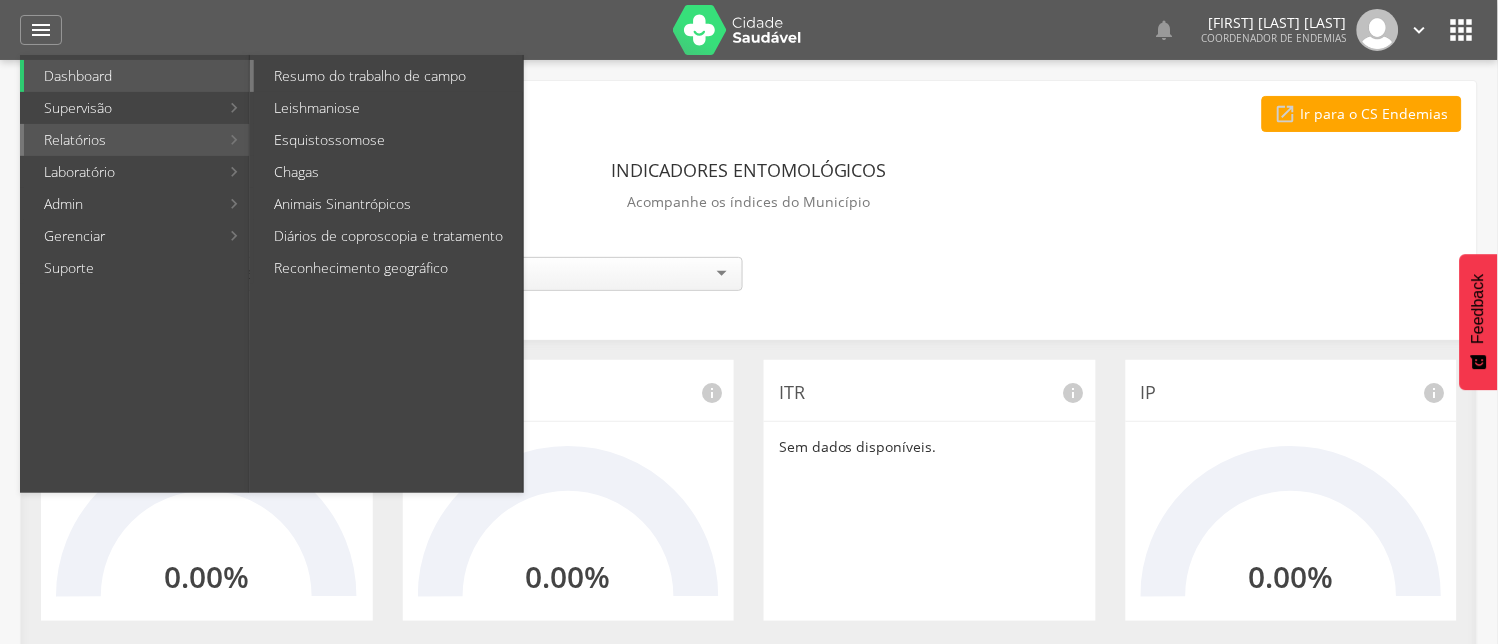 click on "Resumo do trabalho de campo" at bounding box center [388, 76] 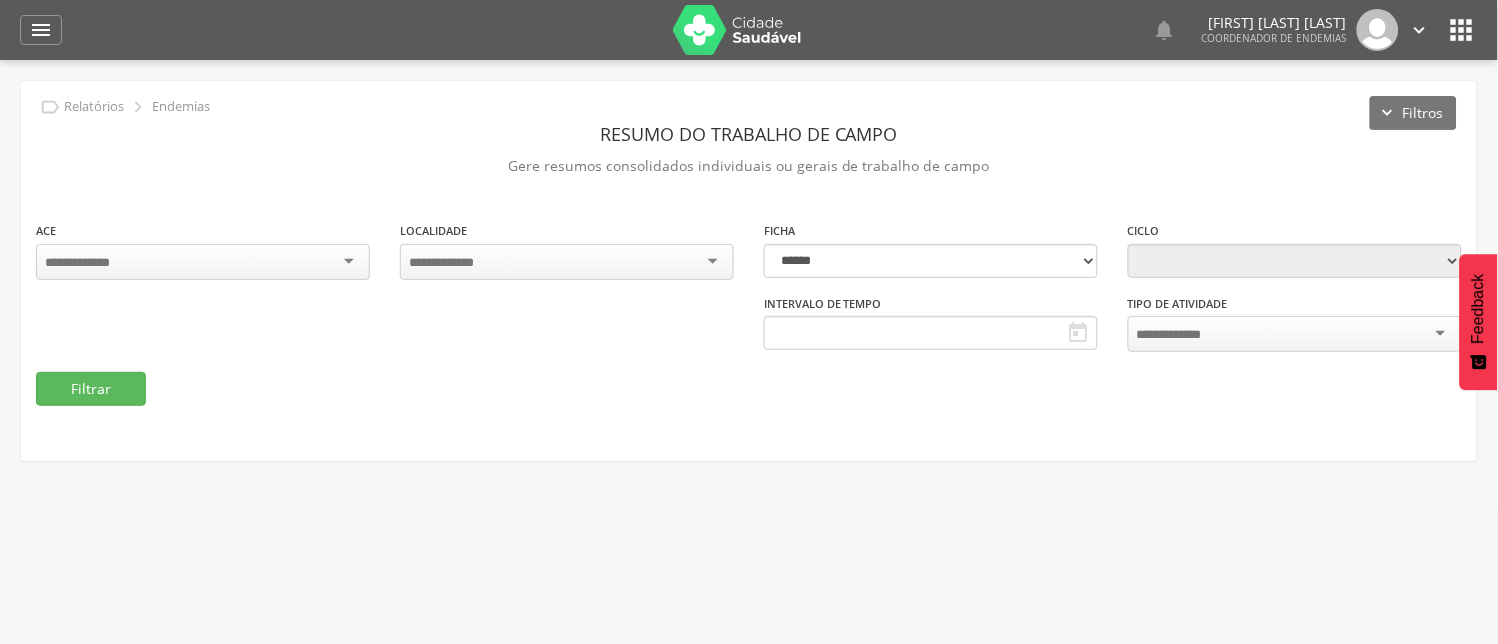 type on "**********" 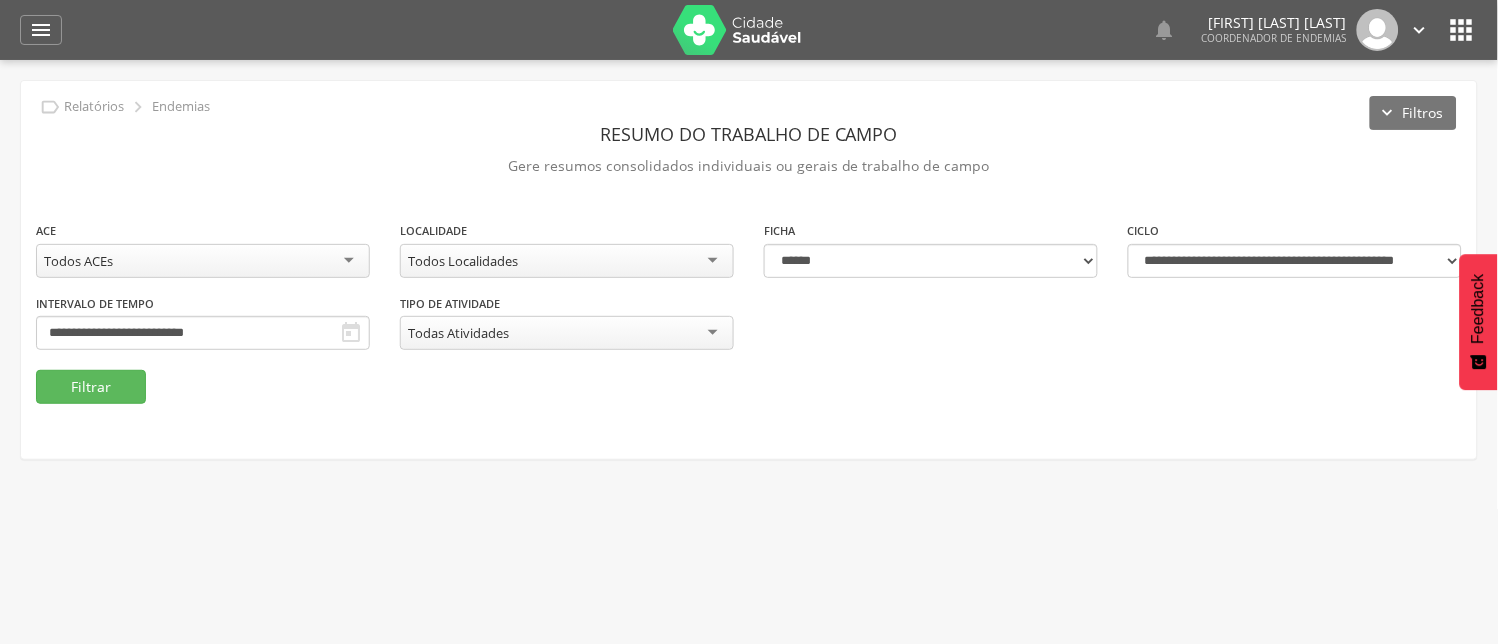 click on "Todos ACEs" at bounding box center [203, 261] 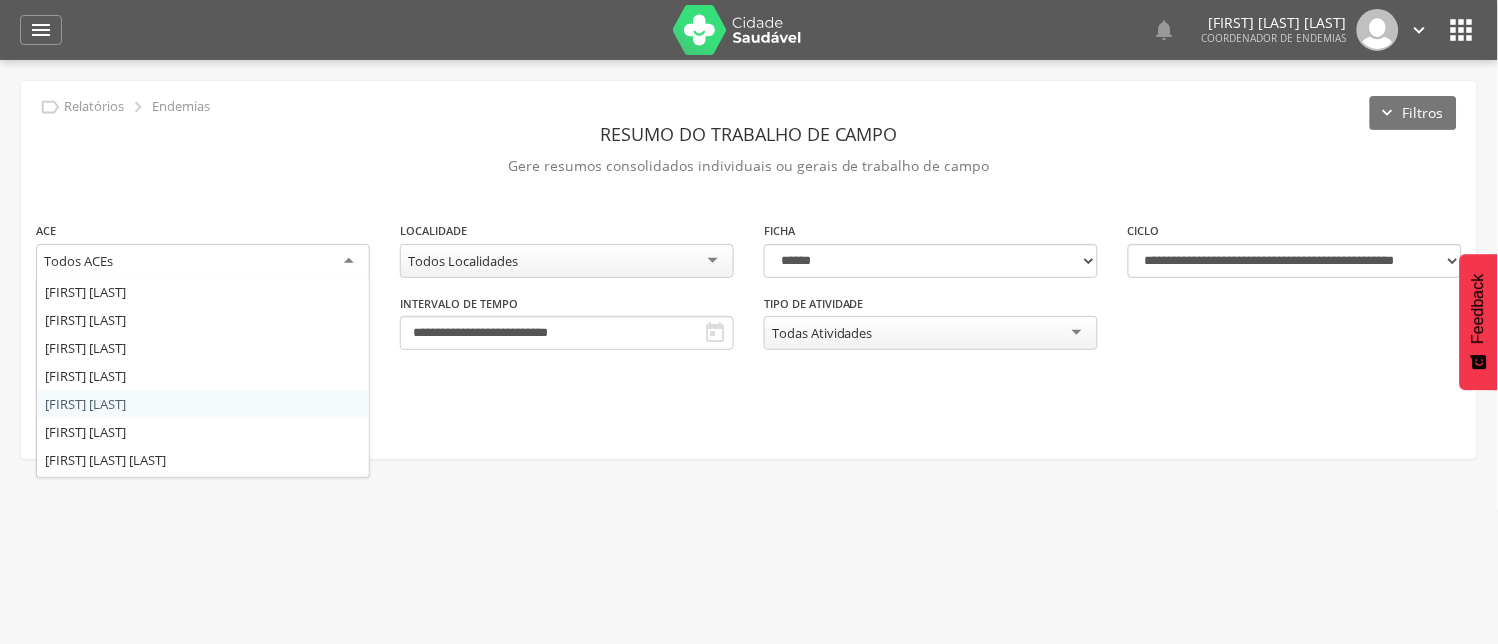 scroll, scrollTop: 135, scrollLeft: 0, axis: vertical 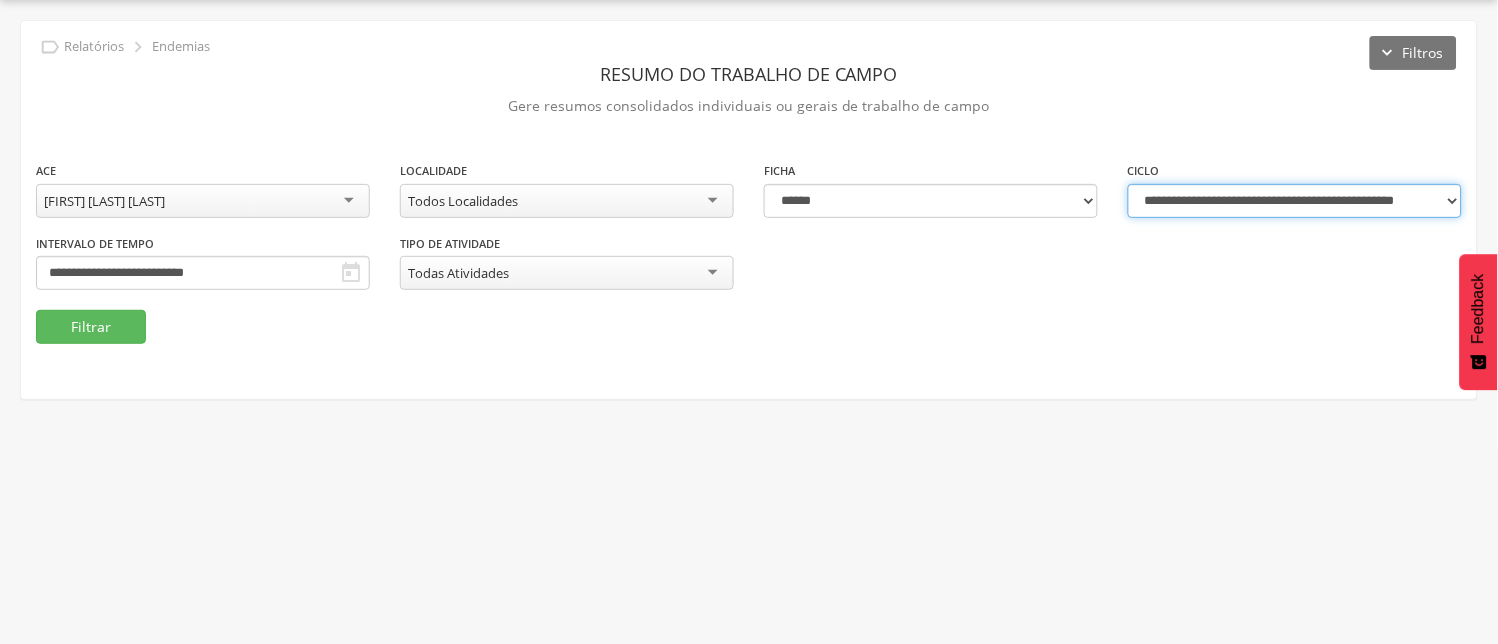 click on "**********" at bounding box center [1295, 201] 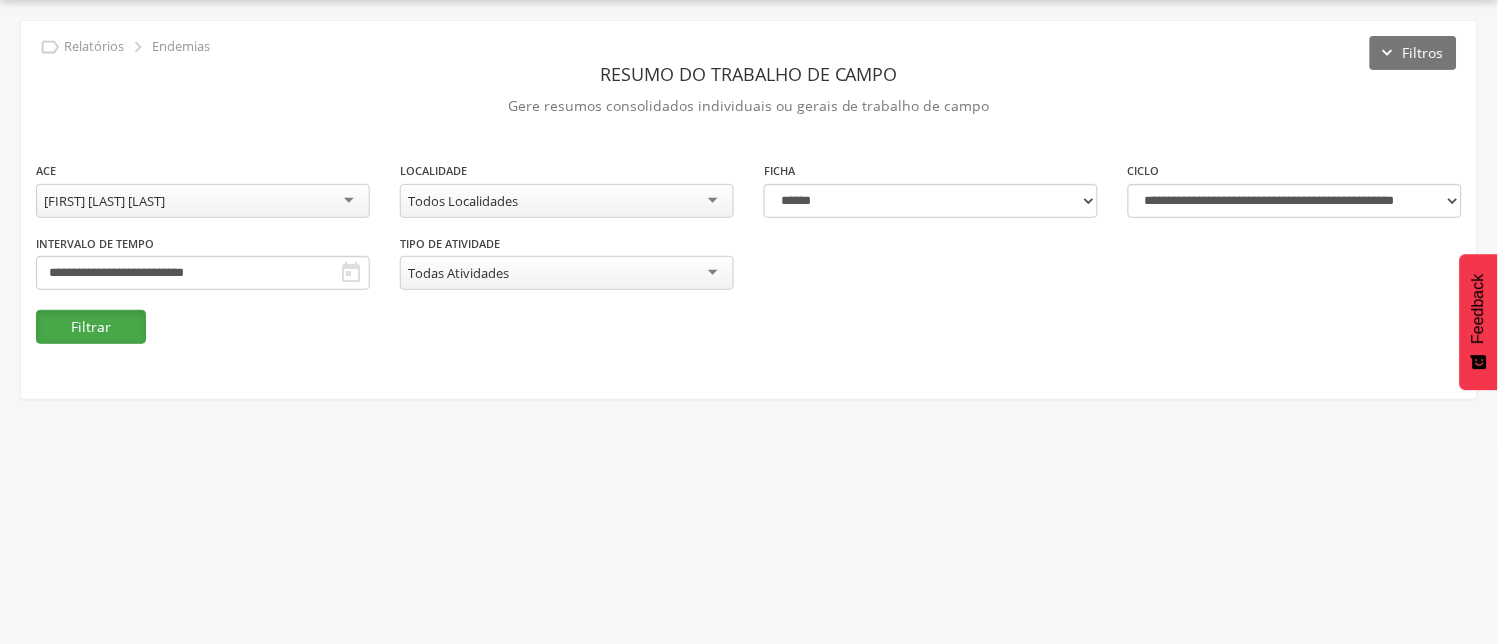 click on "Filtrar" at bounding box center [91, 327] 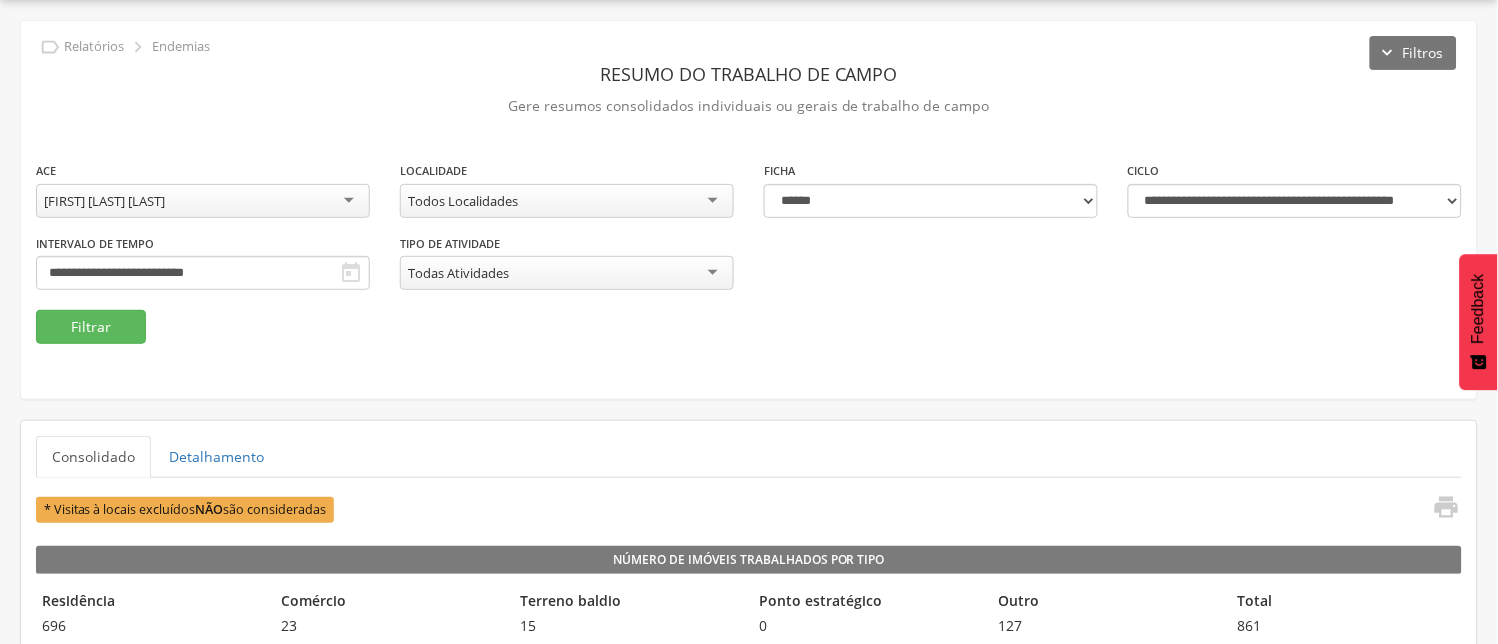 click on "" at bounding box center [50, 47] 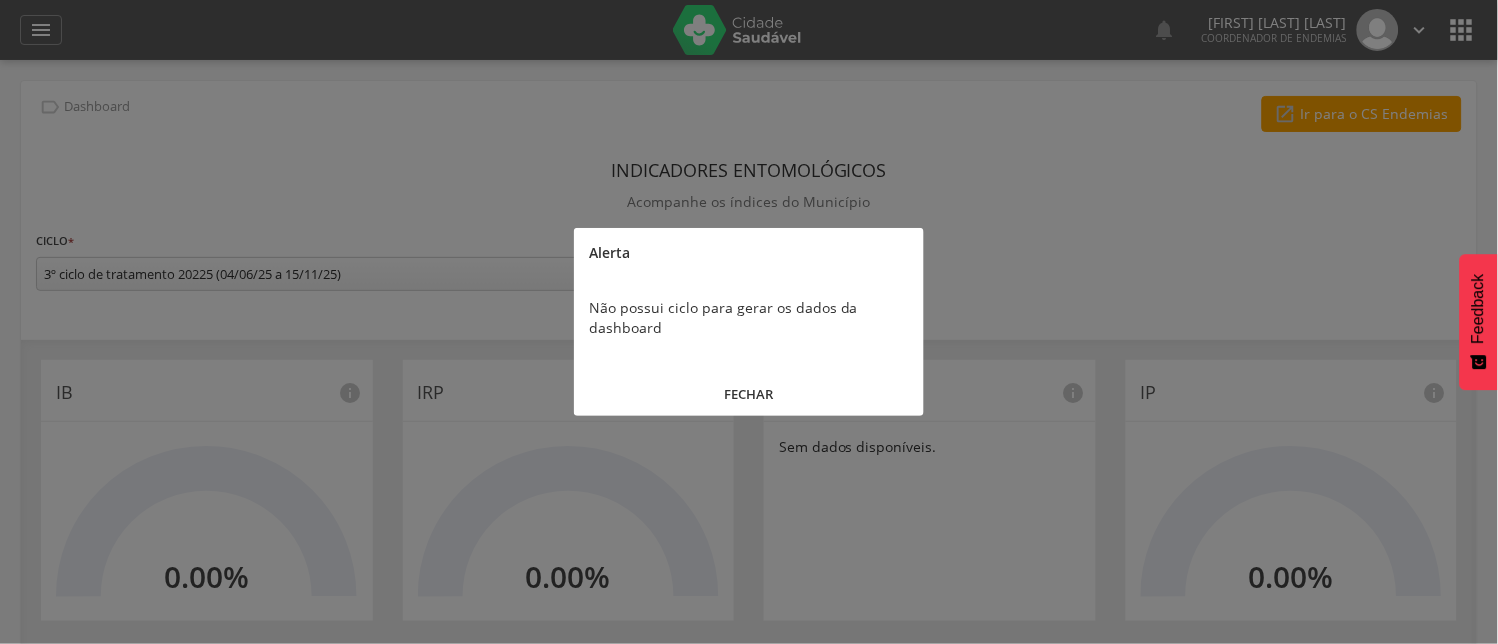 click on "FECHAR" at bounding box center [749, 394] 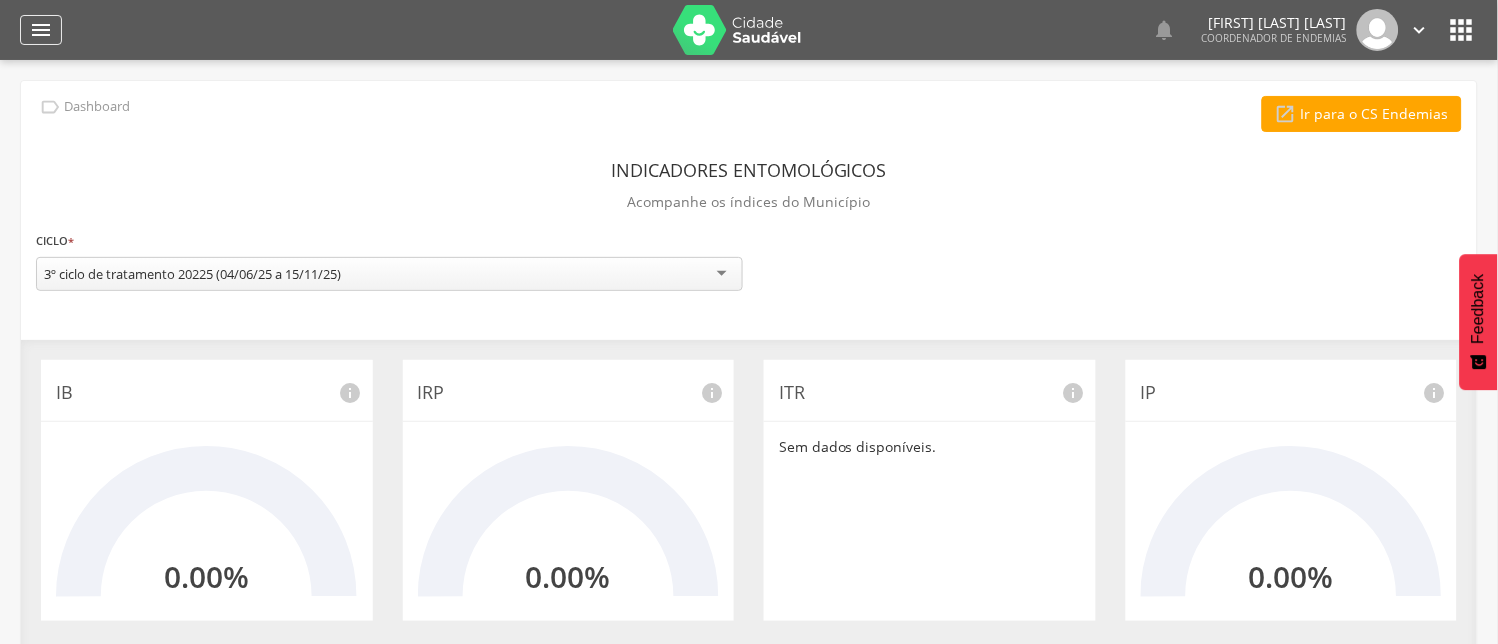 click on "" at bounding box center (41, 30) 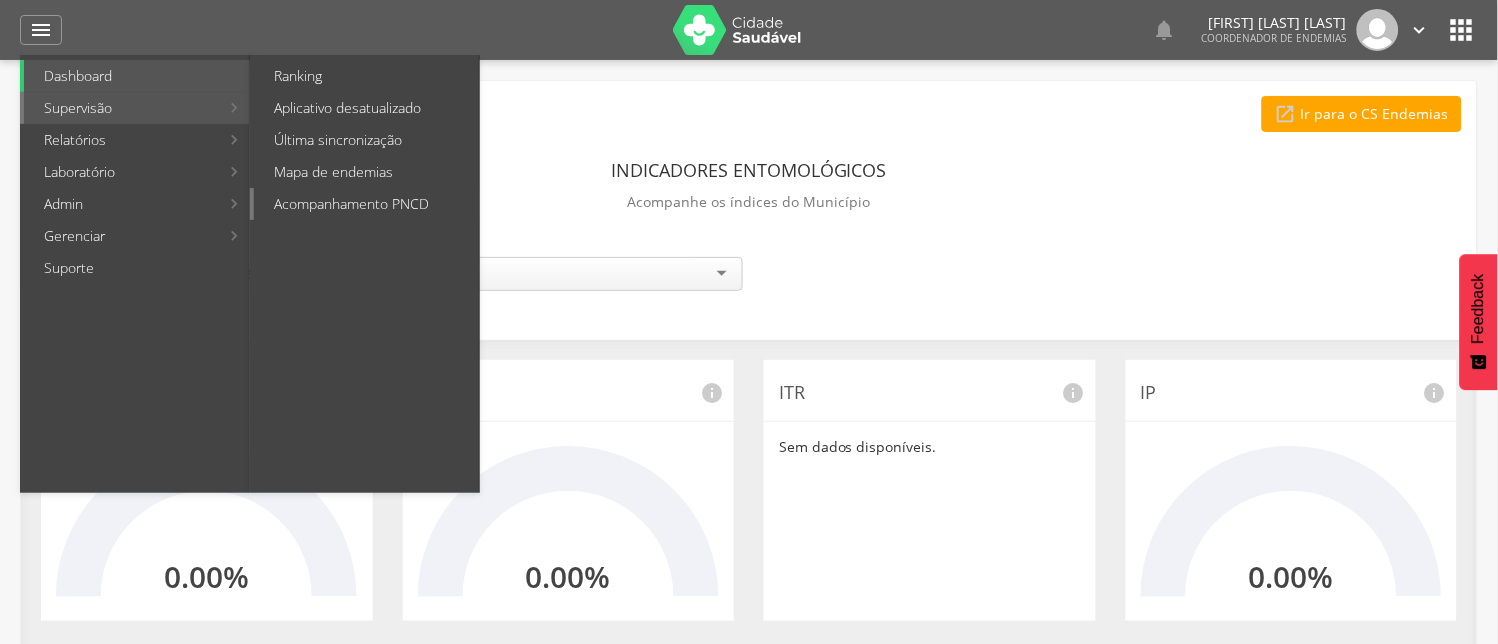 click on "Acompanhamento PNCD" at bounding box center (366, 204) 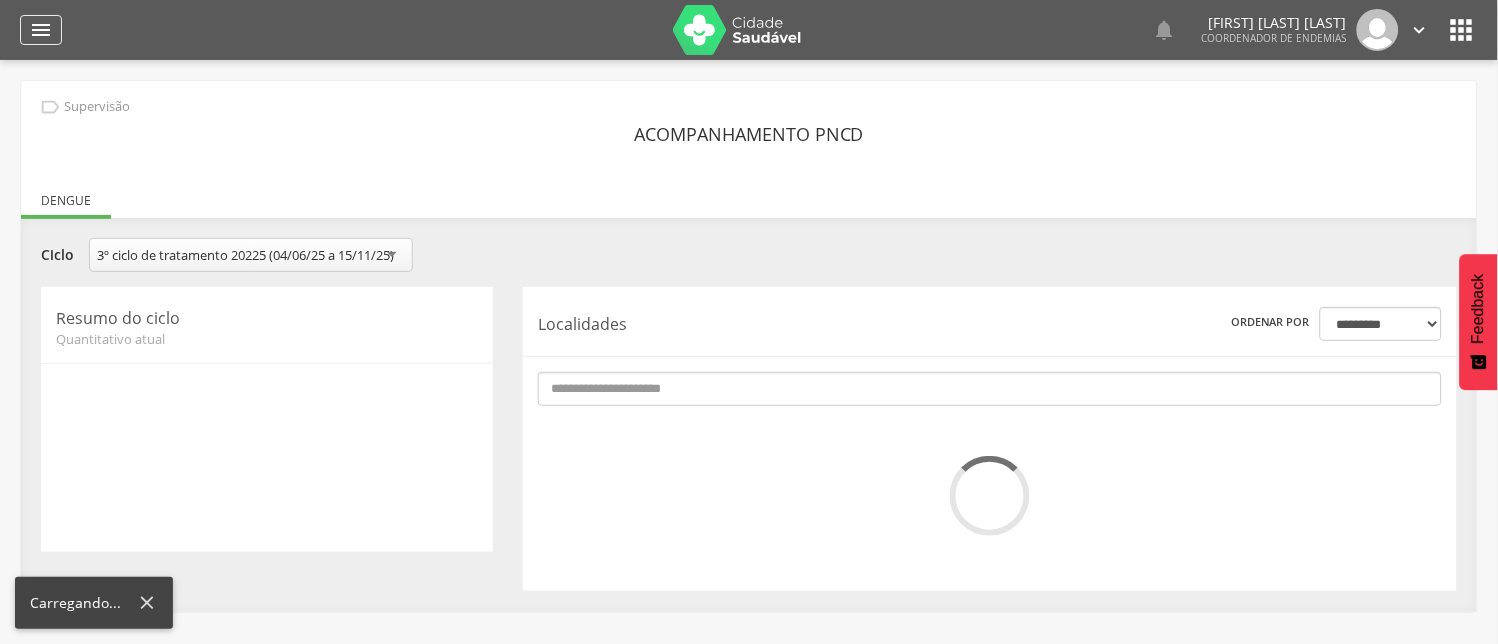 click on "" at bounding box center (41, 30) 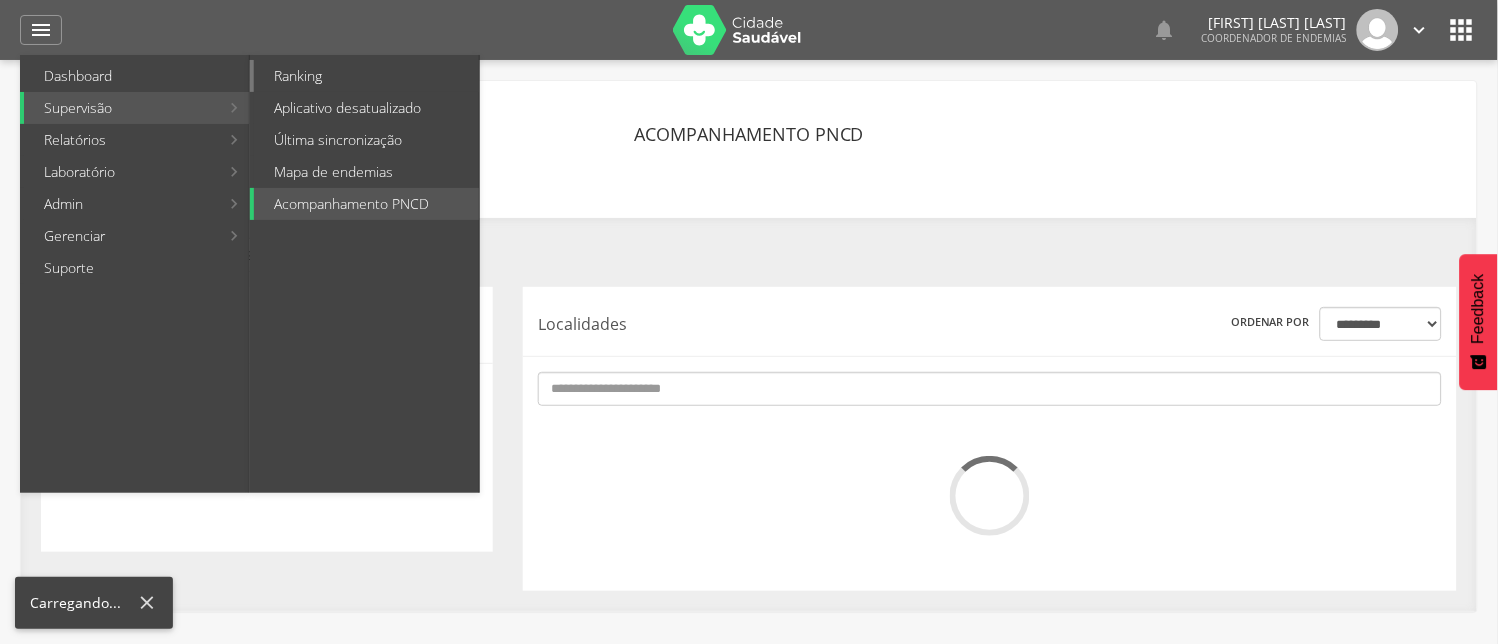 click on "Ranking" at bounding box center [366, 76] 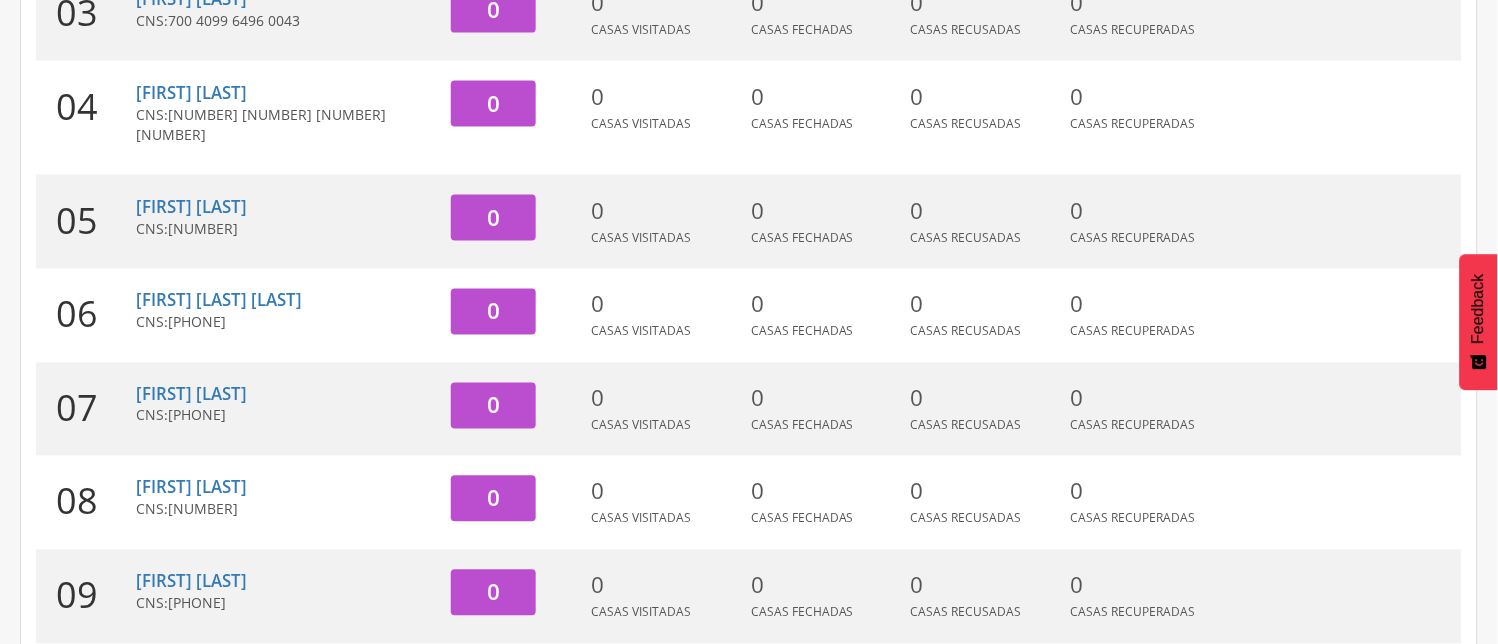 scroll, scrollTop: 744, scrollLeft: 0, axis: vertical 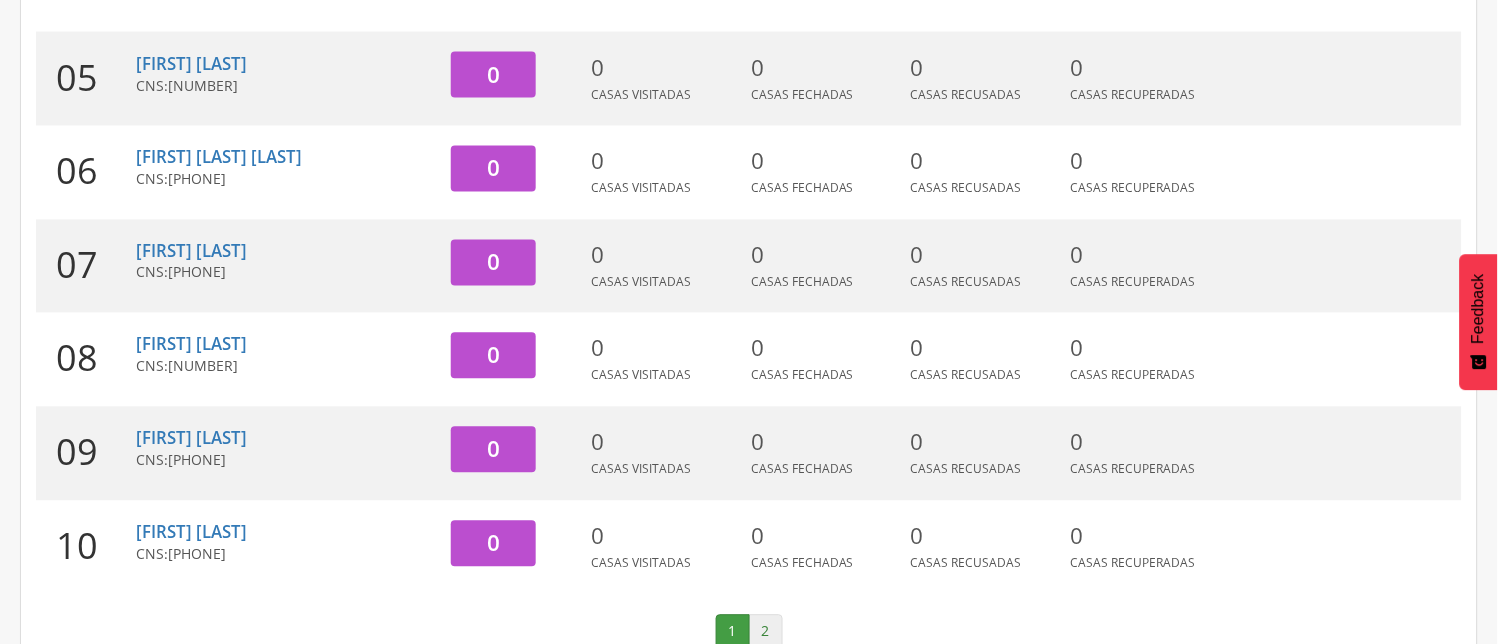 click on "2" at bounding box center [766, 632] 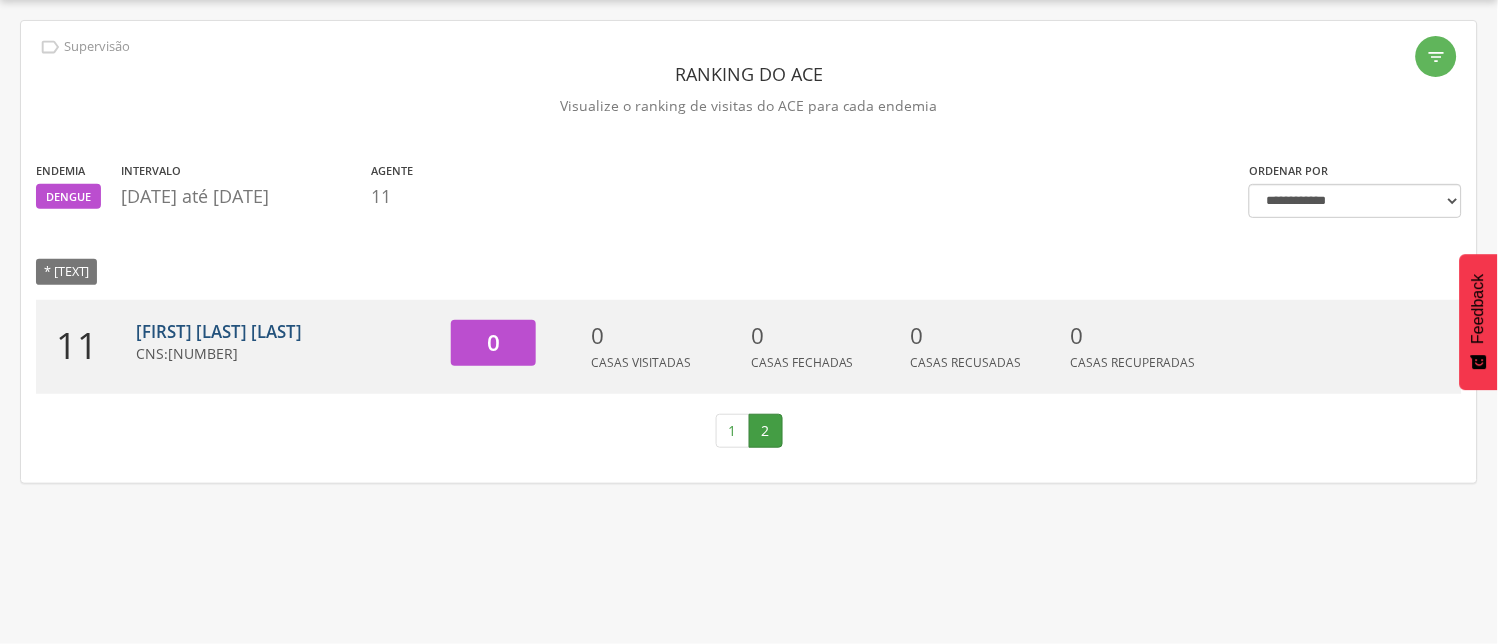 click on "[FIRST] [LAST] [LAST]" at bounding box center [219, 331] 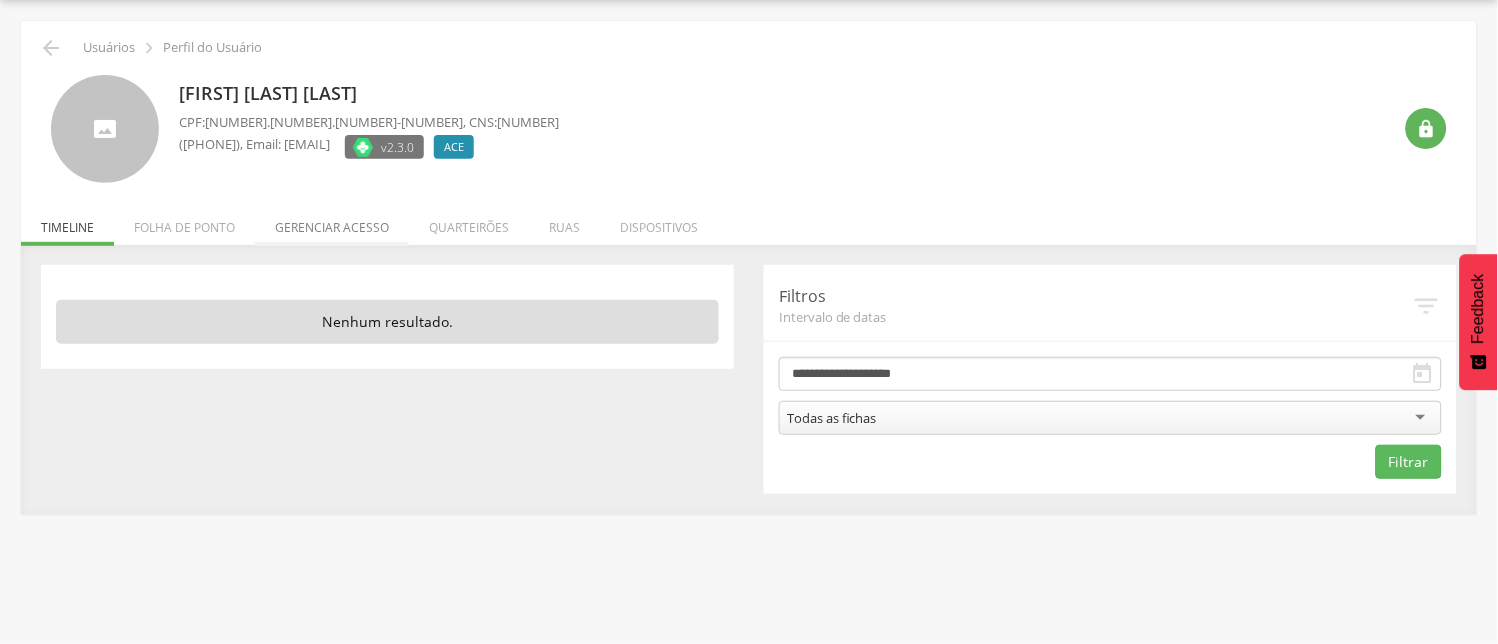 click on "Gerenciar acesso" at bounding box center (332, 222) 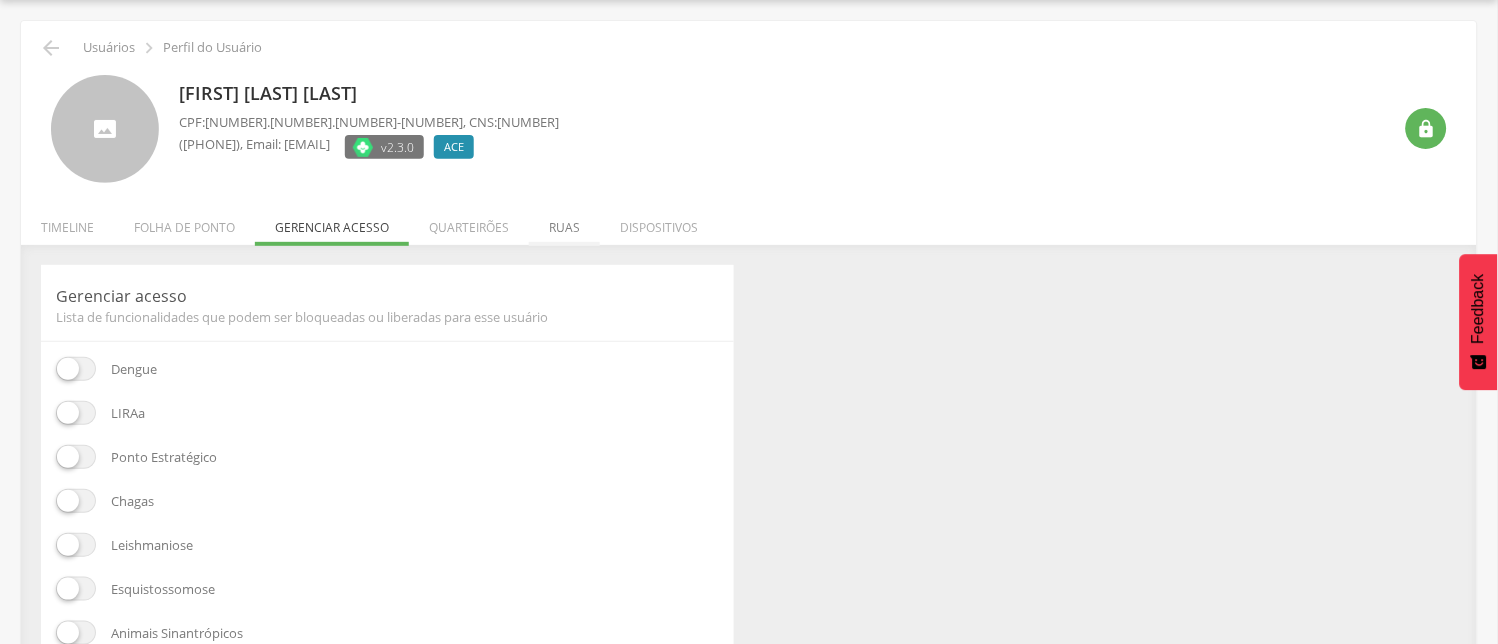 click on "Ruas" at bounding box center (564, 222) 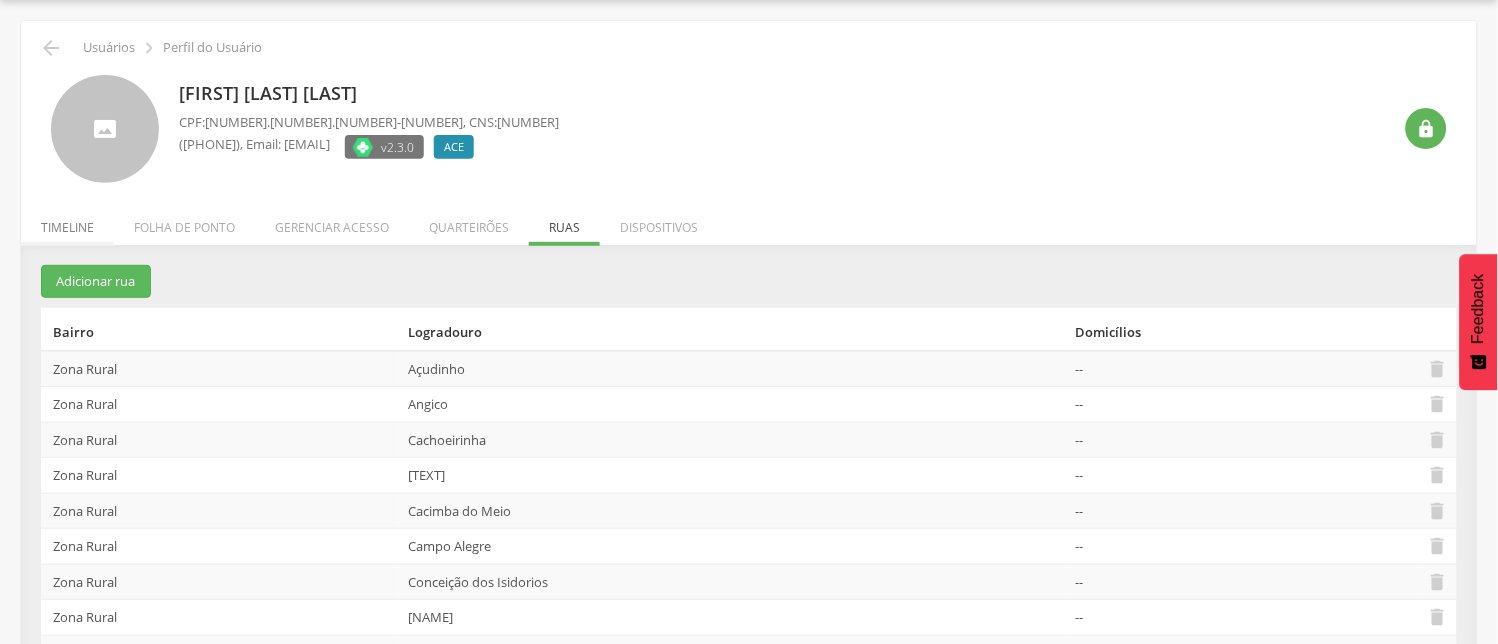 click on "Timeline" at bounding box center [67, 222] 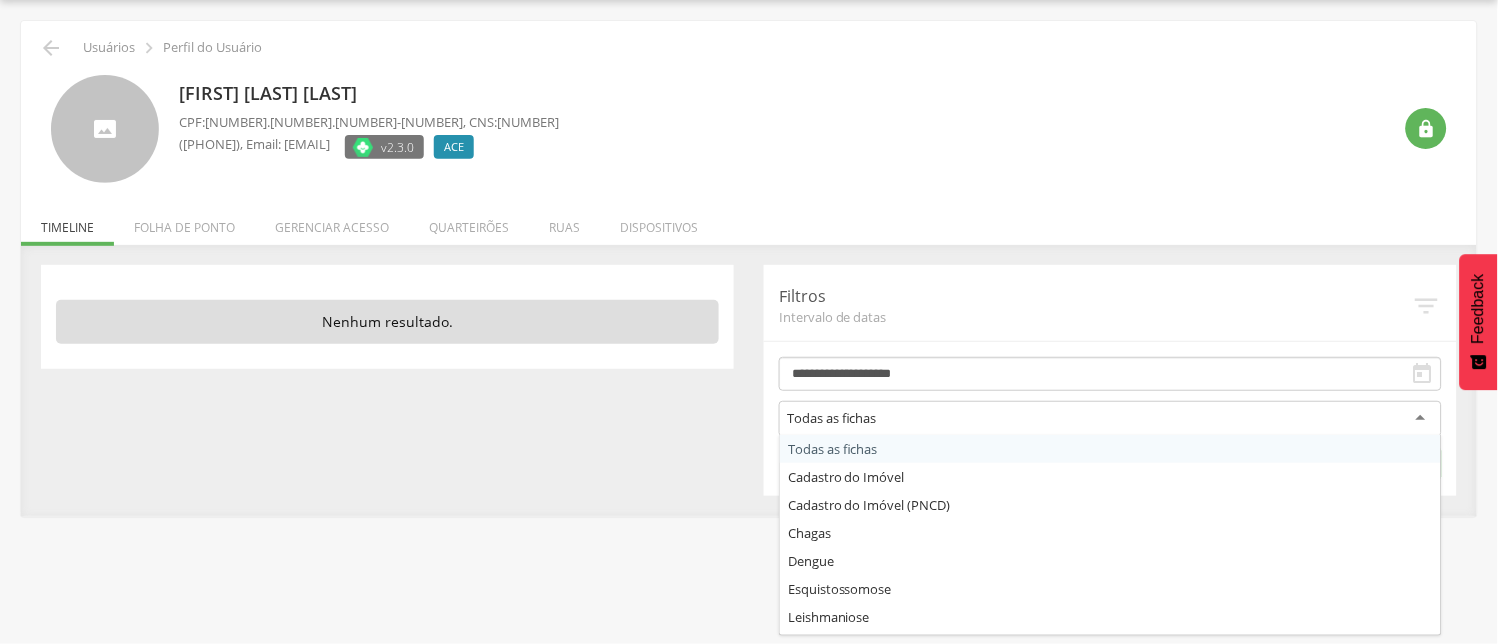 click on "Todas as fichas" at bounding box center [1110, 419] 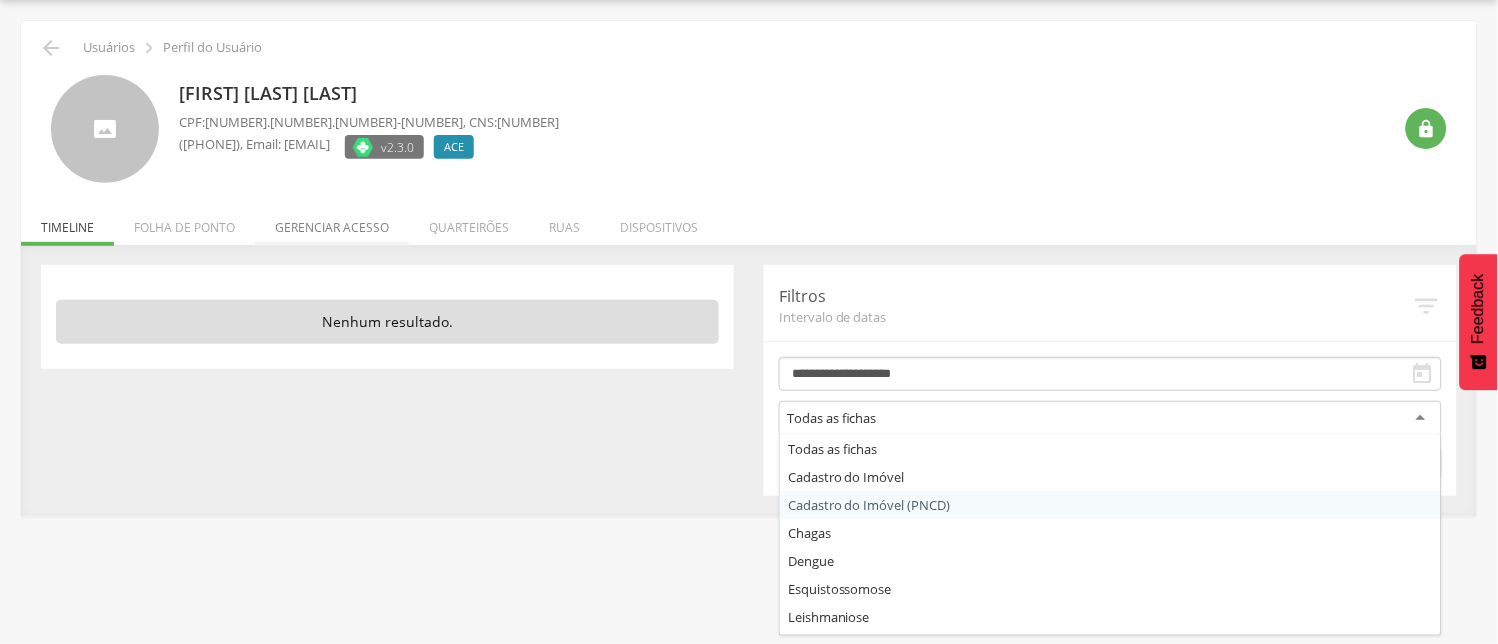 click on "Gerenciar acesso" at bounding box center (332, 222) 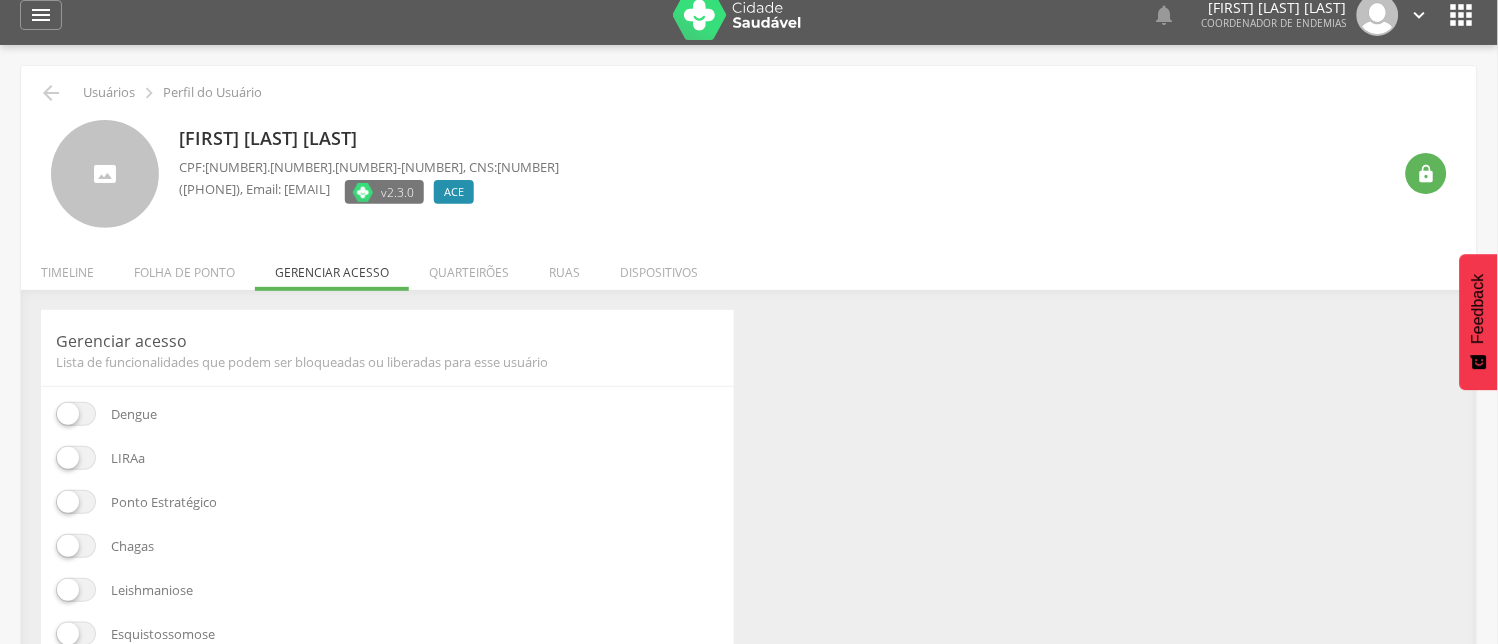 scroll, scrollTop: 0, scrollLeft: 0, axis: both 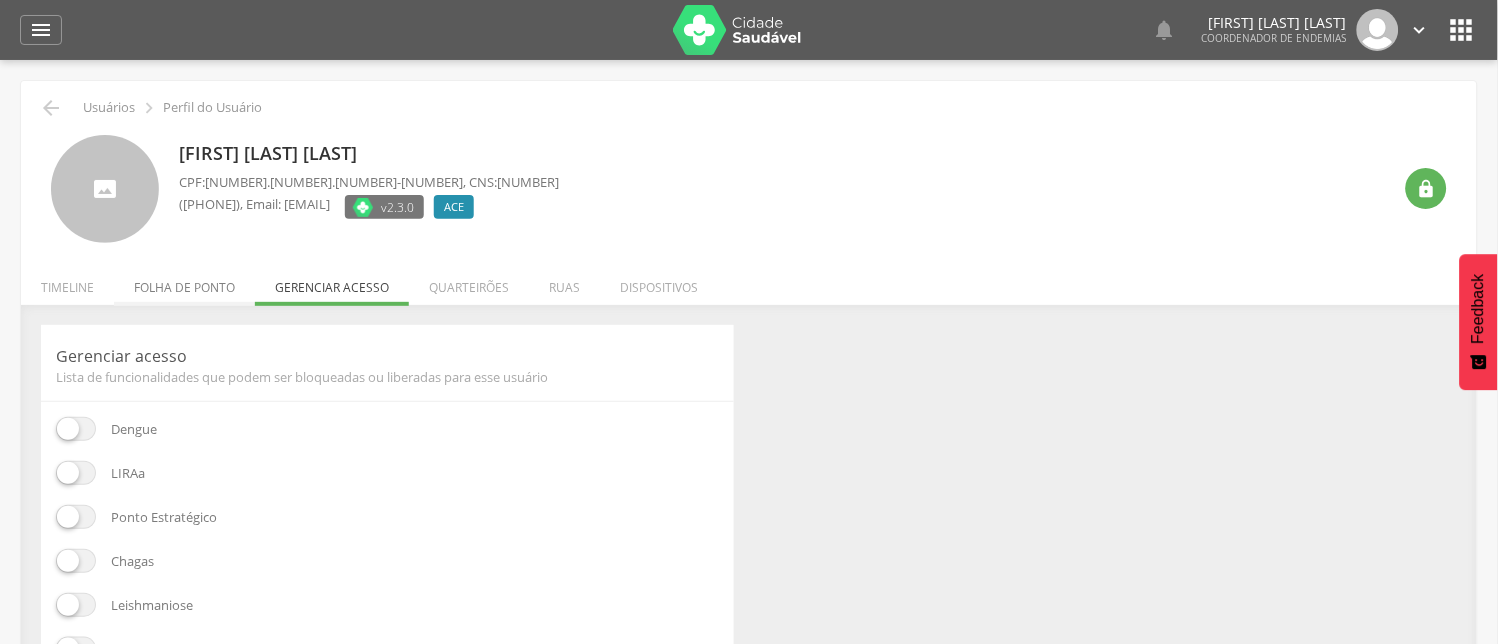 click on "Folha de ponto" at bounding box center [184, 282] 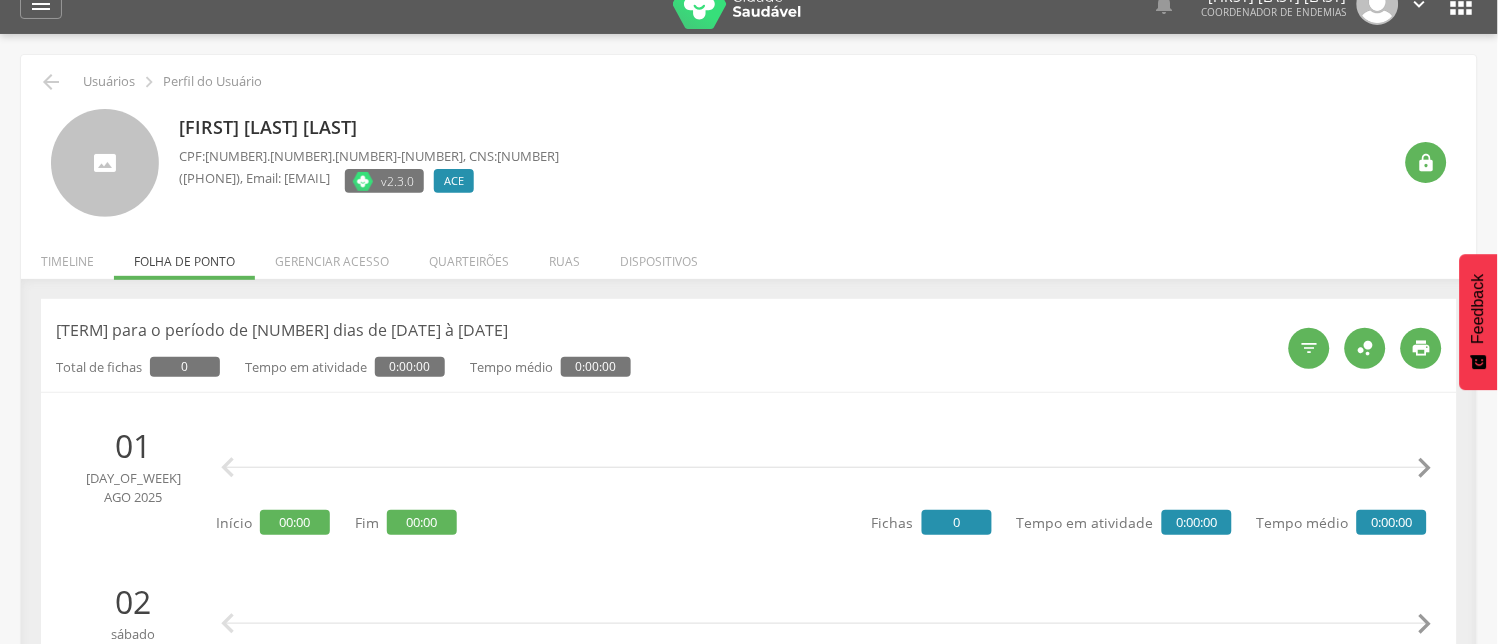 scroll, scrollTop: 0, scrollLeft: 0, axis: both 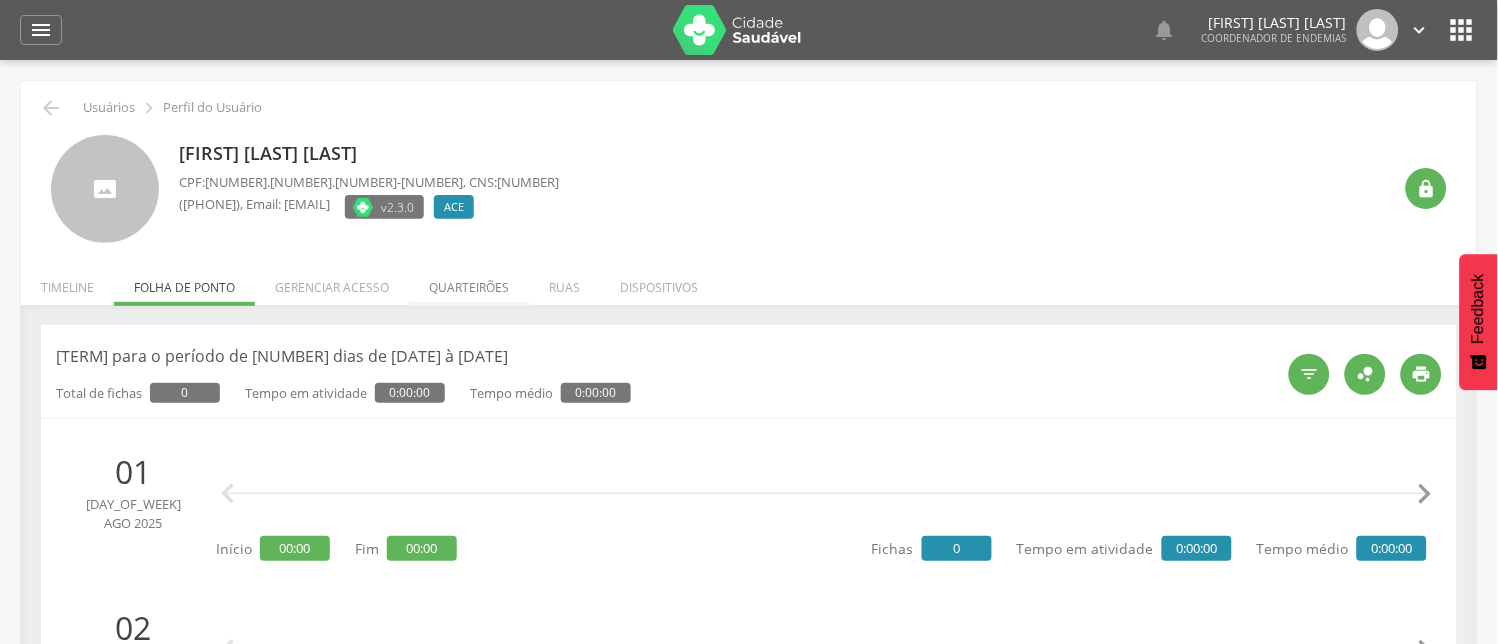 click on "Quarteirões" at bounding box center (469, 282) 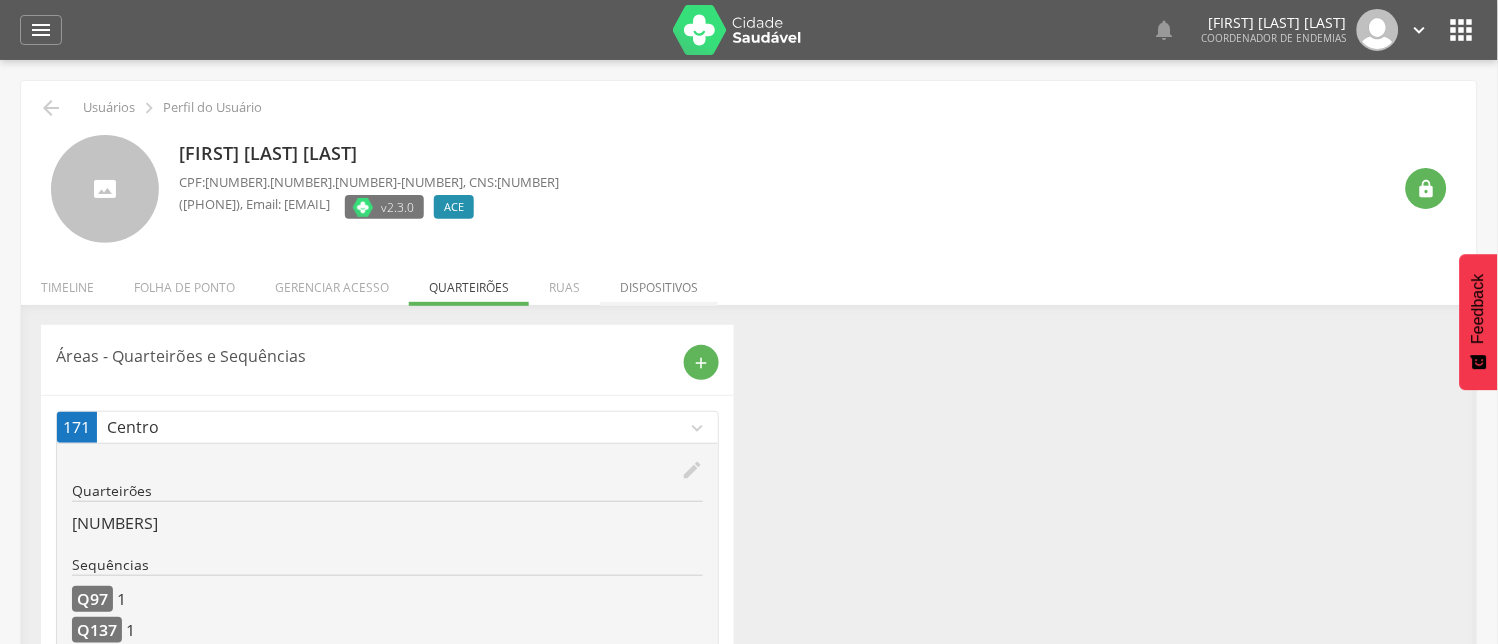 click on "Dispositivos" at bounding box center [659, 282] 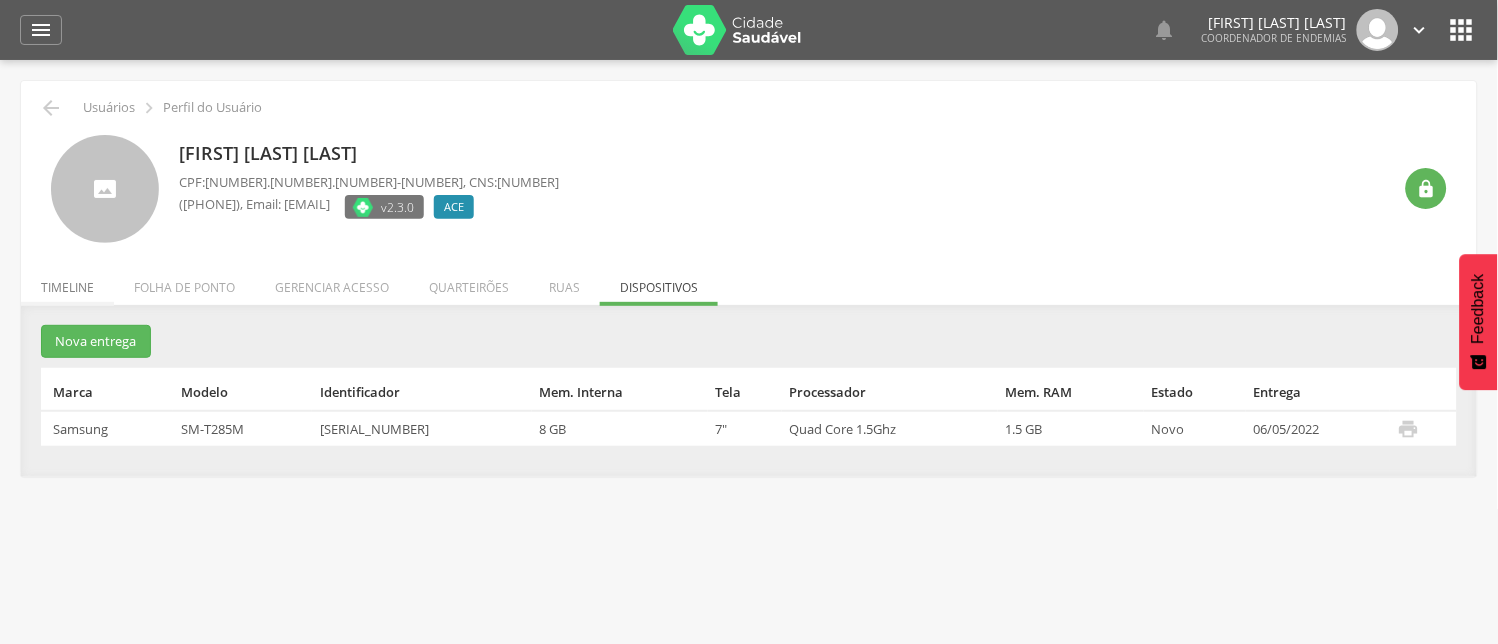 click on "Timeline" at bounding box center (67, 282) 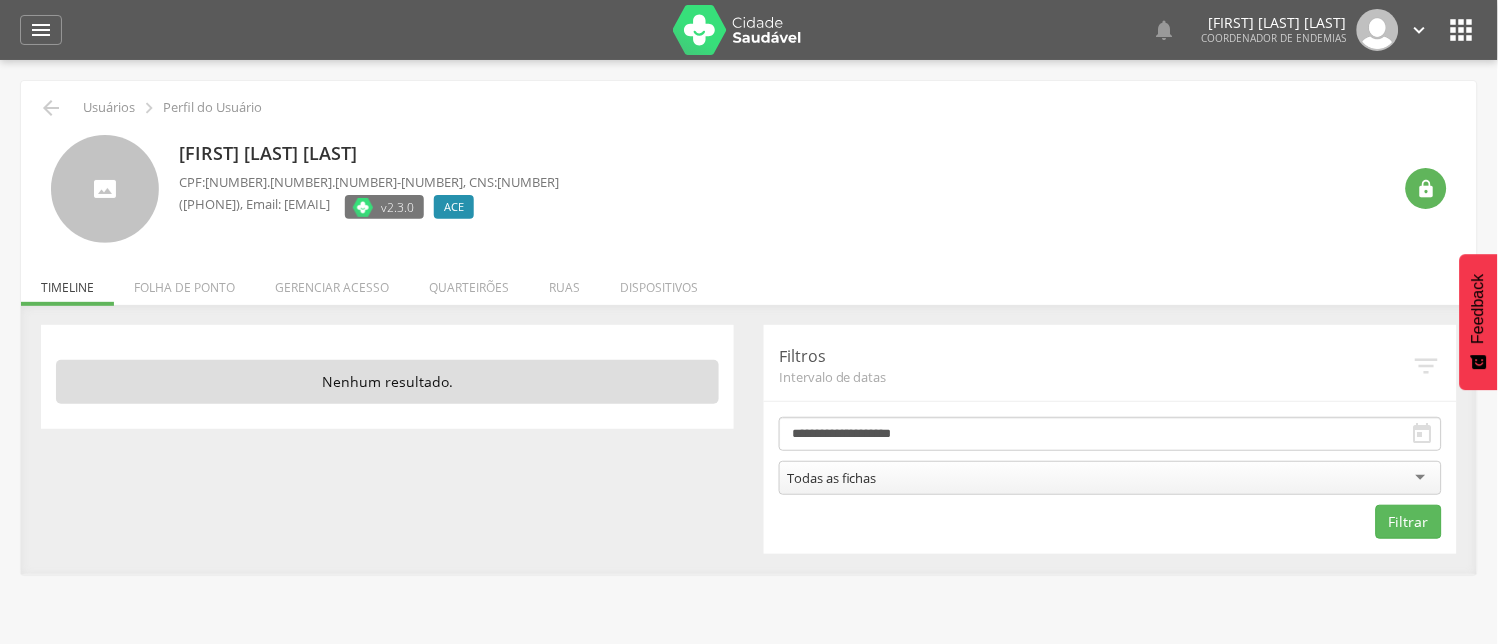 click on "" at bounding box center (1427, 366) 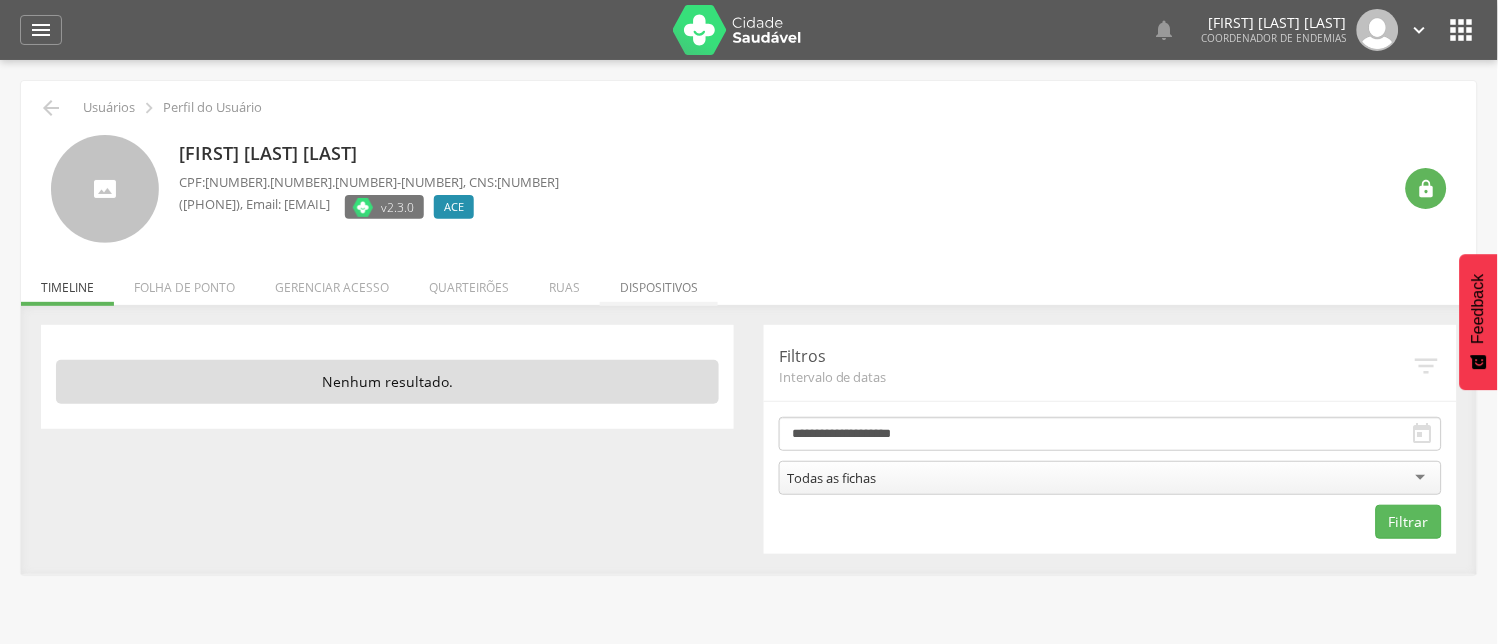click on "Dispositivos" at bounding box center (659, 282) 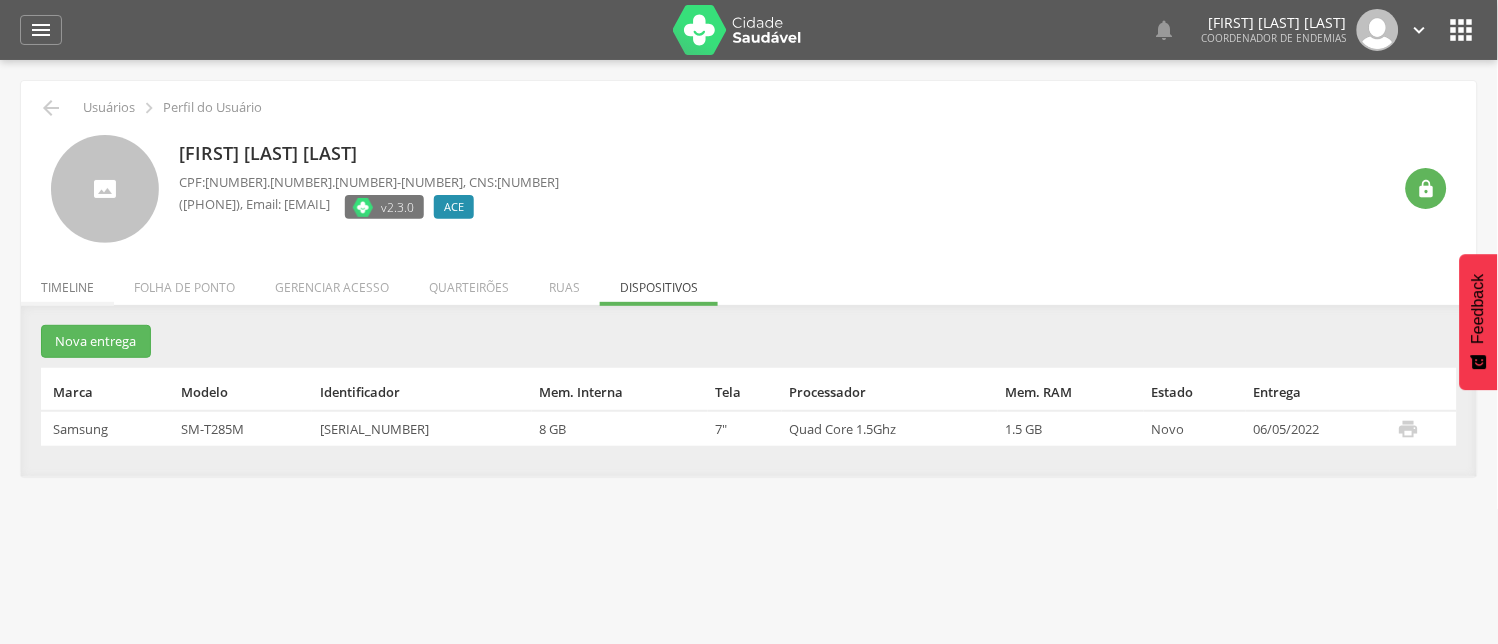 click on "Timeline" at bounding box center [67, 282] 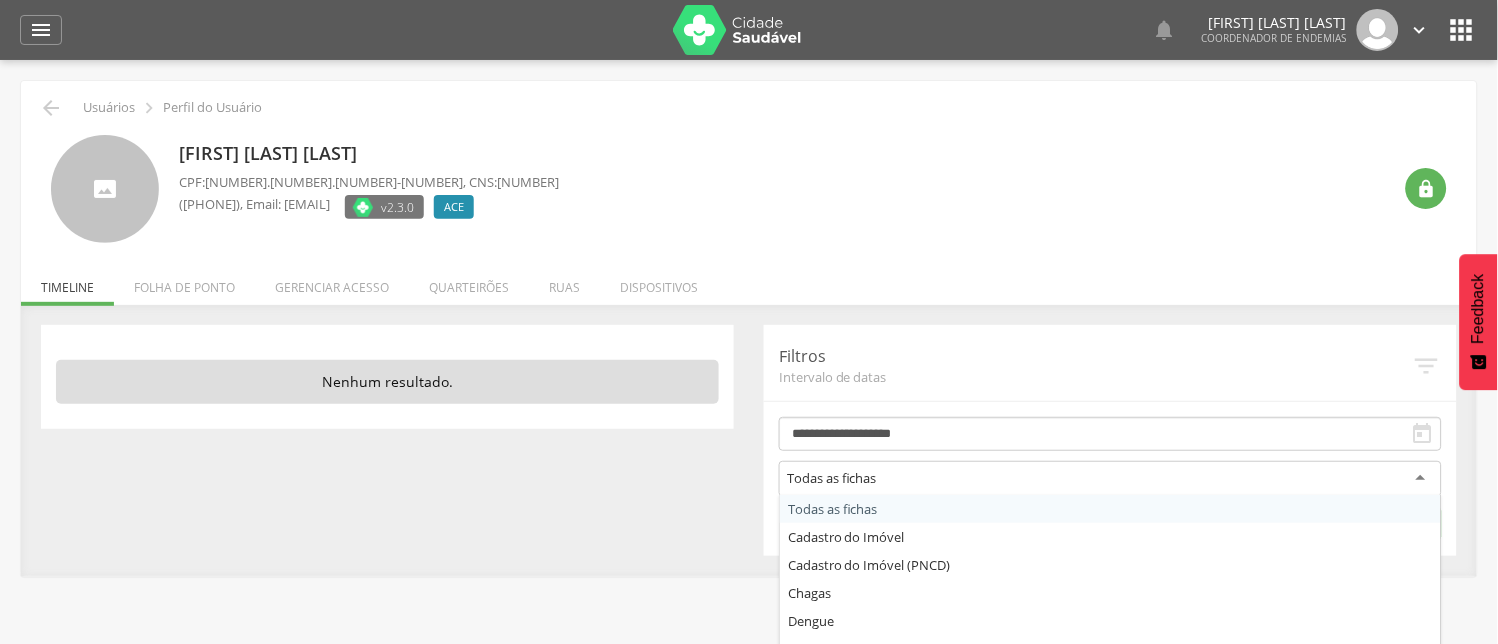 click on "Todas as fichas" at bounding box center (1110, 479) 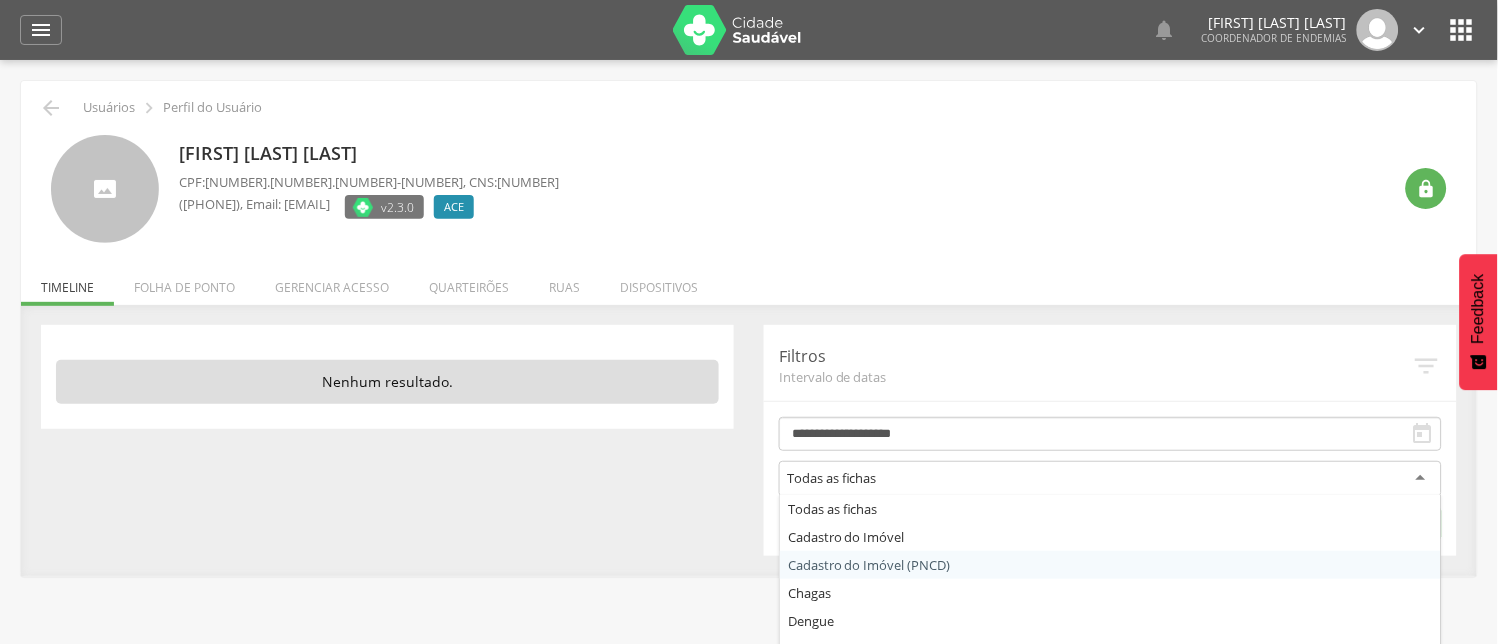 scroll, scrollTop: 80, scrollLeft: 0, axis: vertical 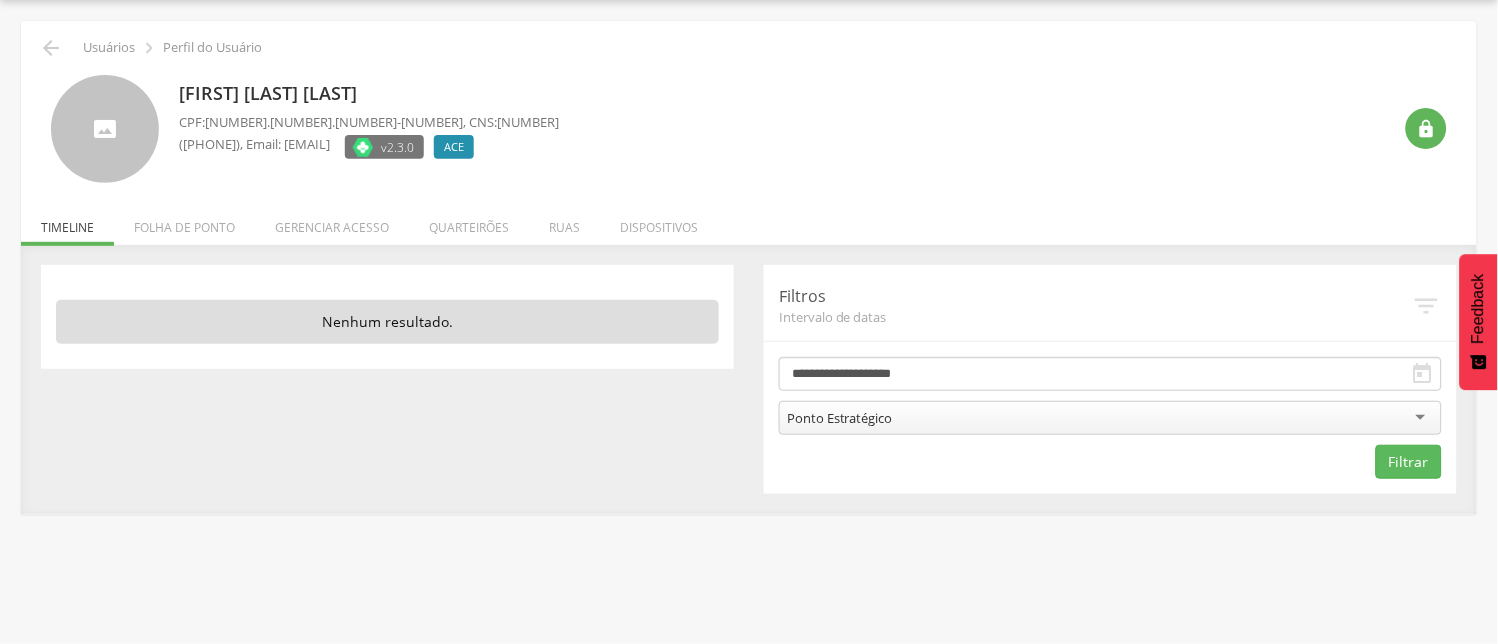 click on "" at bounding box center (1423, 374) 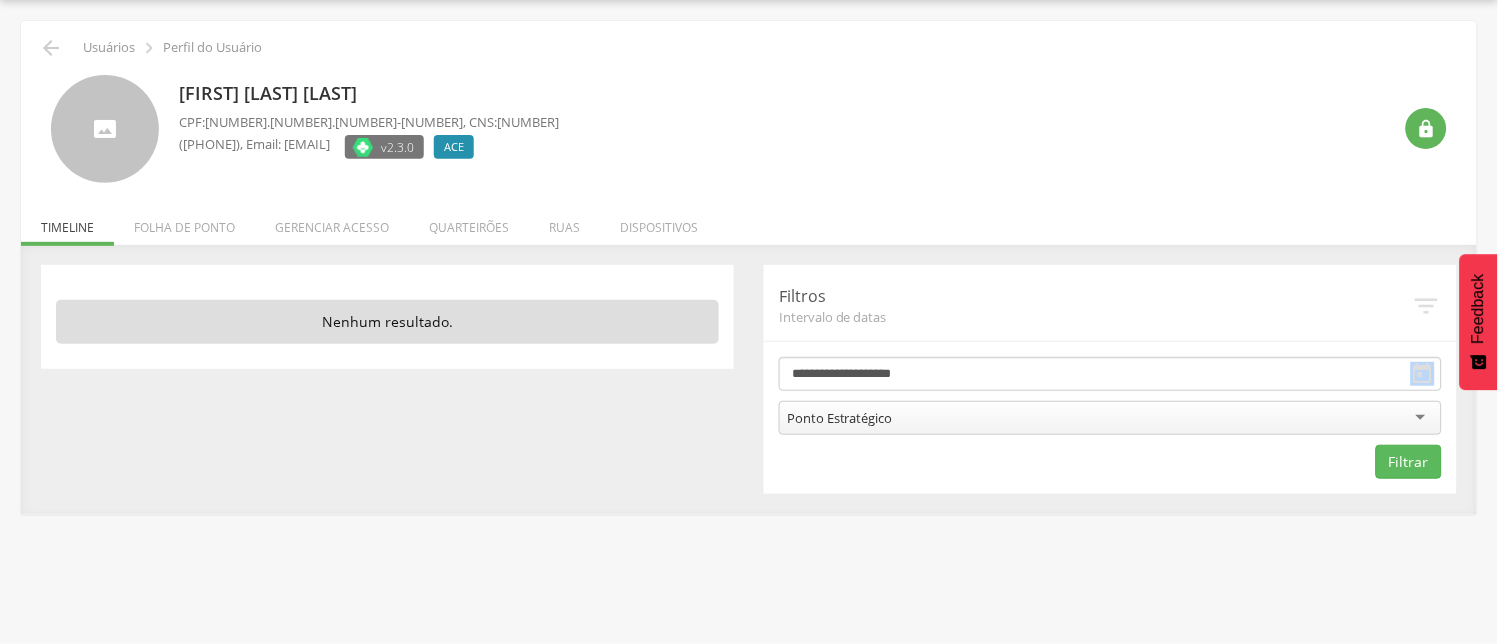 click on "" at bounding box center [1423, 374] 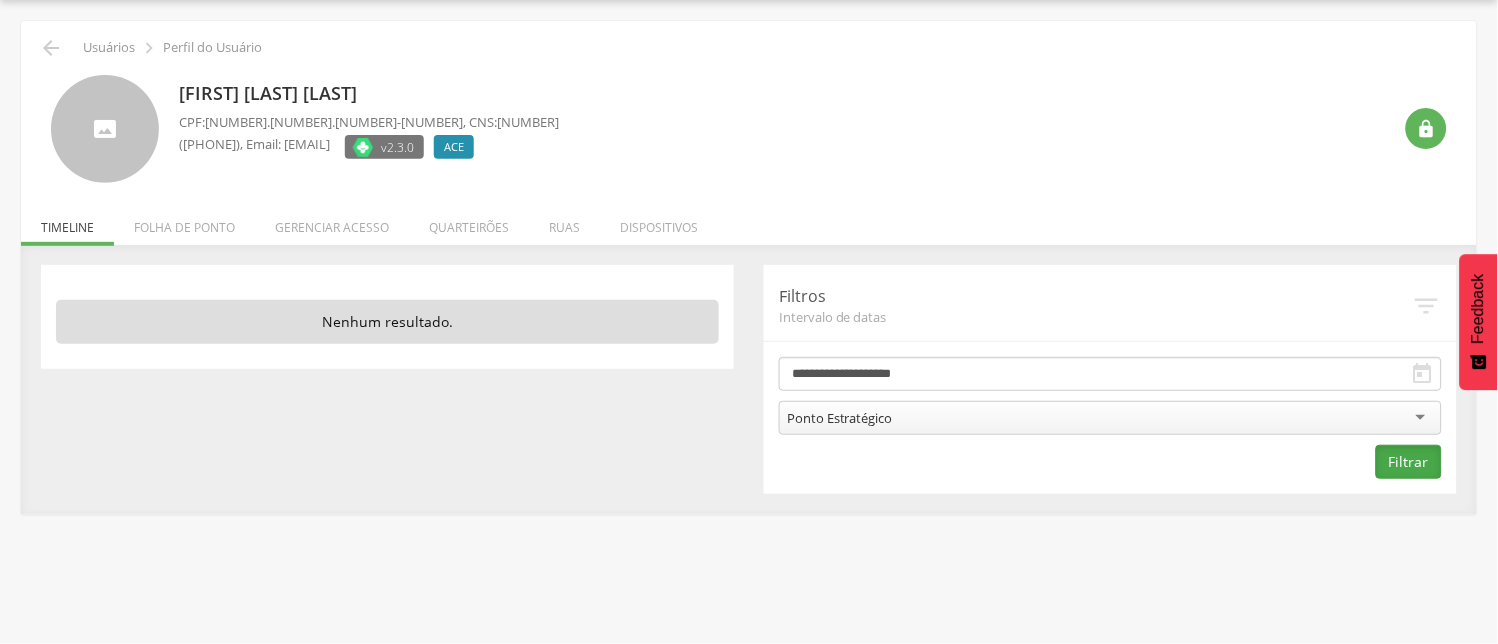 click on "Filtrar" at bounding box center [1409, 462] 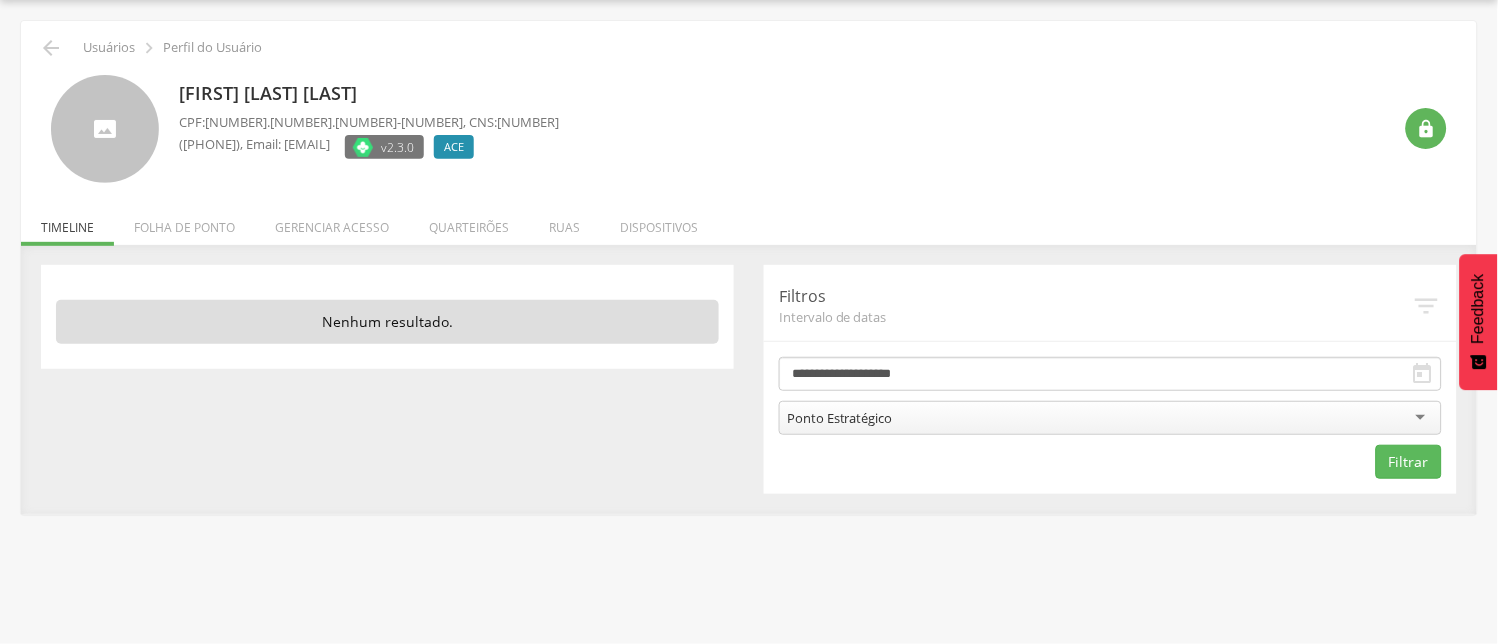 click on "" at bounding box center (1427, 306) 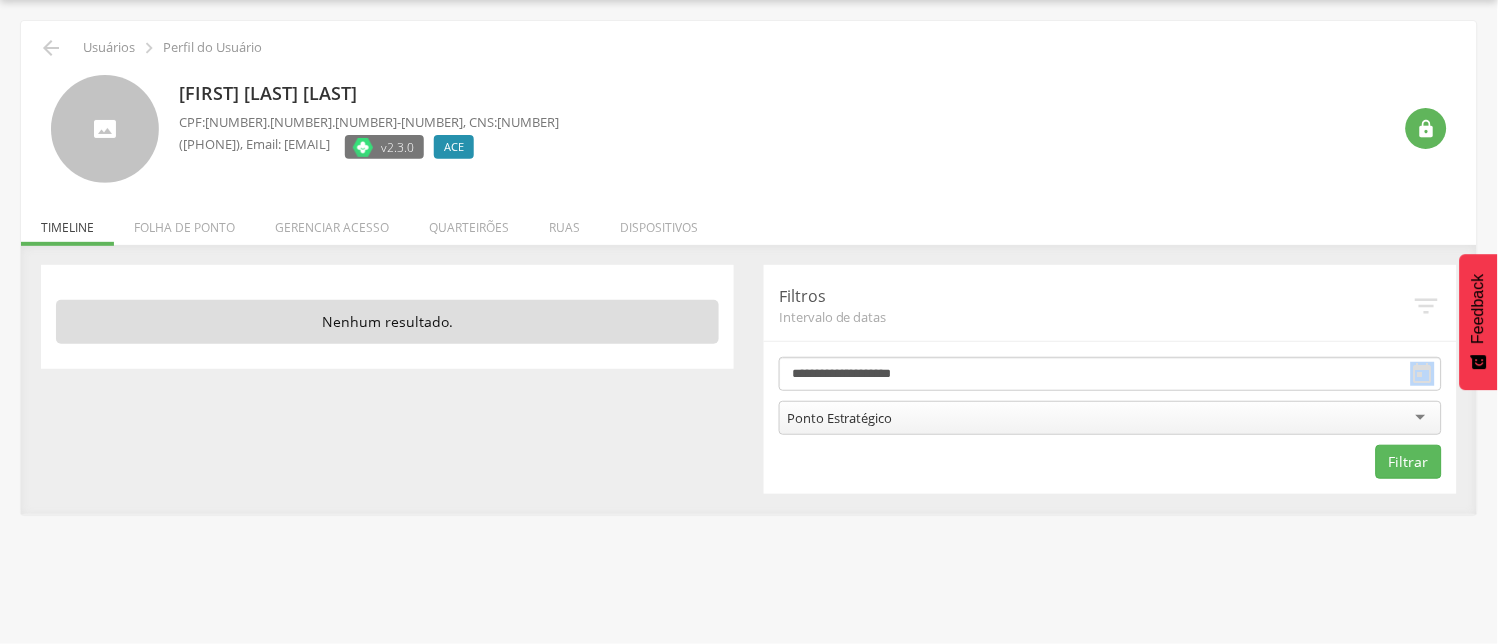 click on "" at bounding box center [1423, 374] 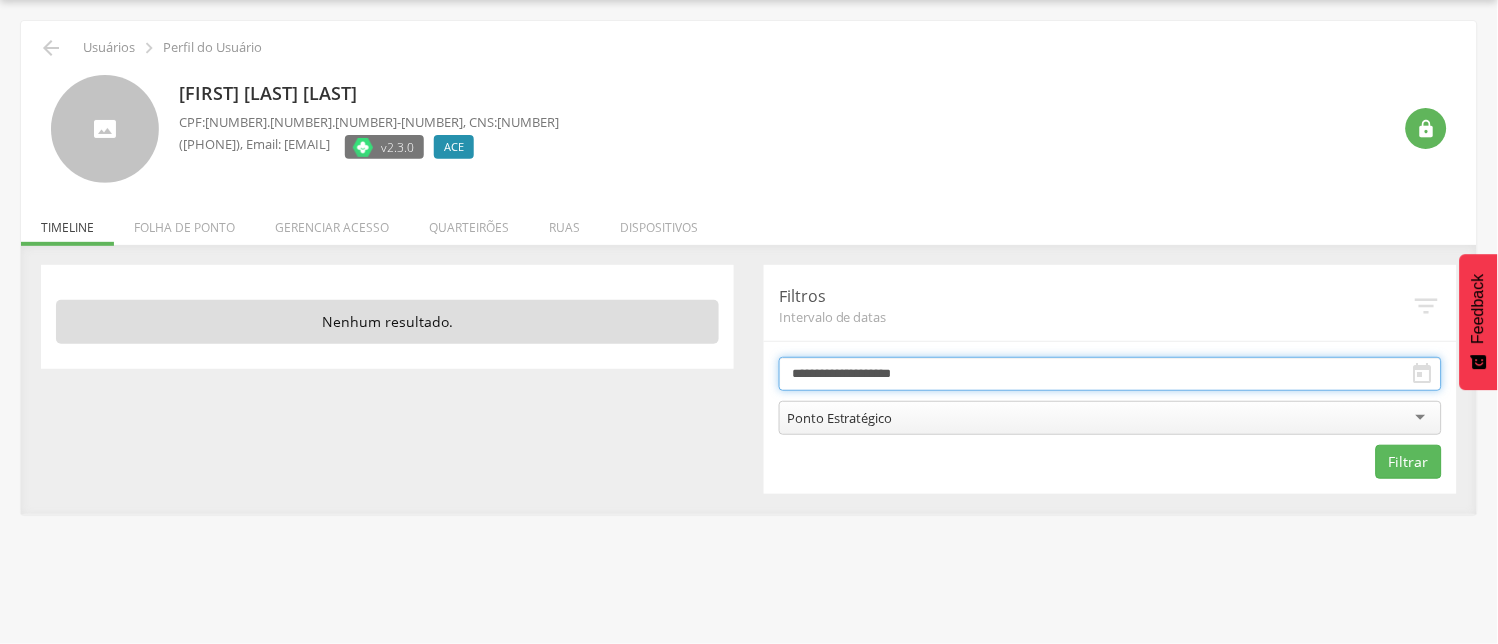 click on "**********" at bounding box center (1110, 374) 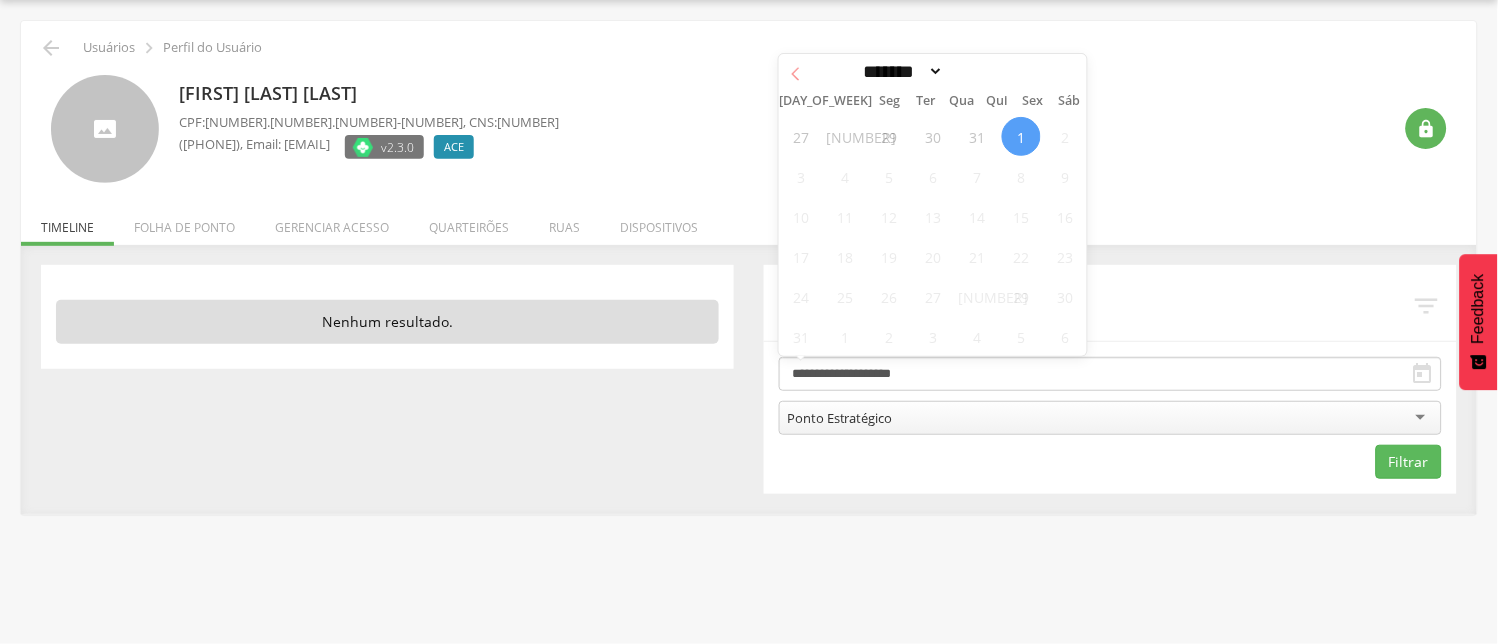 click 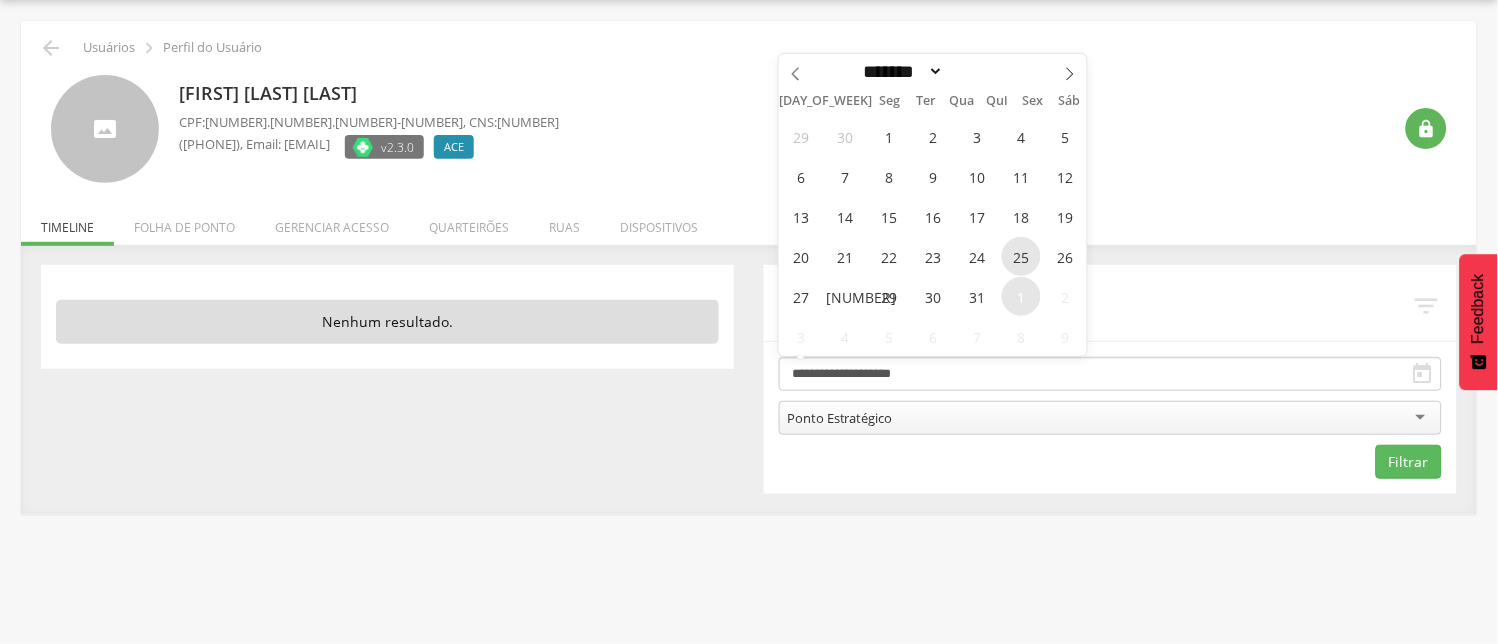 click on "25" at bounding box center [1021, 256] 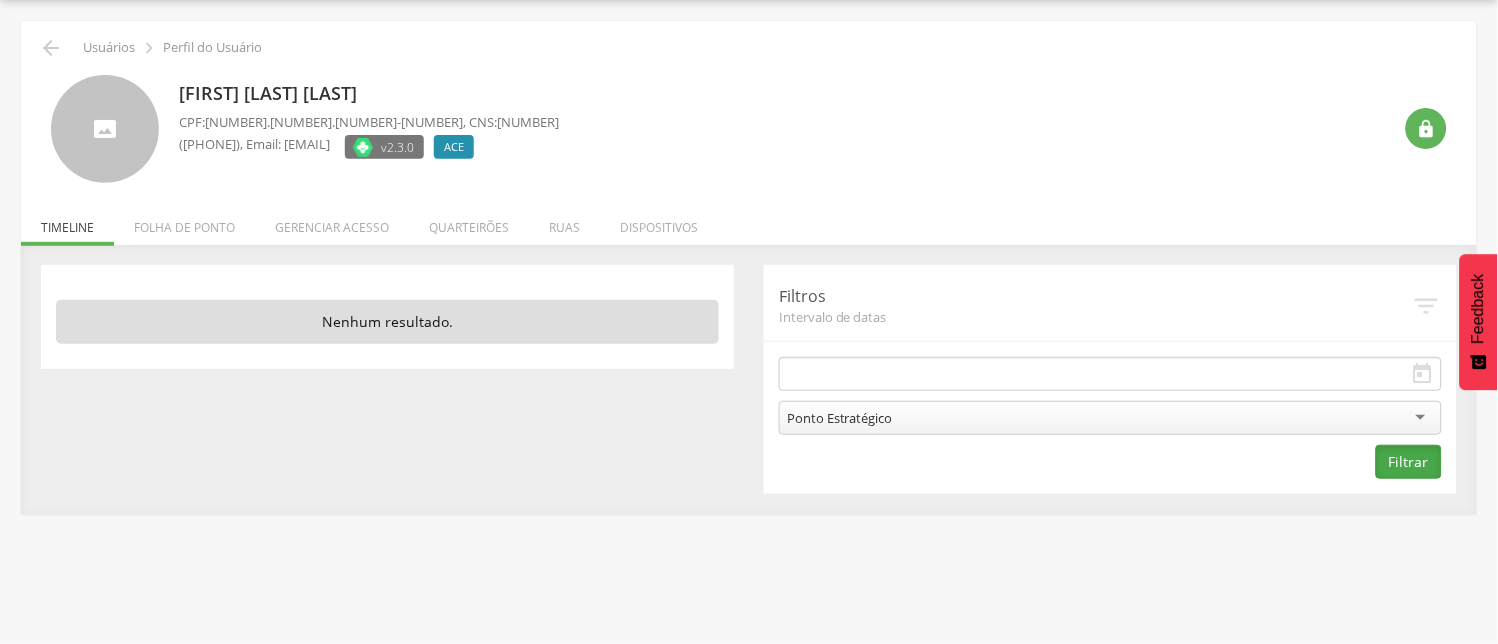 click on "Filtrar" at bounding box center (1409, 462) 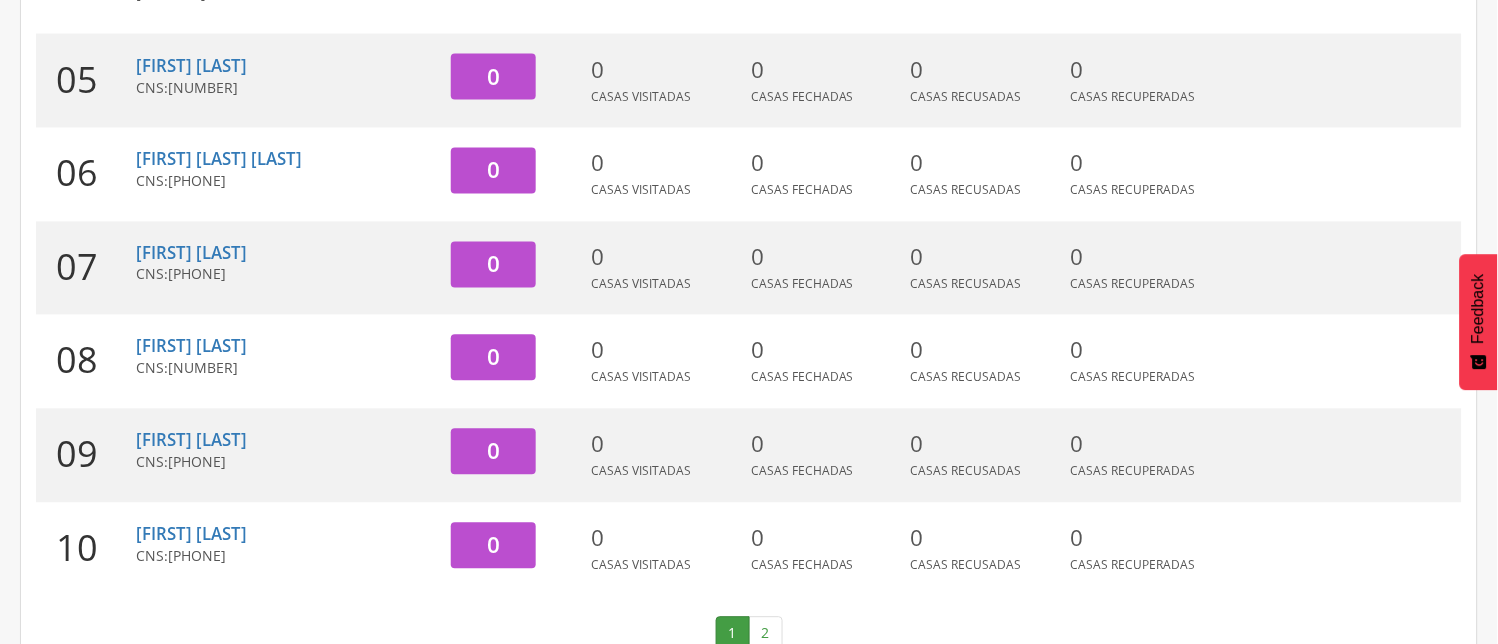 scroll, scrollTop: 744, scrollLeft: 0, axis: vertical 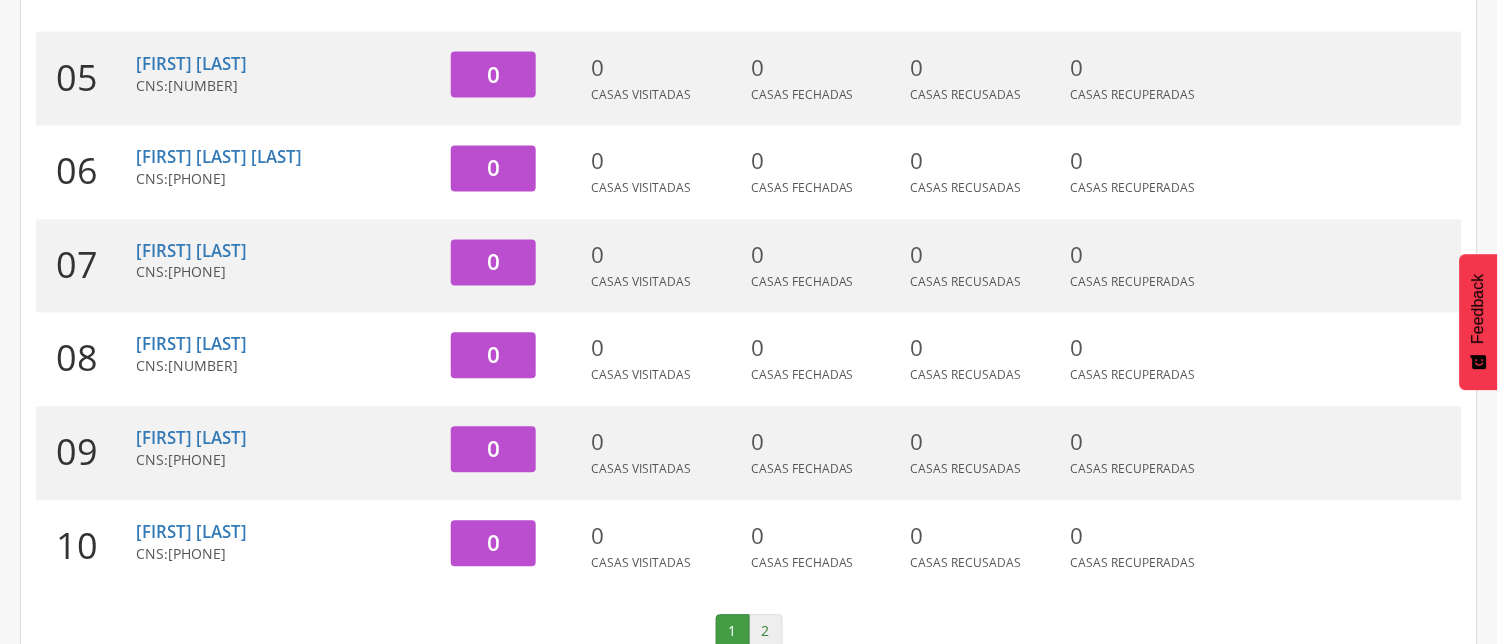 click on "2" at bounding box center [766, 632] 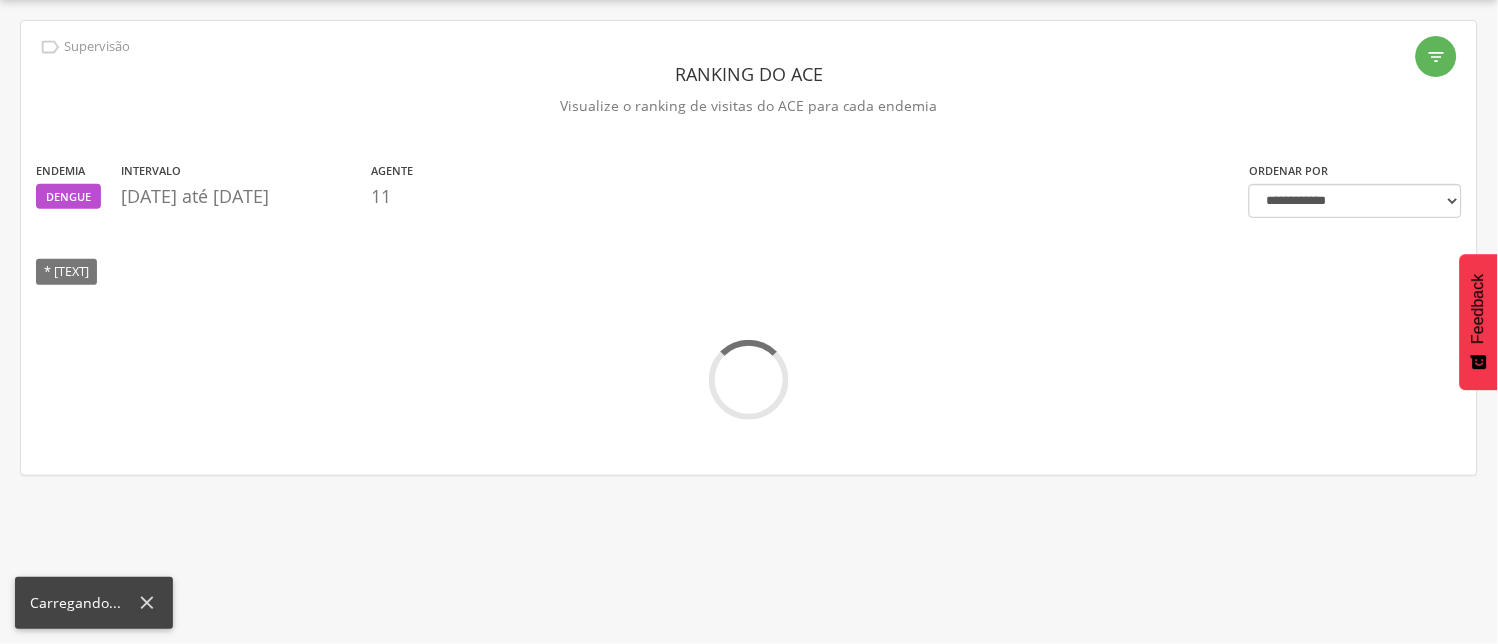 scroll, scrollTop: 60, scrollLeft: 0, axis: vertical 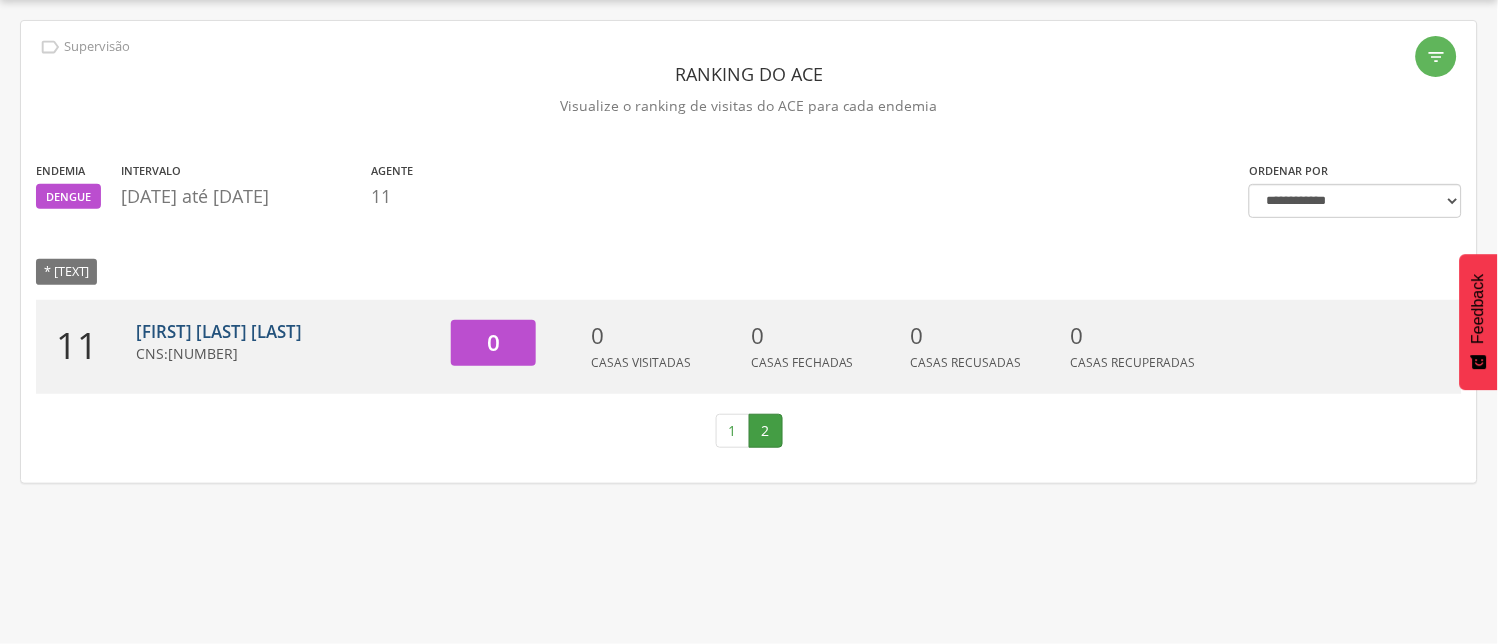 click on "[FIRST] [LAST] [LAST]" at bounding box center [219, 331] 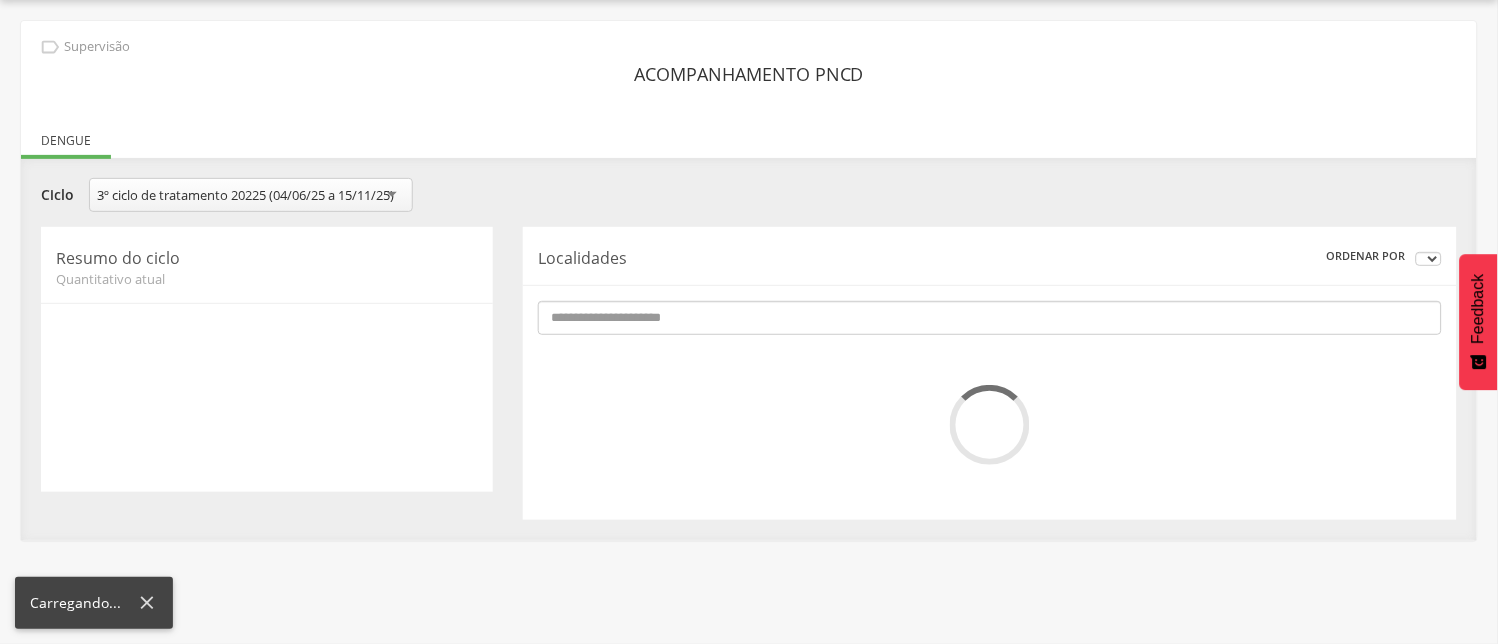 scroll, scrollTop: 0, scrollLeft: 0, axis: both 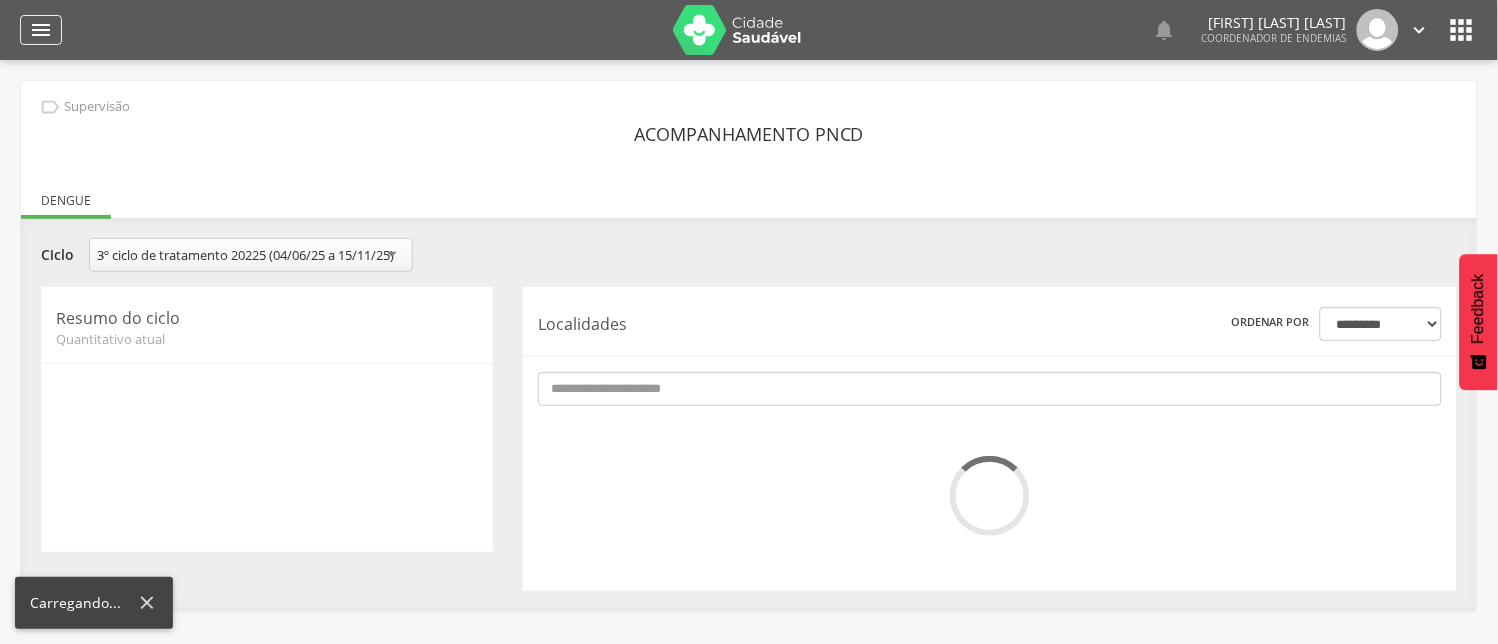 click on "" at bounding box center [41, 30] 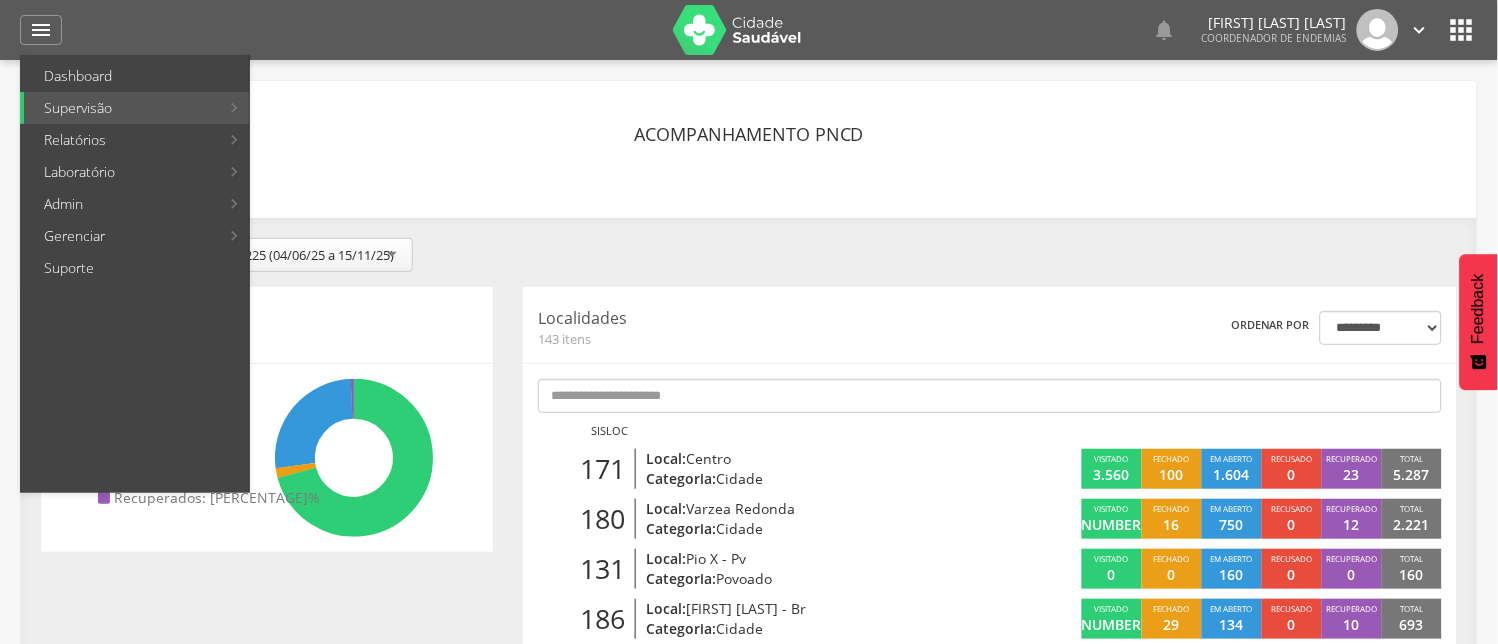 drag, startPoint x: 277, startPoint y: 93, endPoint x: 285, endPoint y: 112, distance: 20.615528 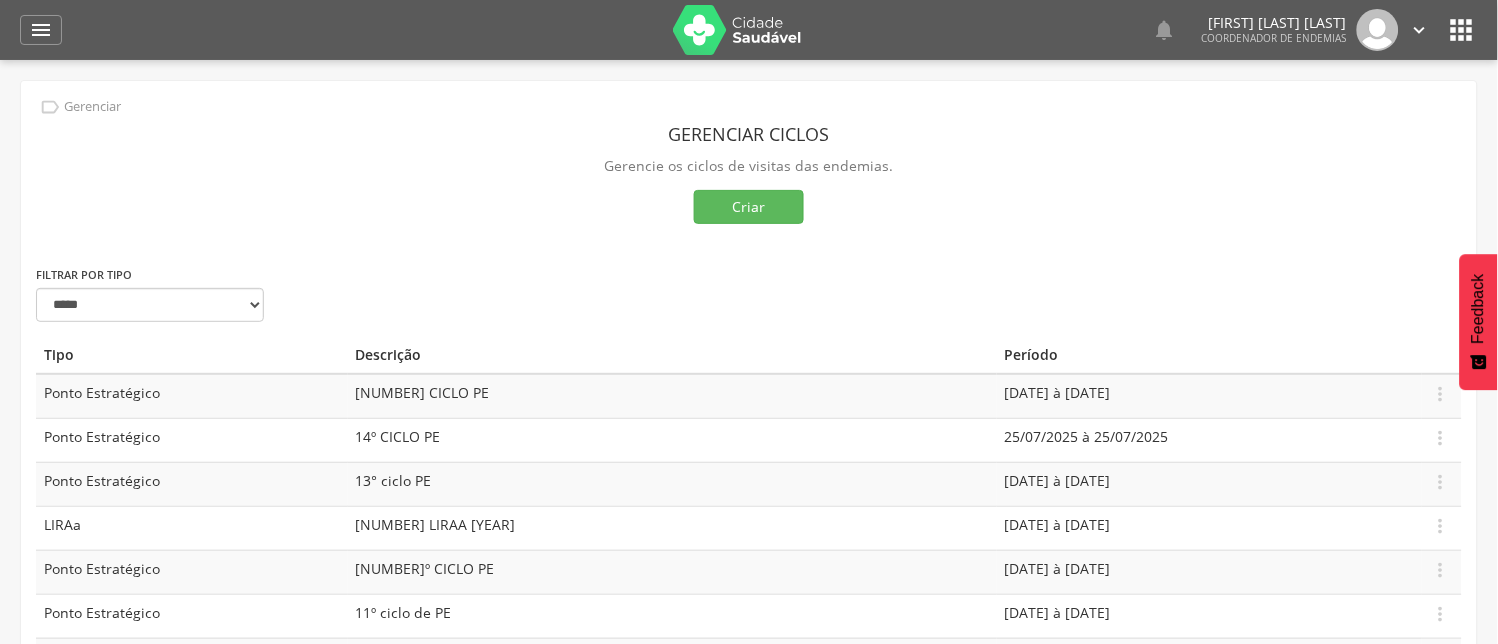 click on "Ponto Estratégico" at bounding box center [192, 440] 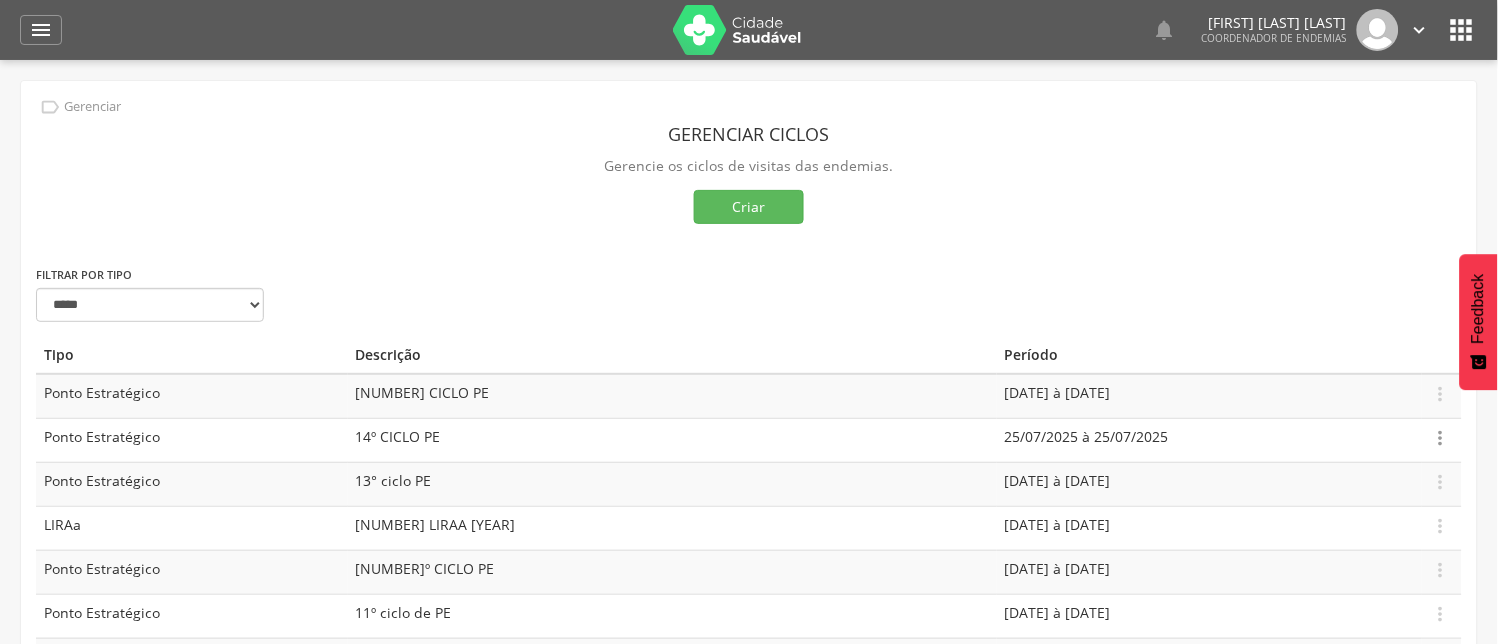 click on "" at bounding box center [1441, 438] 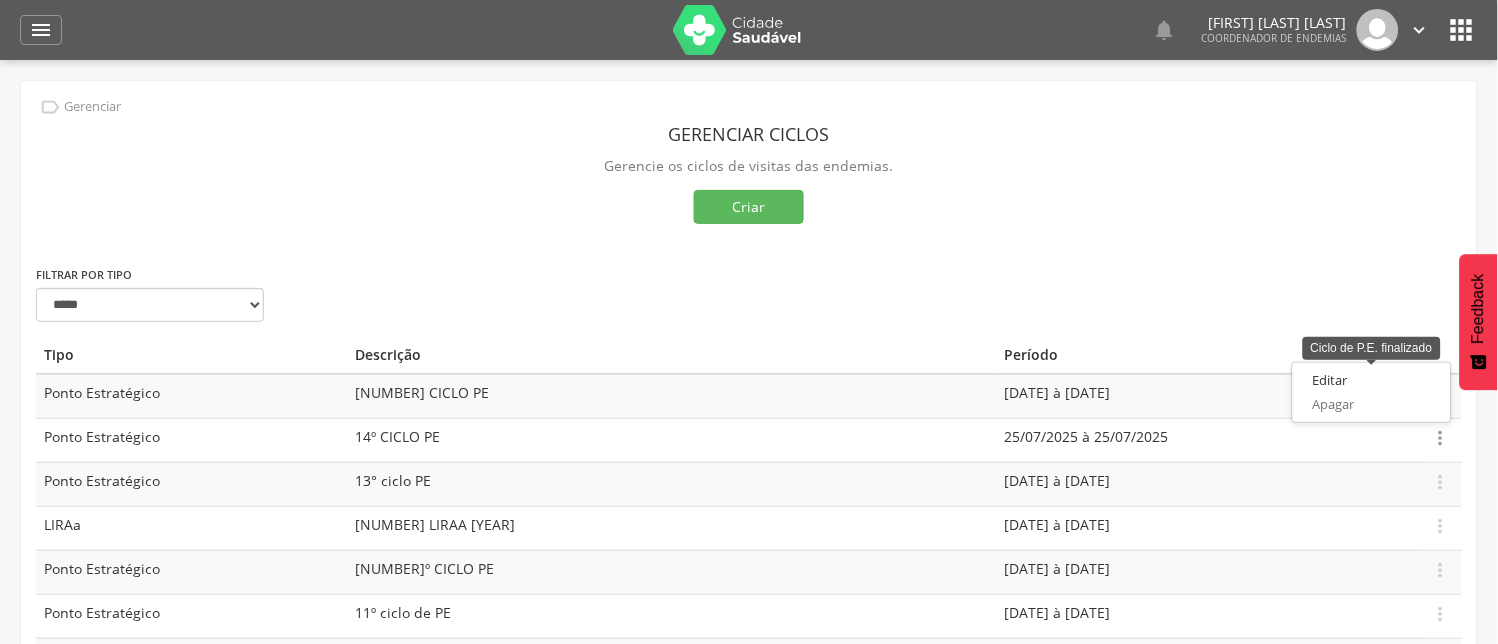 click on "Editar" at bounding box center (1372, 380) 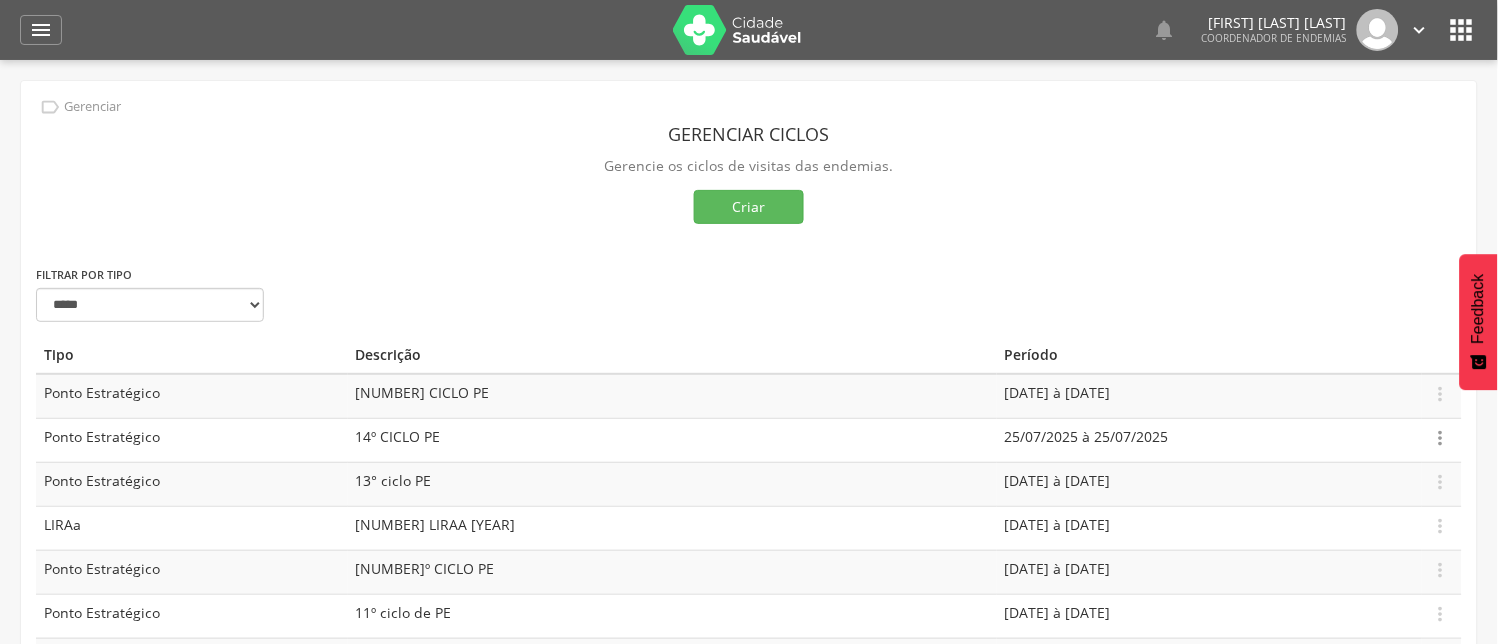 click on "" at bounding box center [1441, 438] 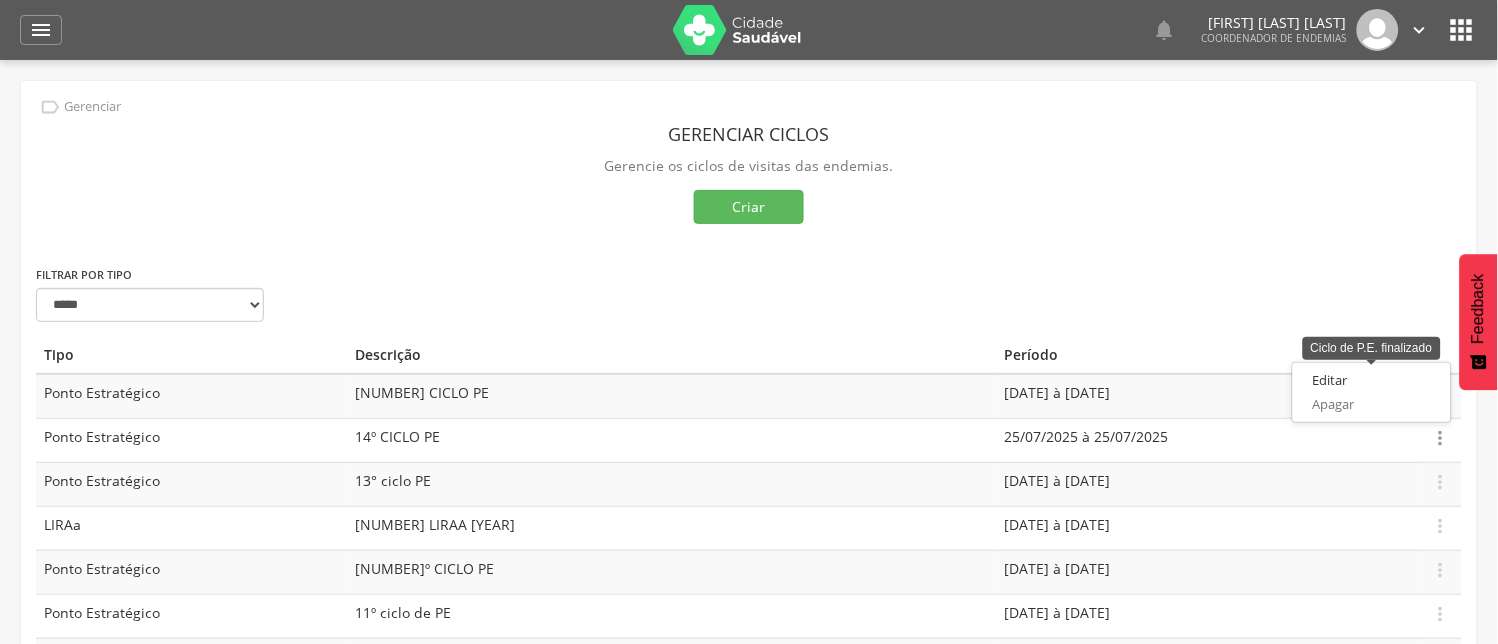 click on "Editar" at bounding box center (1372, 380) 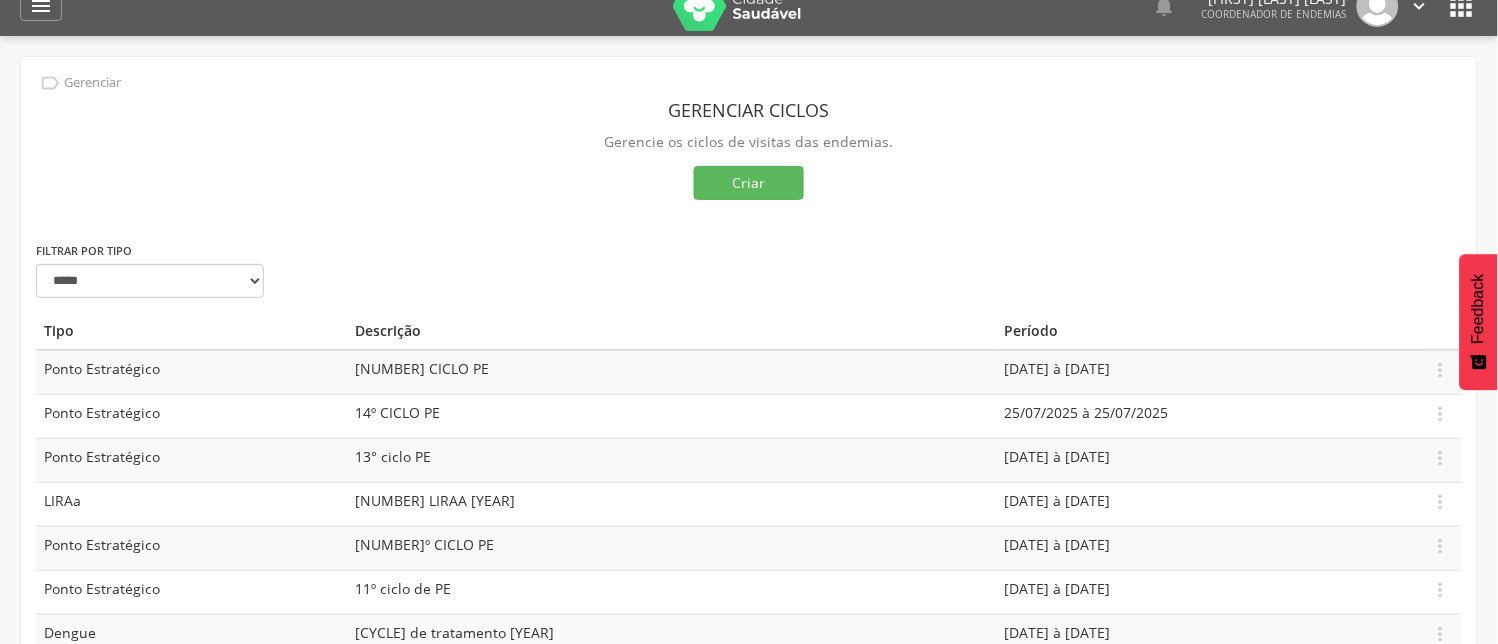 scroll, scrollTop: 0, scrollLeft: 0, axis: both 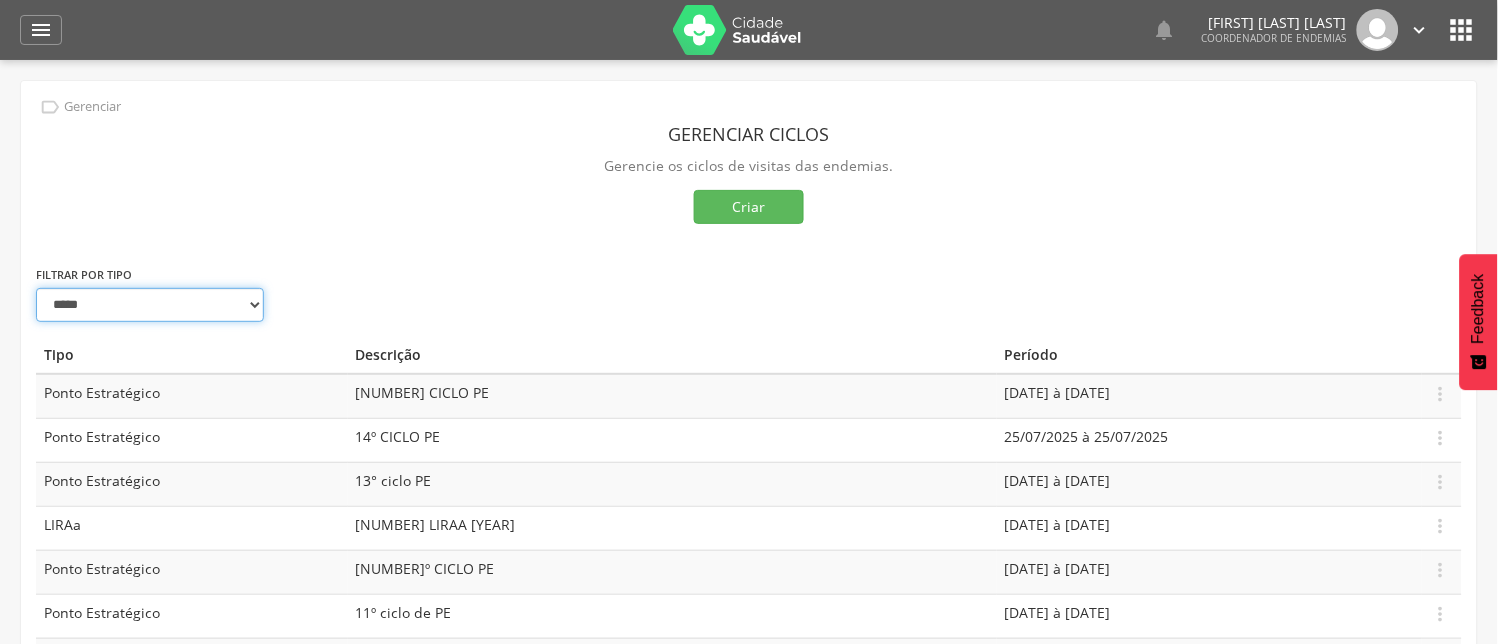 click on "**********" at bounding box center [150, 305] 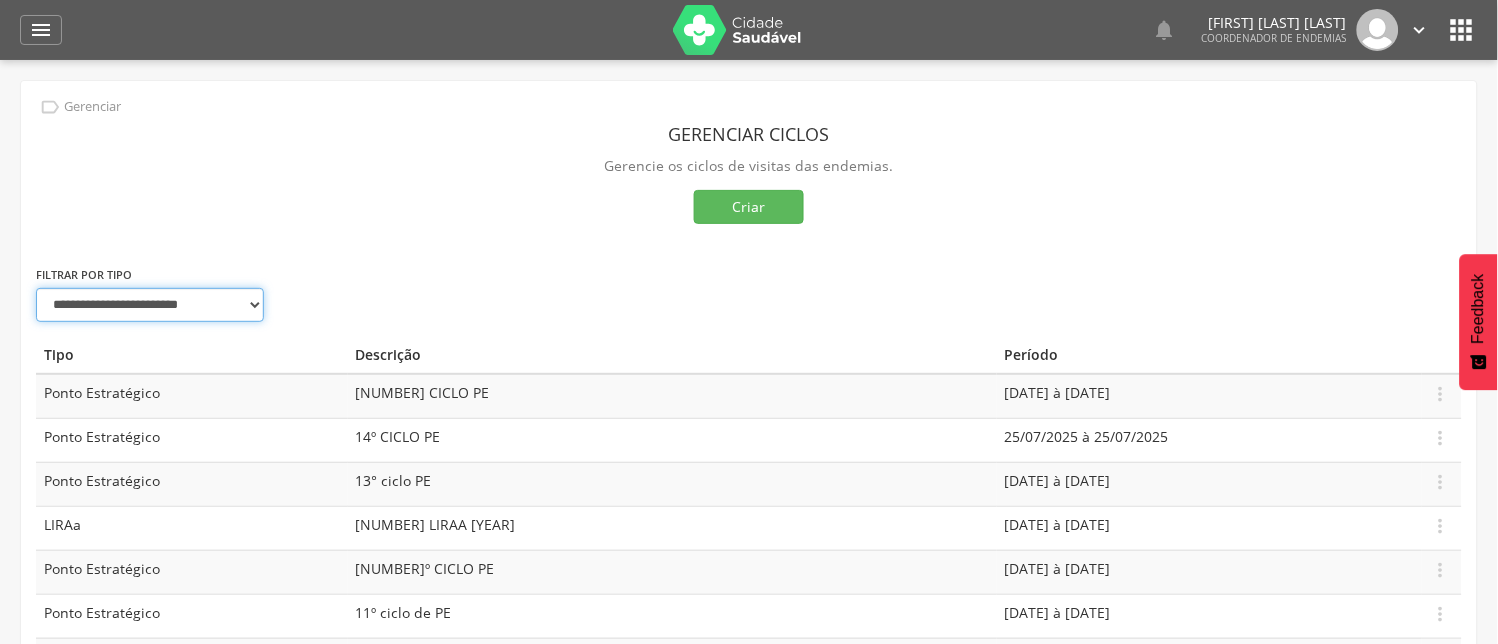 click on "**********" at bounding box center [150, 305] 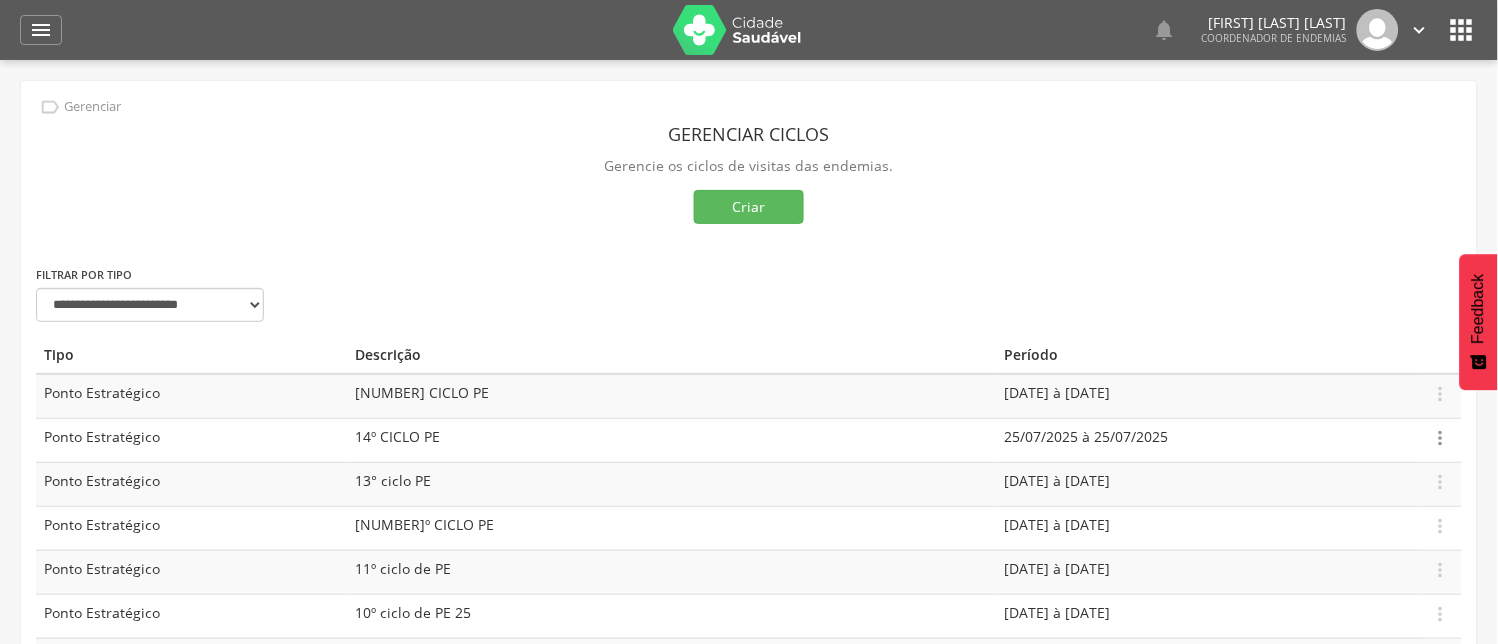 click on "" at bounding box center (1441, 438) 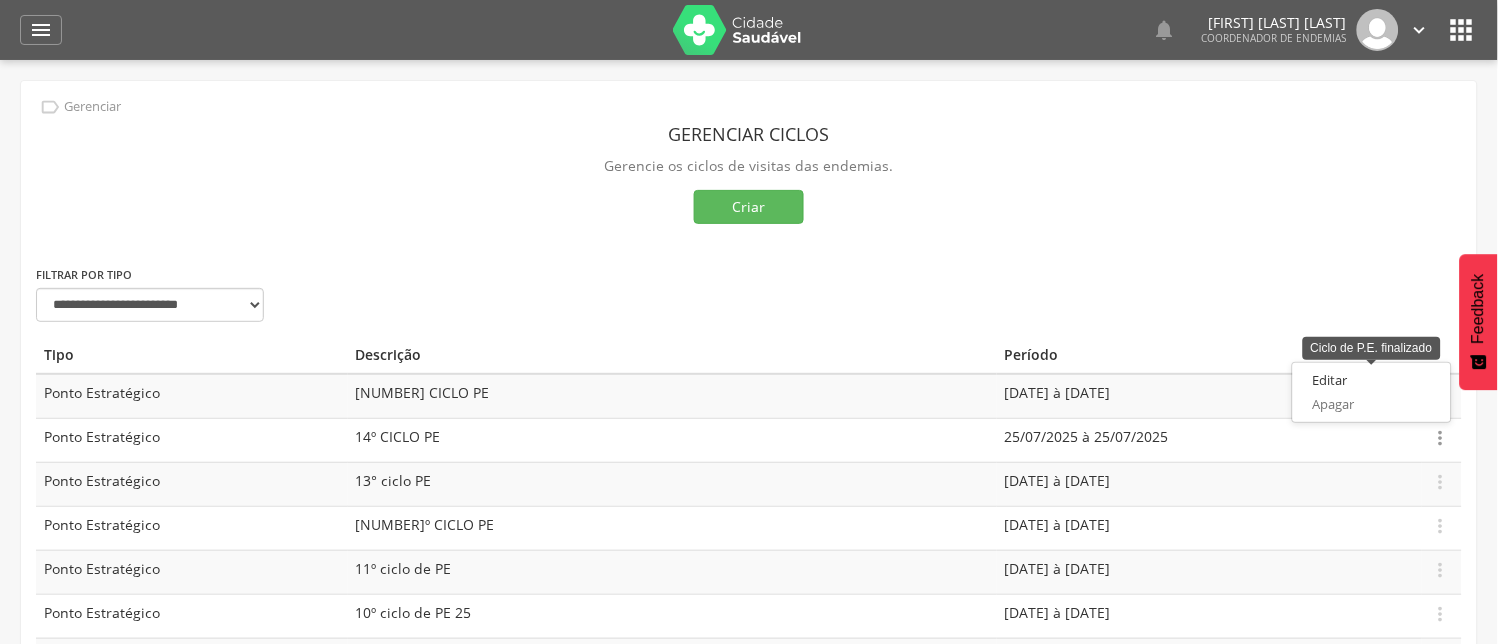 click on "Editar" at bounding box center (1372, 380) 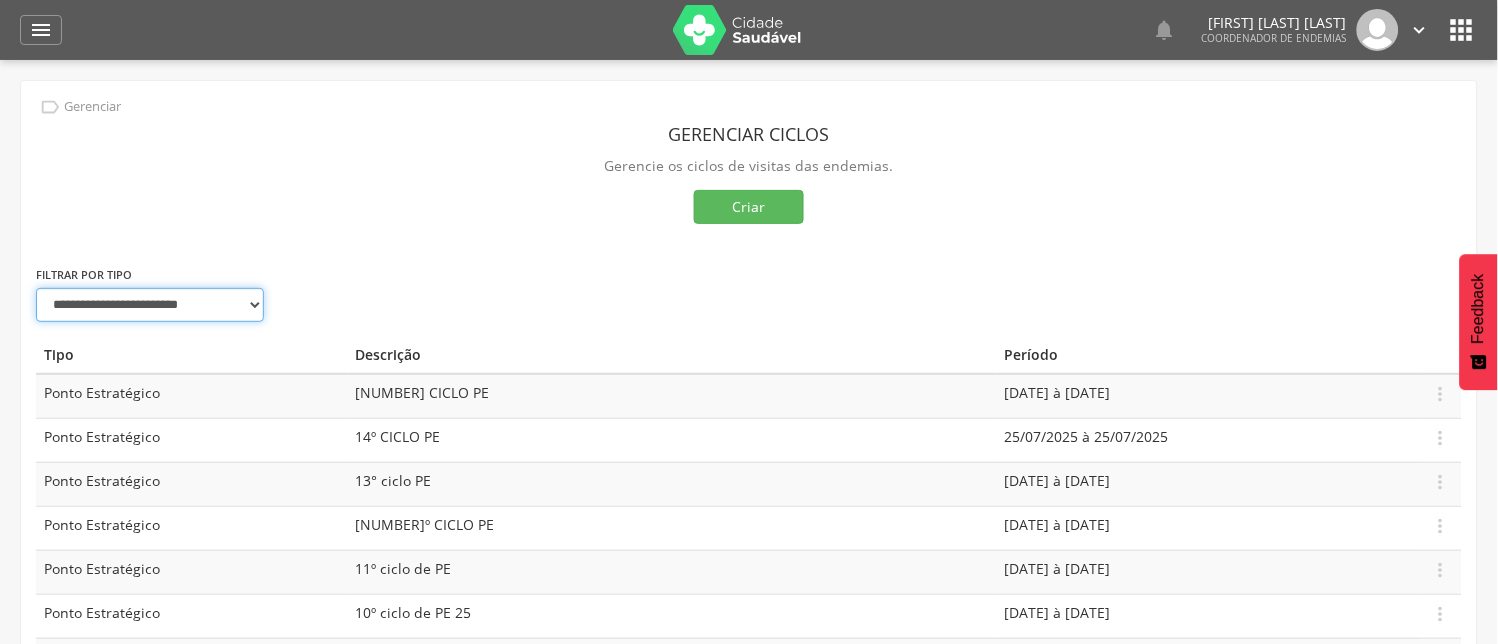 click on "**********" at bounding box center [150, 305] 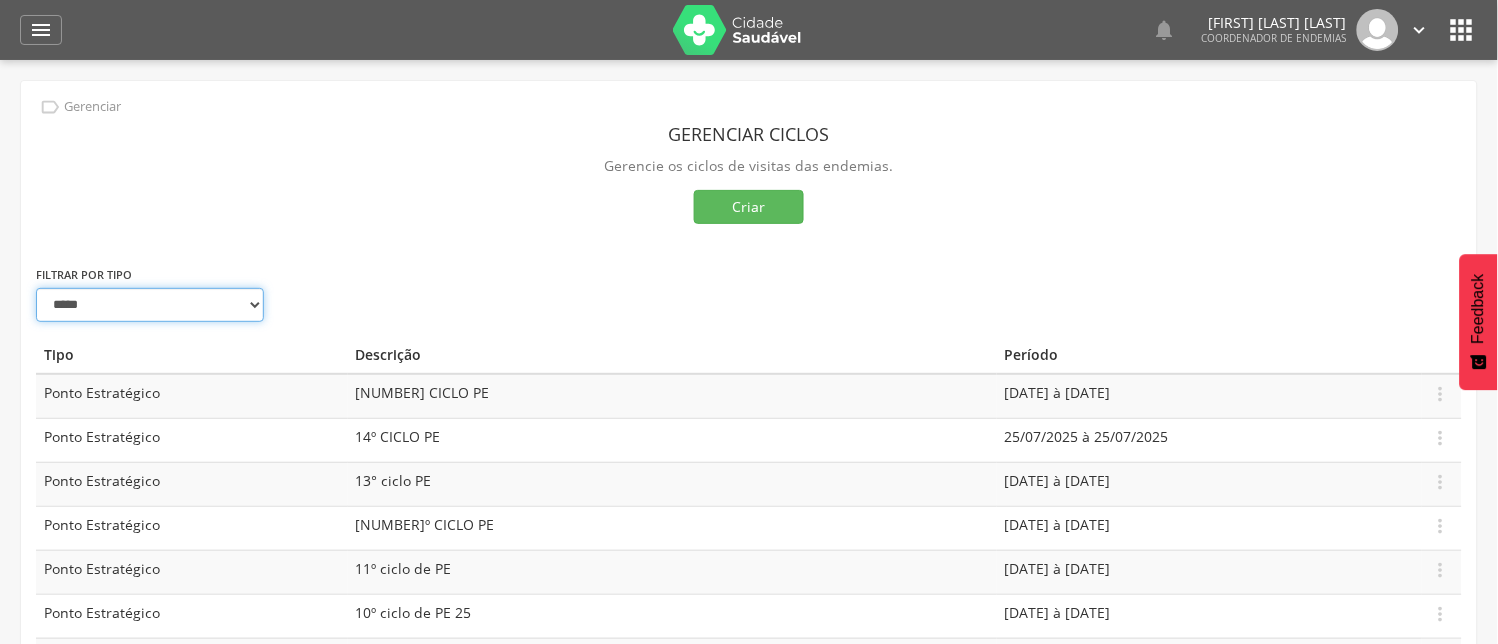 click on "**********" at bounding box center (150, 305) 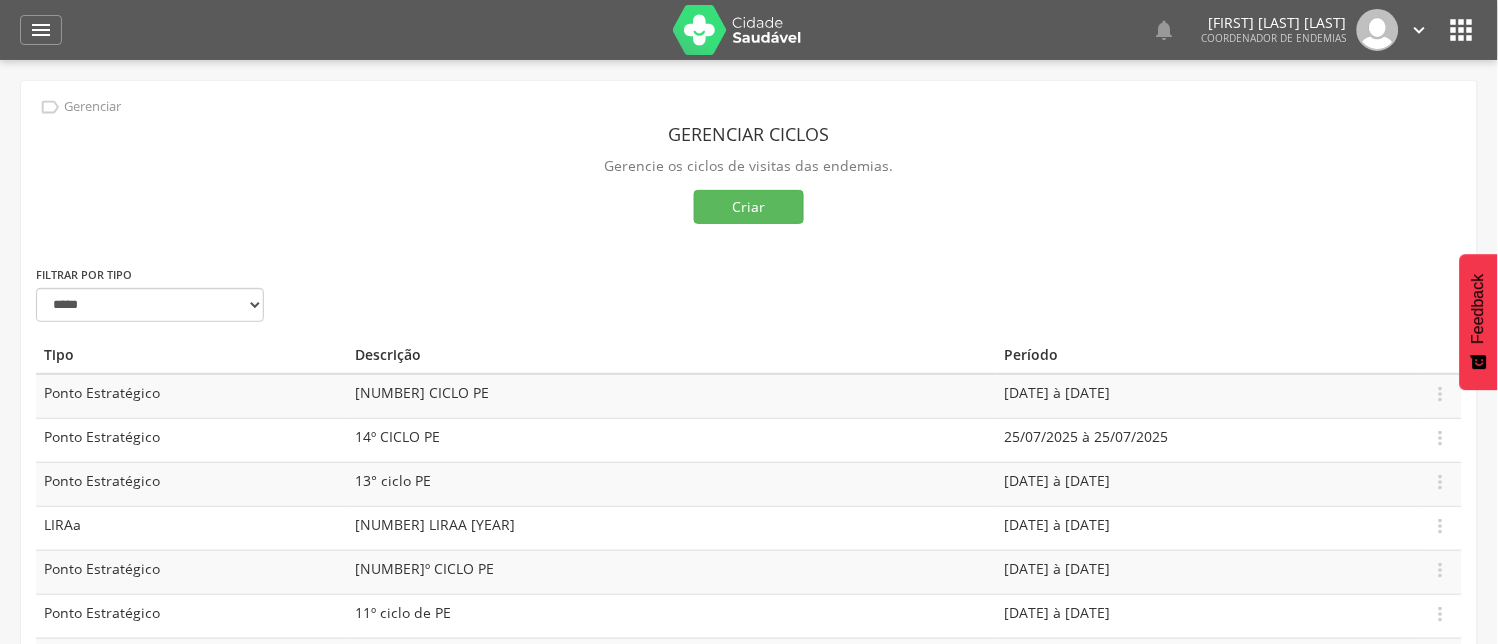 click on "13° ciclo PE" at bounding box center [394, 480] 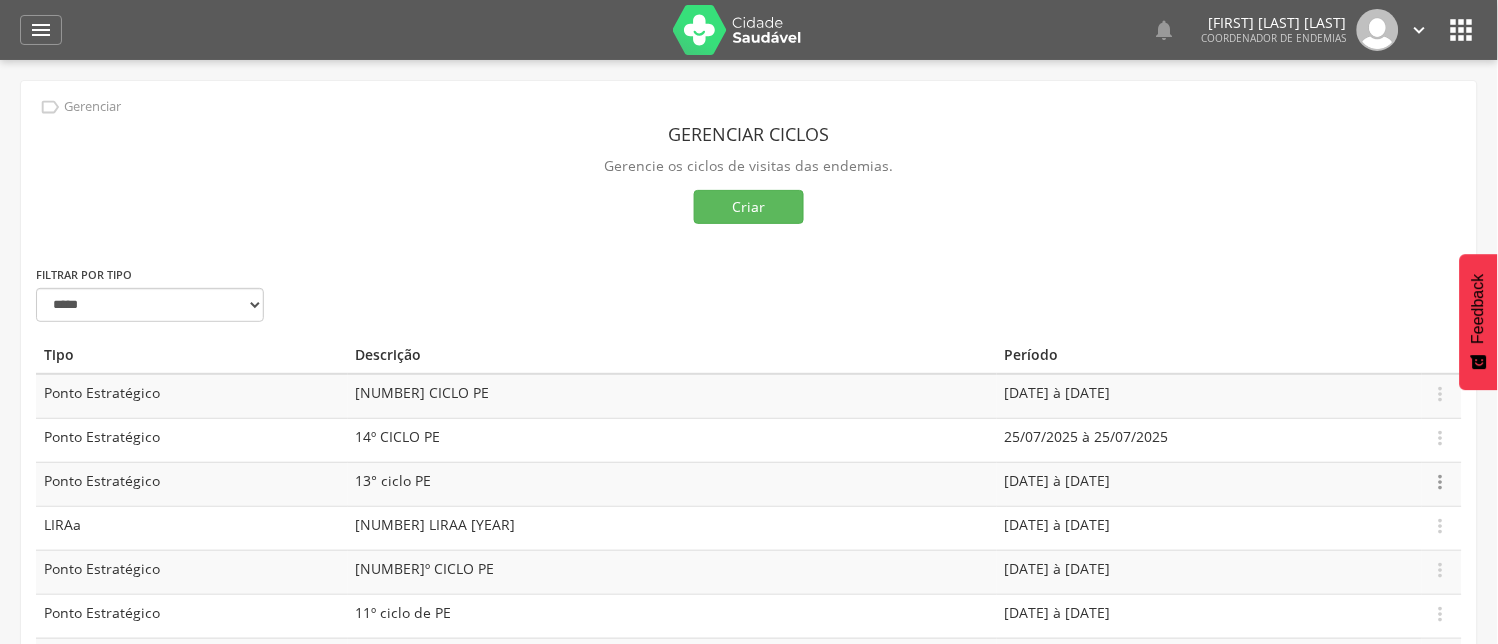click on "" at bounding box center [1441, 482] 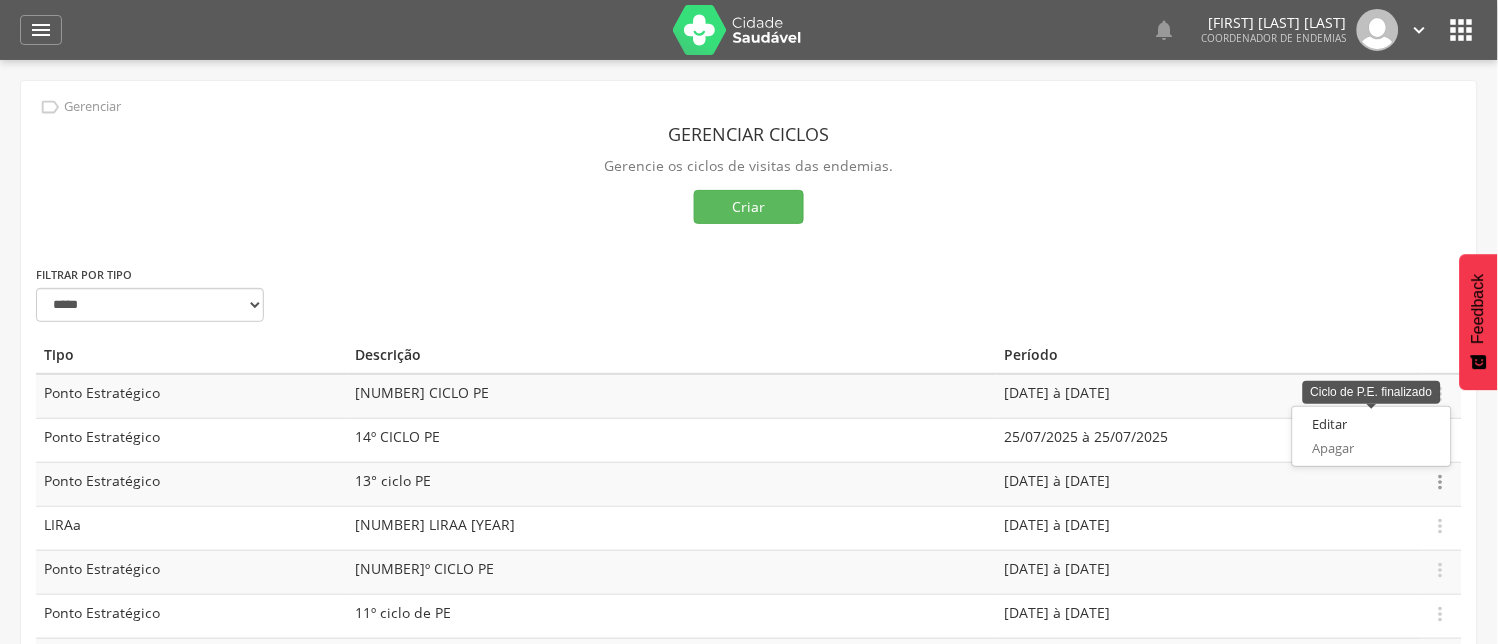 click on "Editar" at bounding box center (1372, 424) 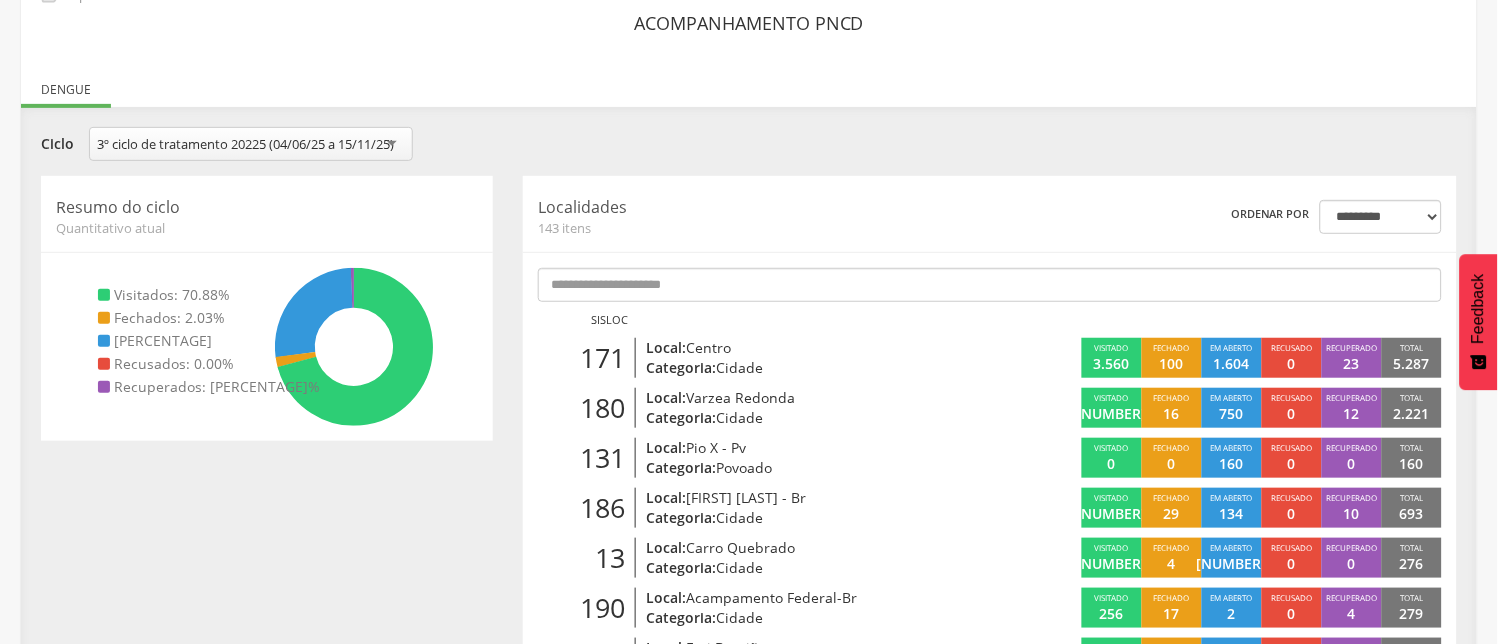 scroll, scrollTop: 0, scrollLeft: 0, axis: both 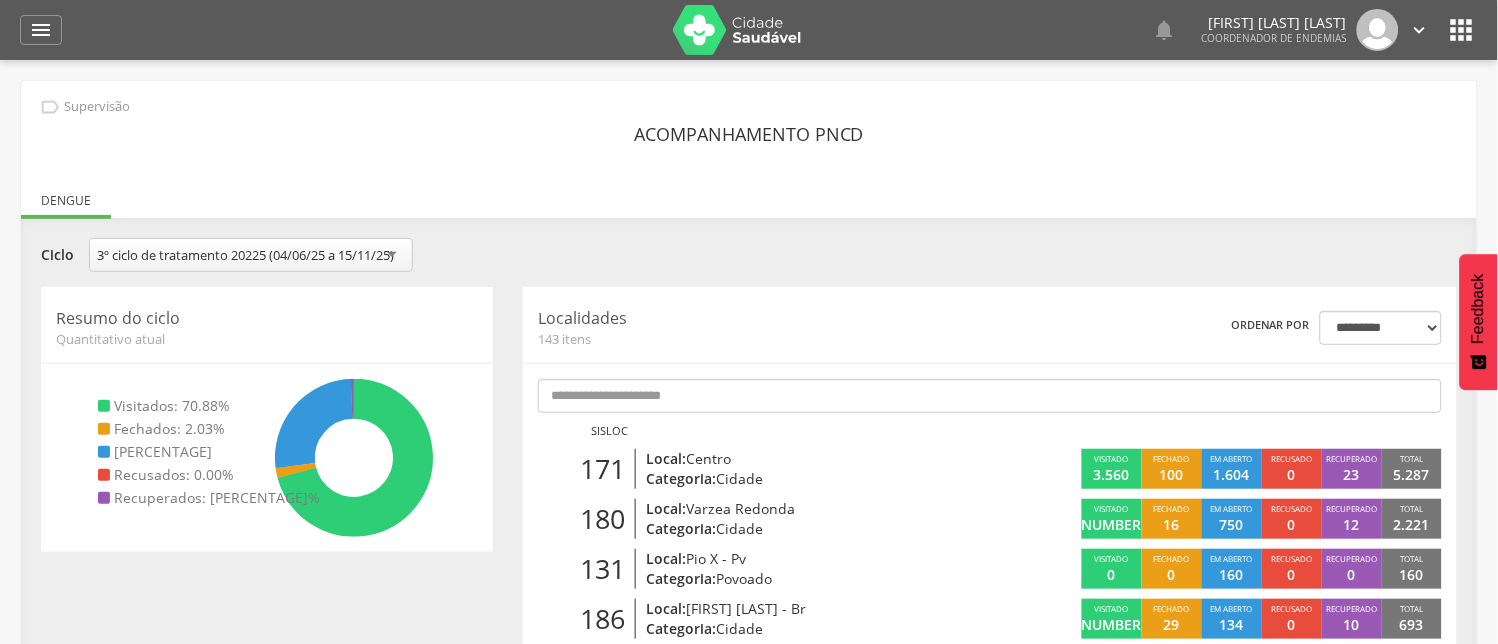 click on "" at bounding box center [1420, 30] 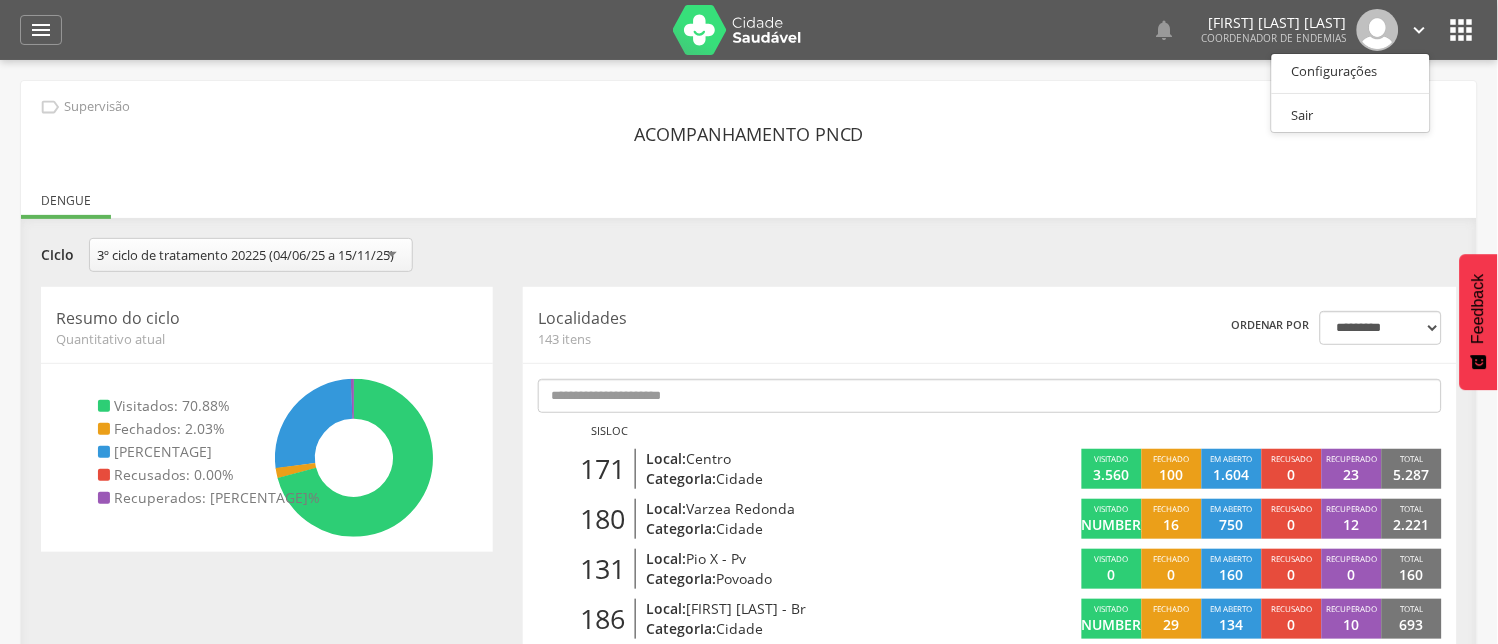 click on "Acompanhamento PNCD" at bounding box center [749, 134] 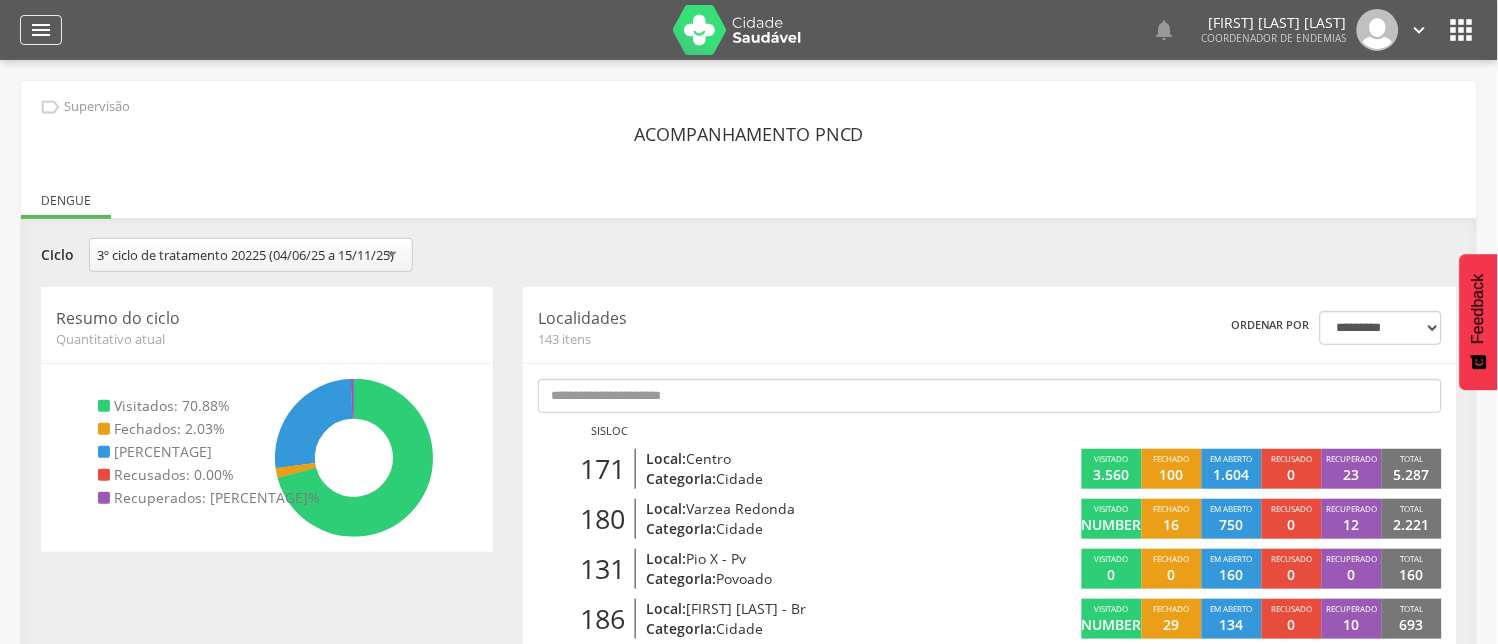 click on "" at bounding box center (41, 30) 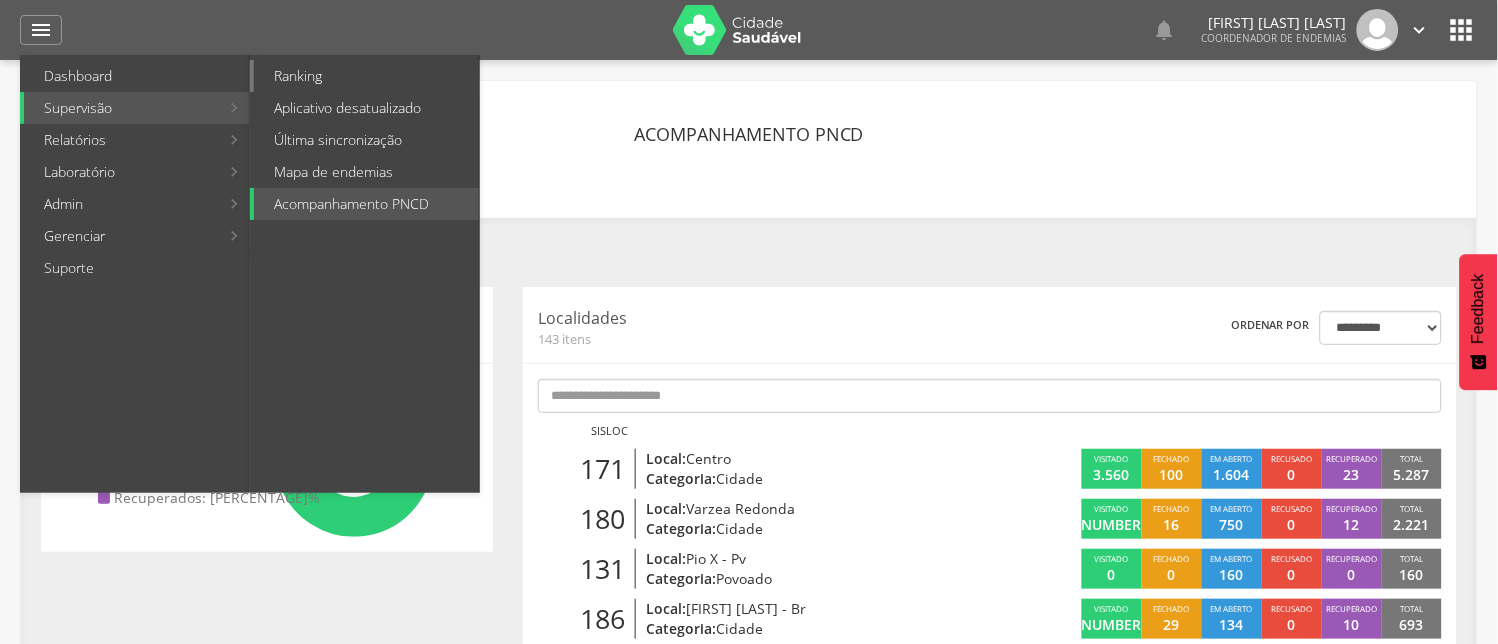 drag, startPoint x: 300, startPoint y: 66, endPoint x: 314, endPoint y: 72, distance: 15.231546 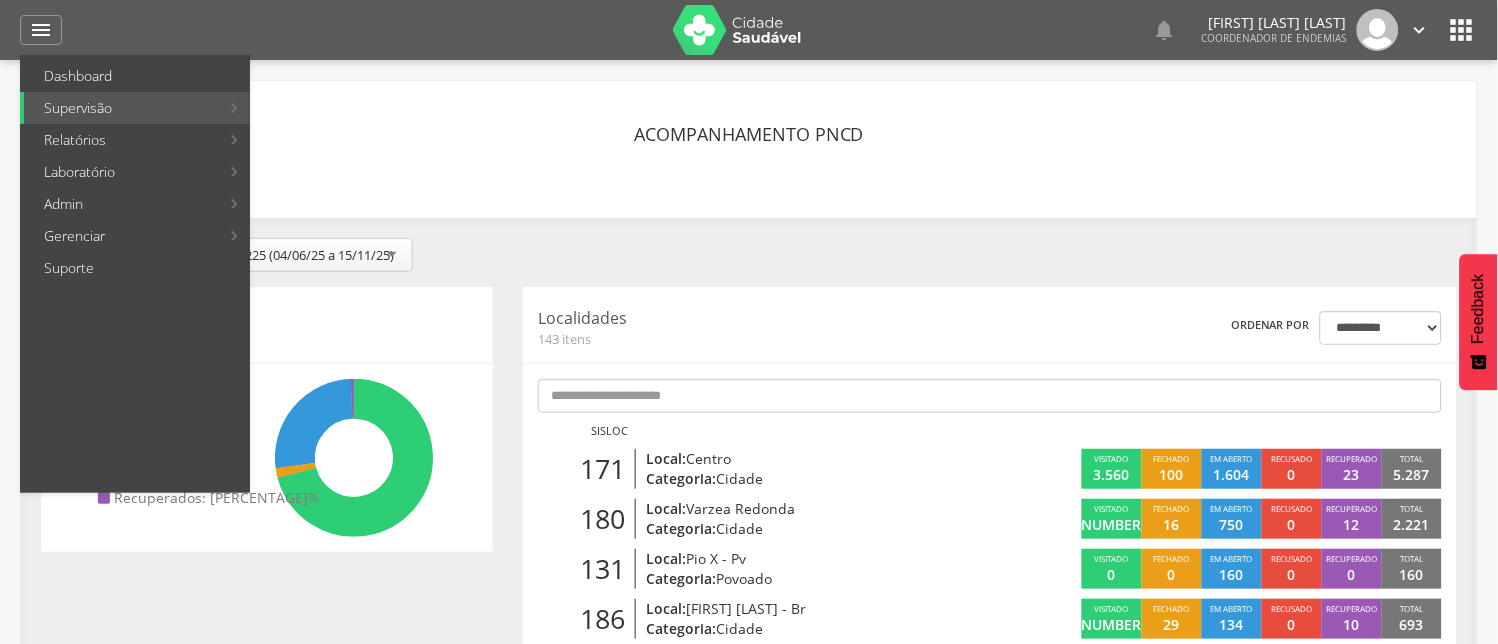 click on "Ranking" at bounding box center (366, 76) 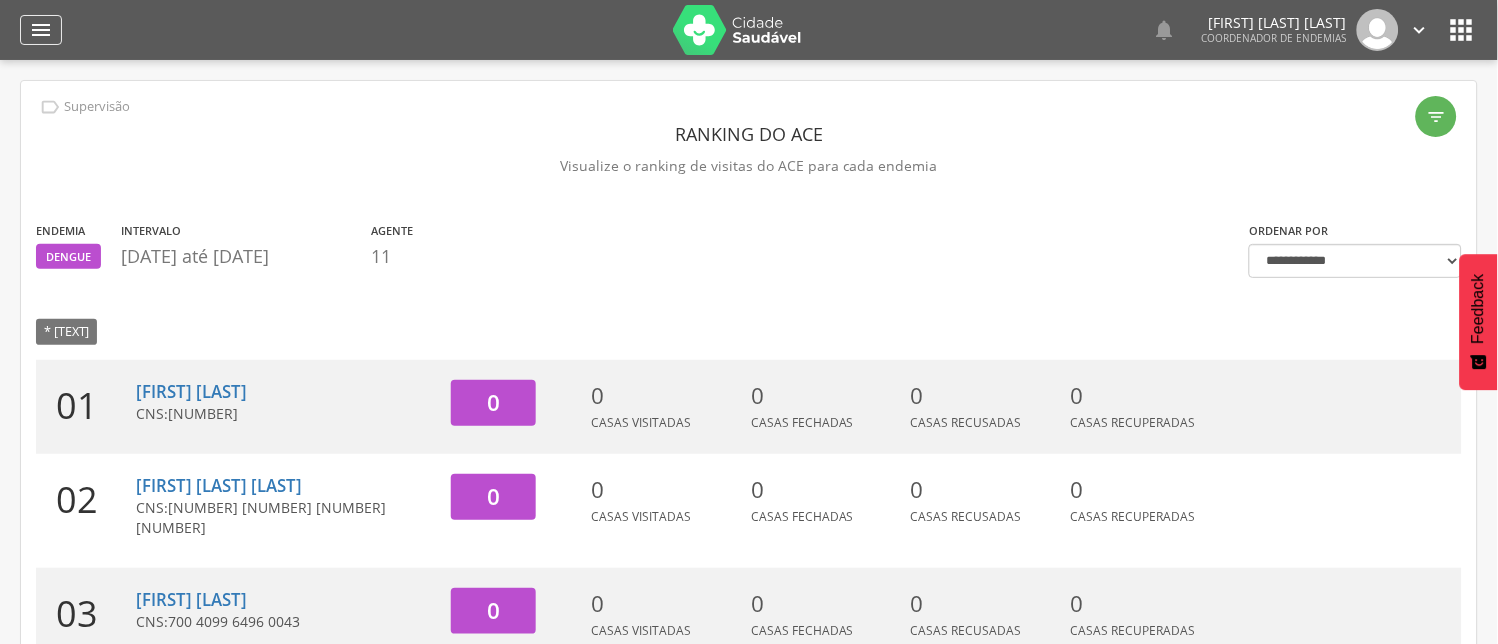 click on "" at bounding box center [41, 30] 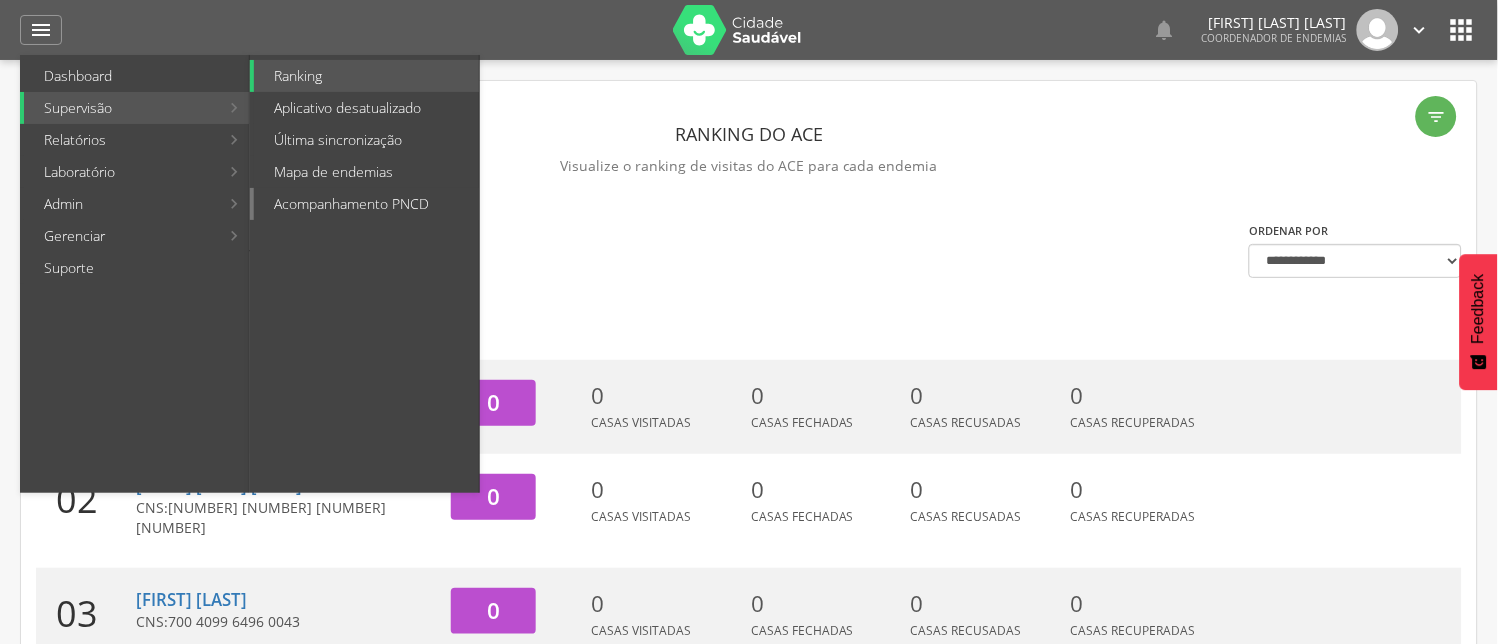 click on "Acompanhamento PNCD" at bounding box center (366, 204) 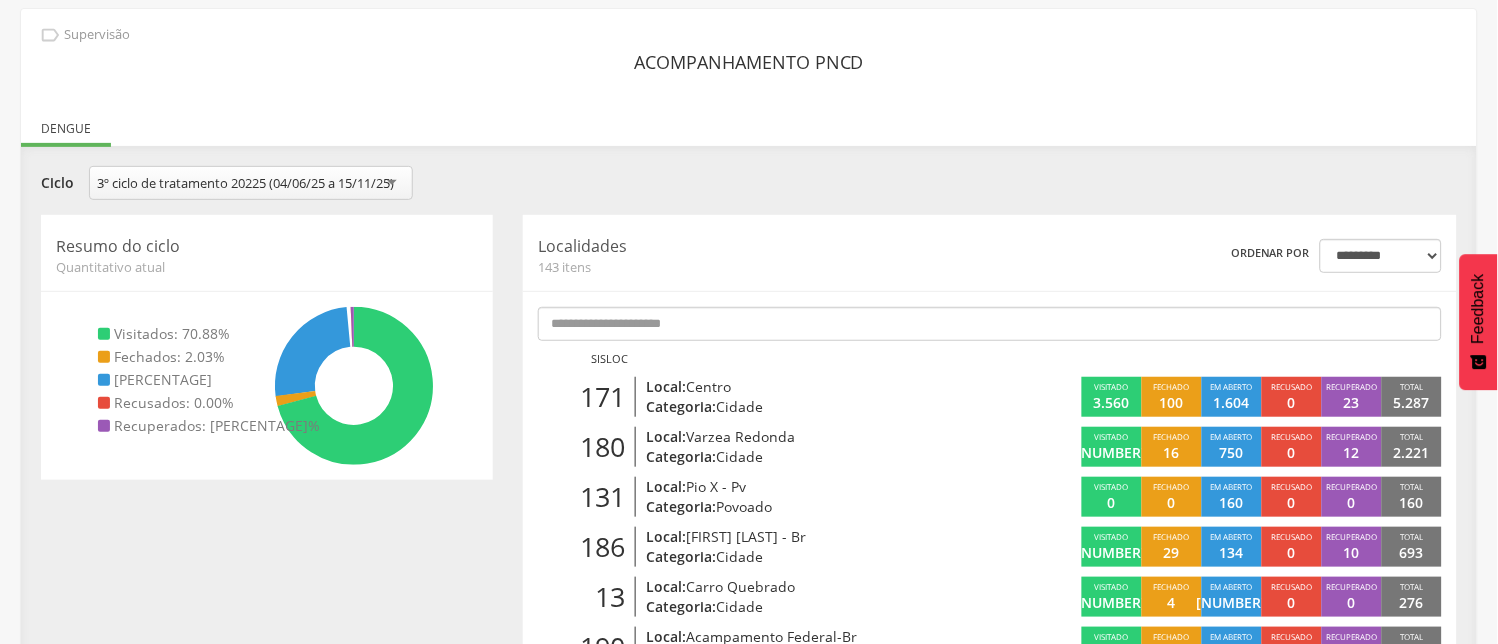 scroll, scrollTop: 111, scrollLeft: 0, axis: vertical 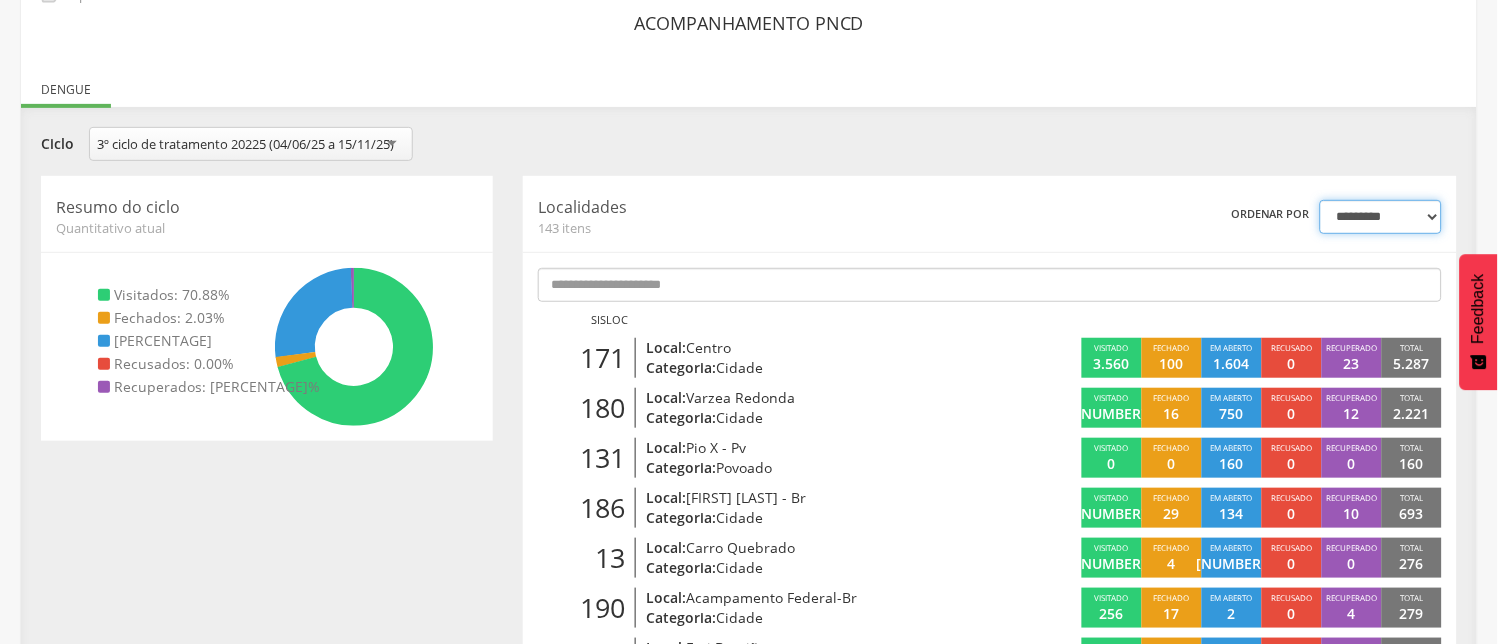 click on "**********" at bounding box center [1381, 217] 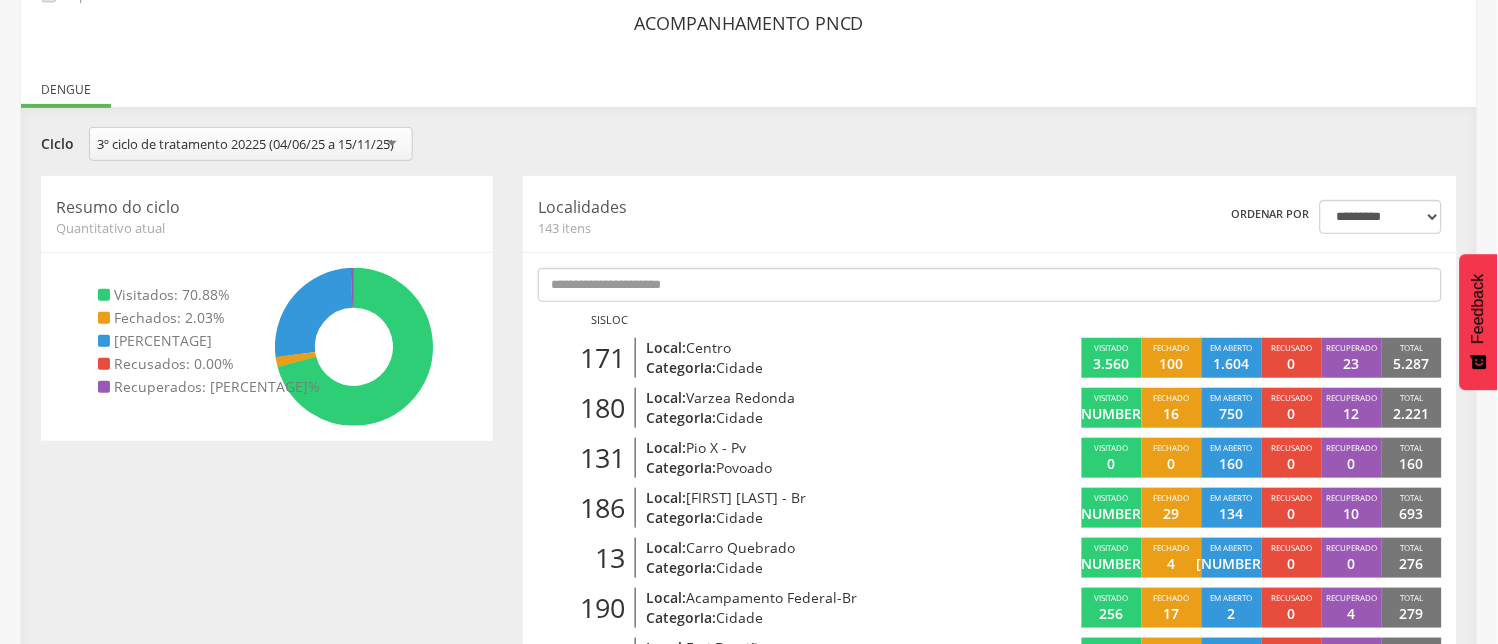 click on "**********" at bounding box center (749, 3837) 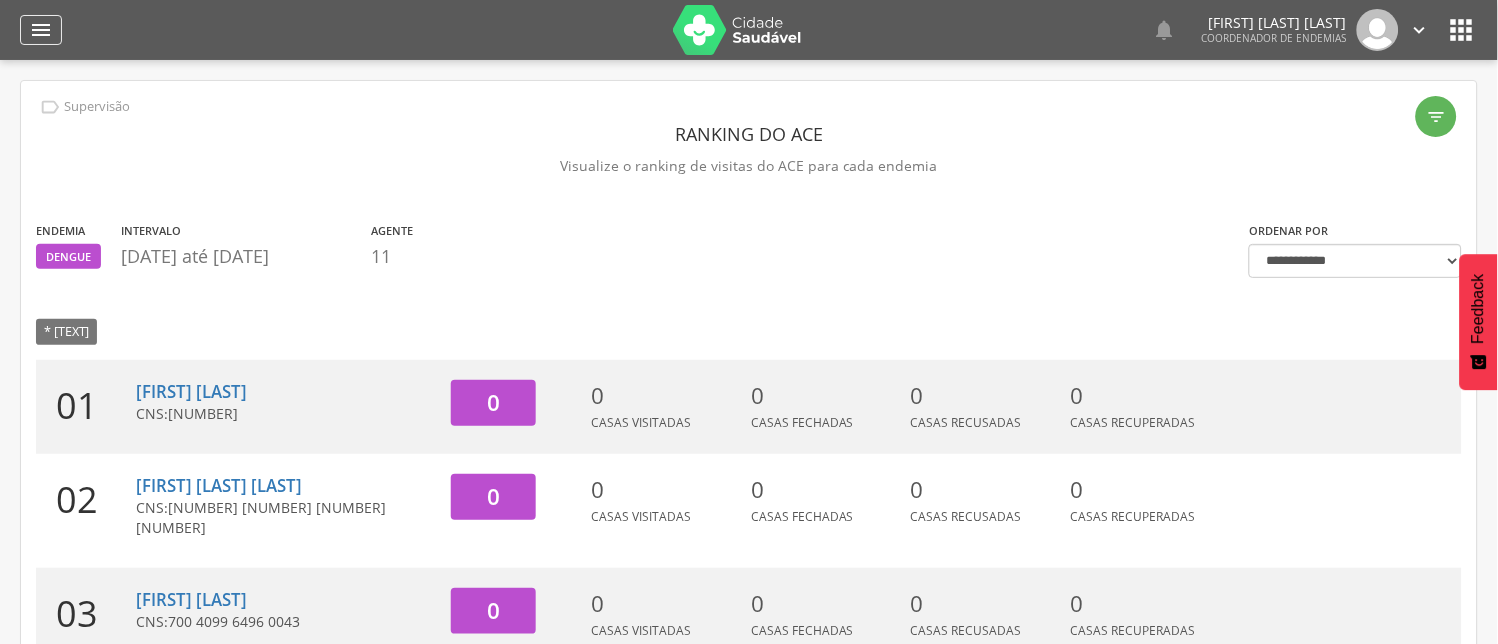 click on "" at bounding box center [41, 30] 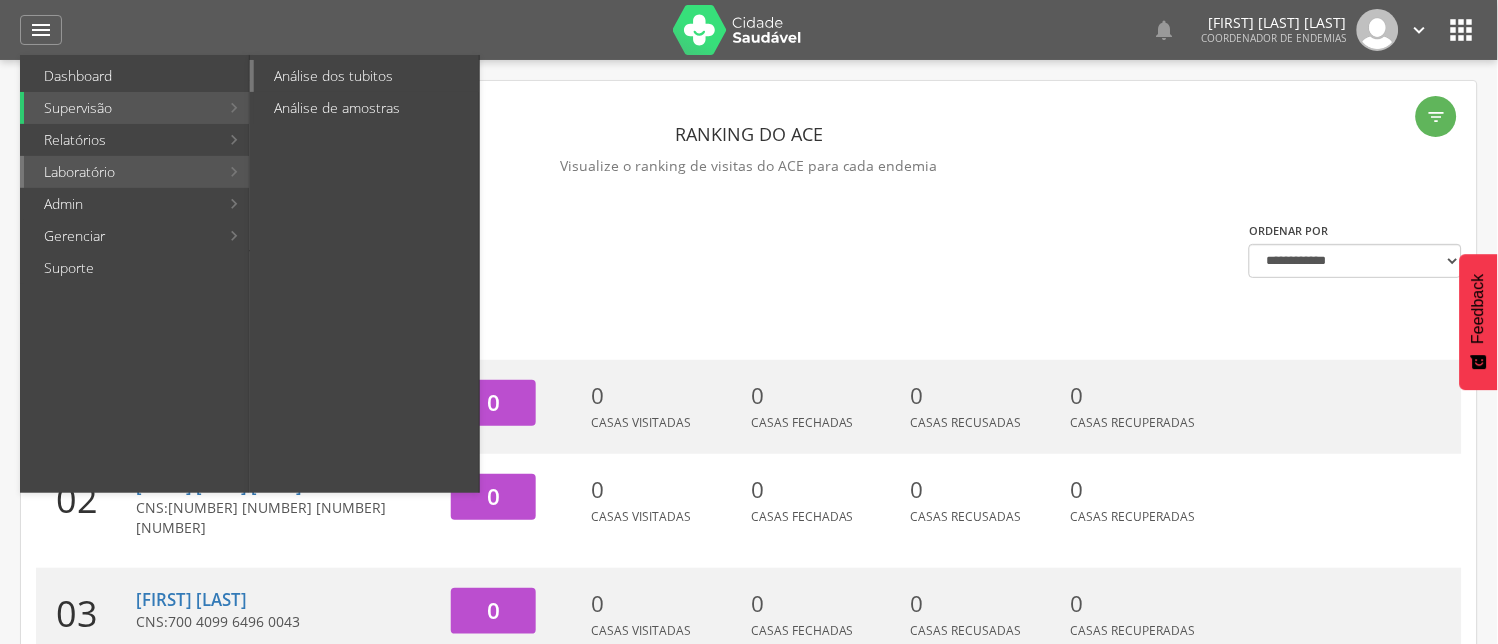 click on "Análise dos tubitos" at bounding box center (366, 76) 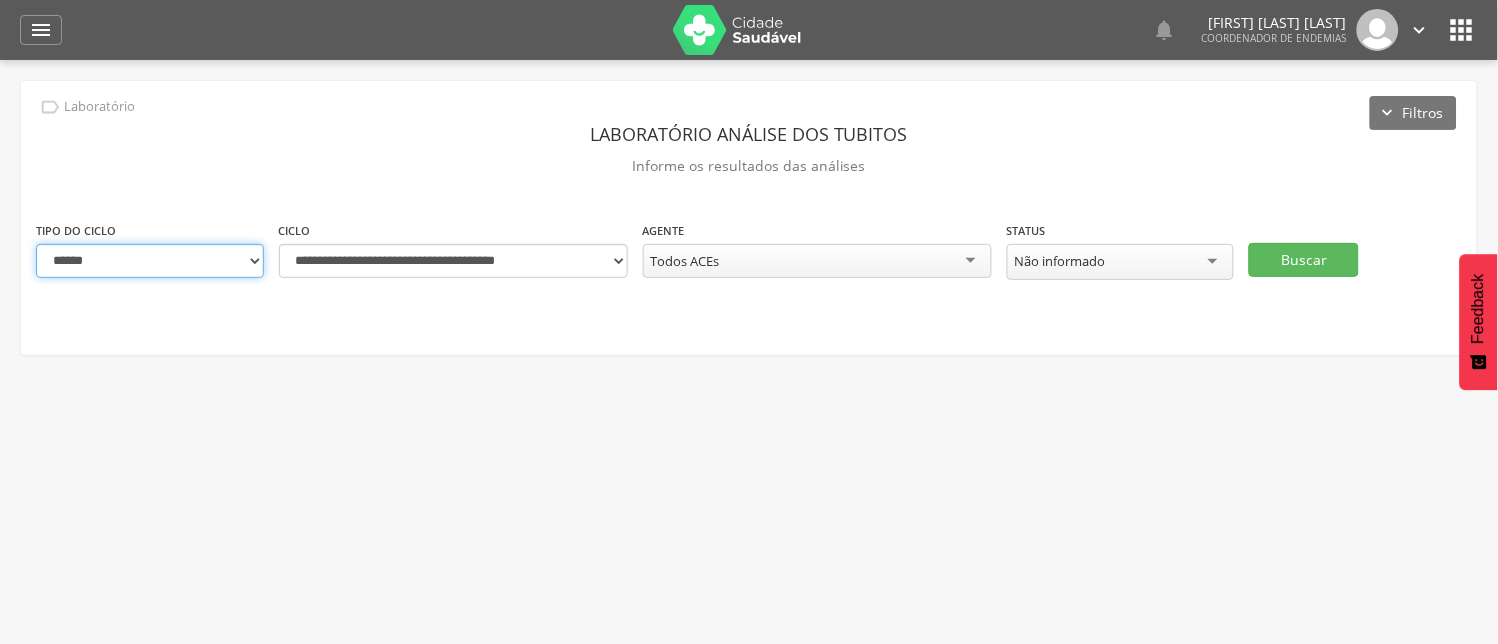 click on "**********" at bounding box center [150, 261] 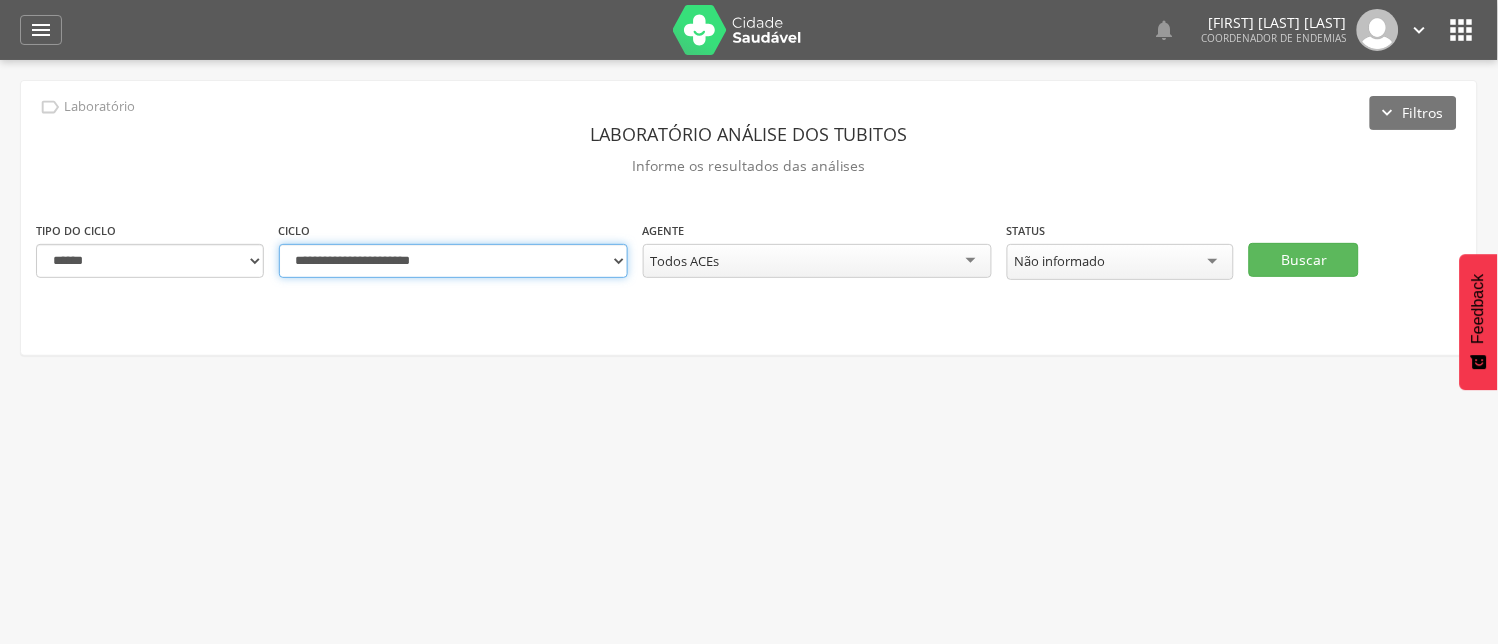 click on "**********" at bounding box center (453, 261) 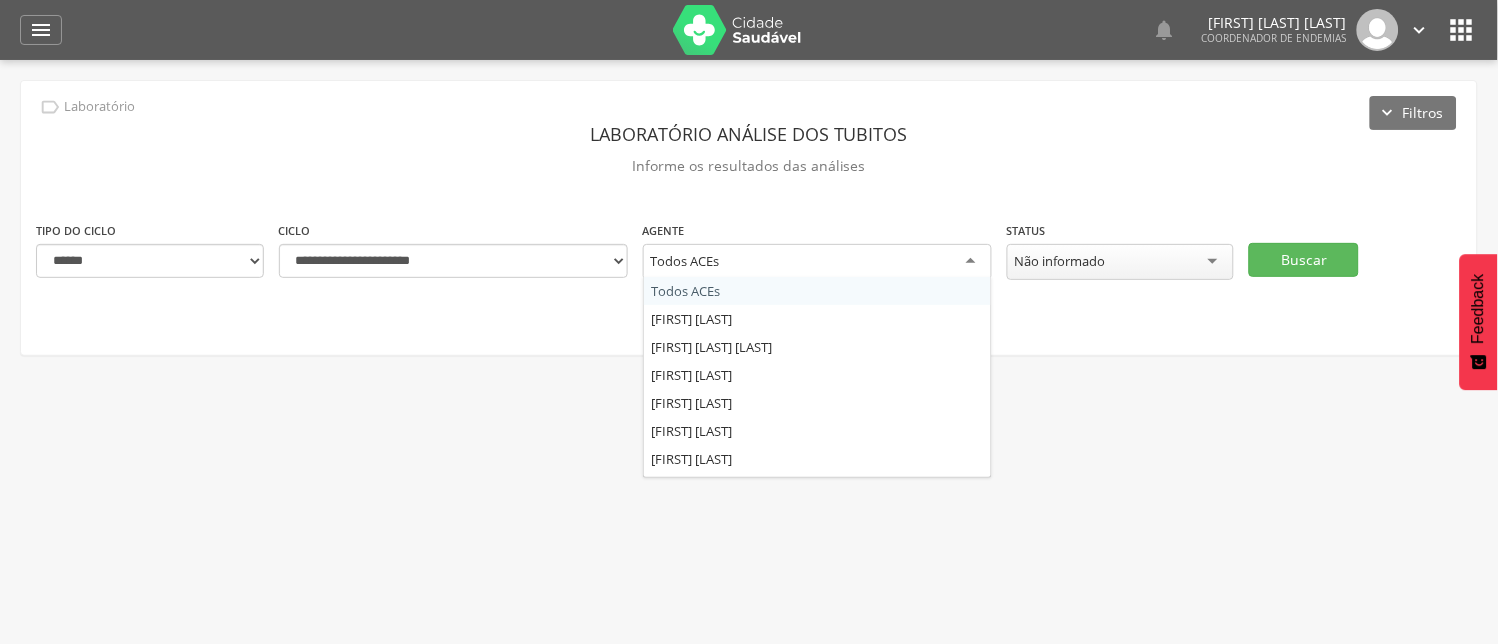 click on "Todos ACEs" at bounding box center [817, 262] 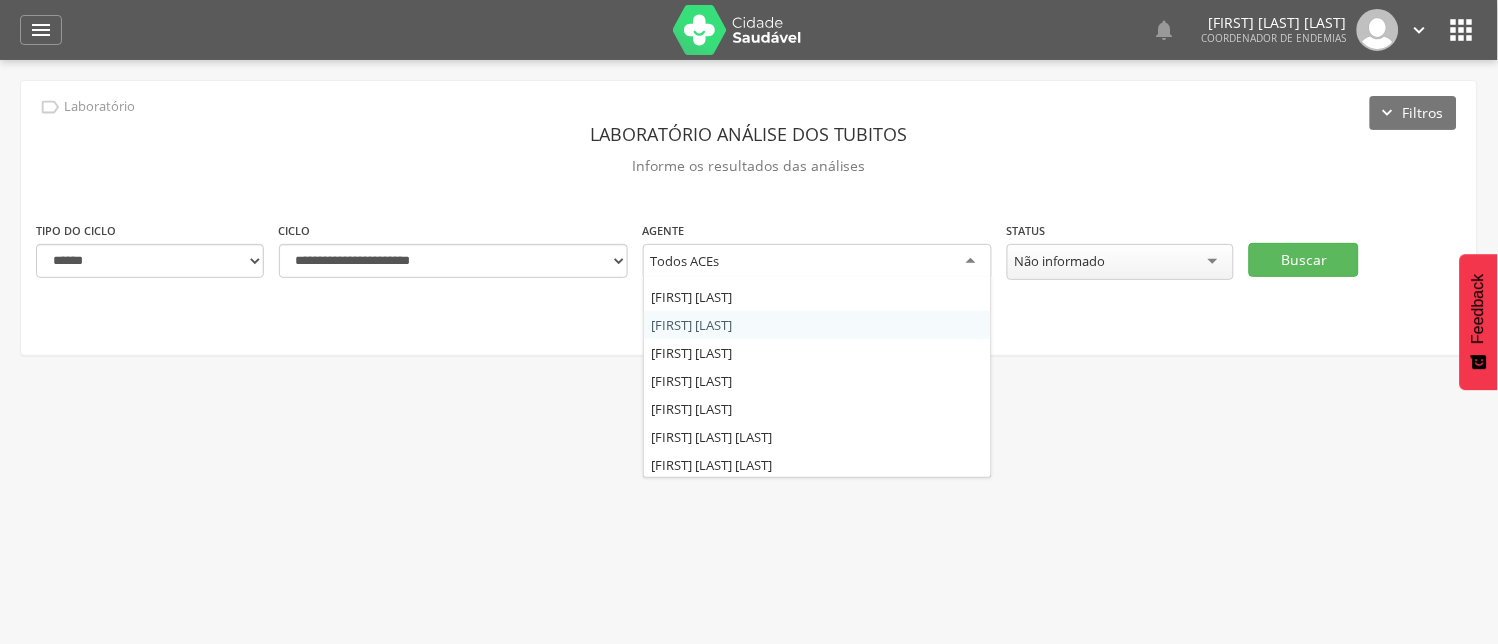 scroll, scrollTop: 135, scrollLeft: 0, axis: vertical 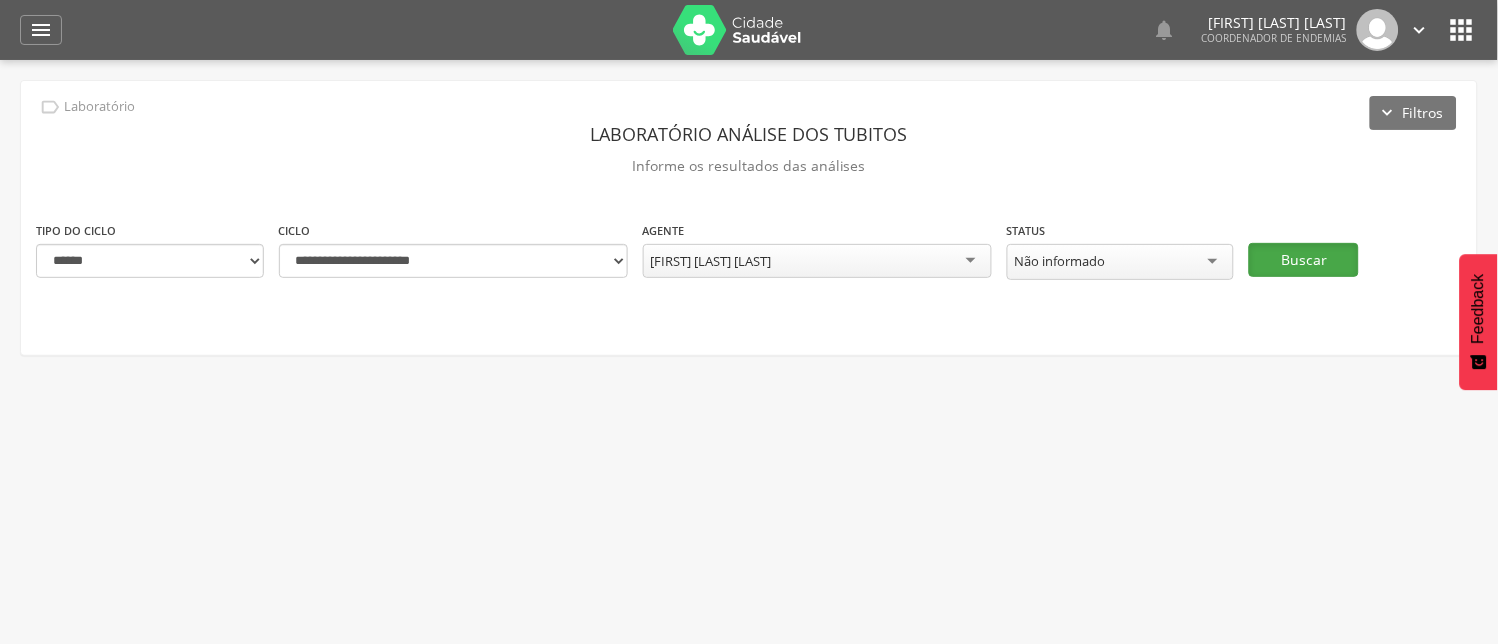 click on "Buscar" at bounding box center (1304, 260) 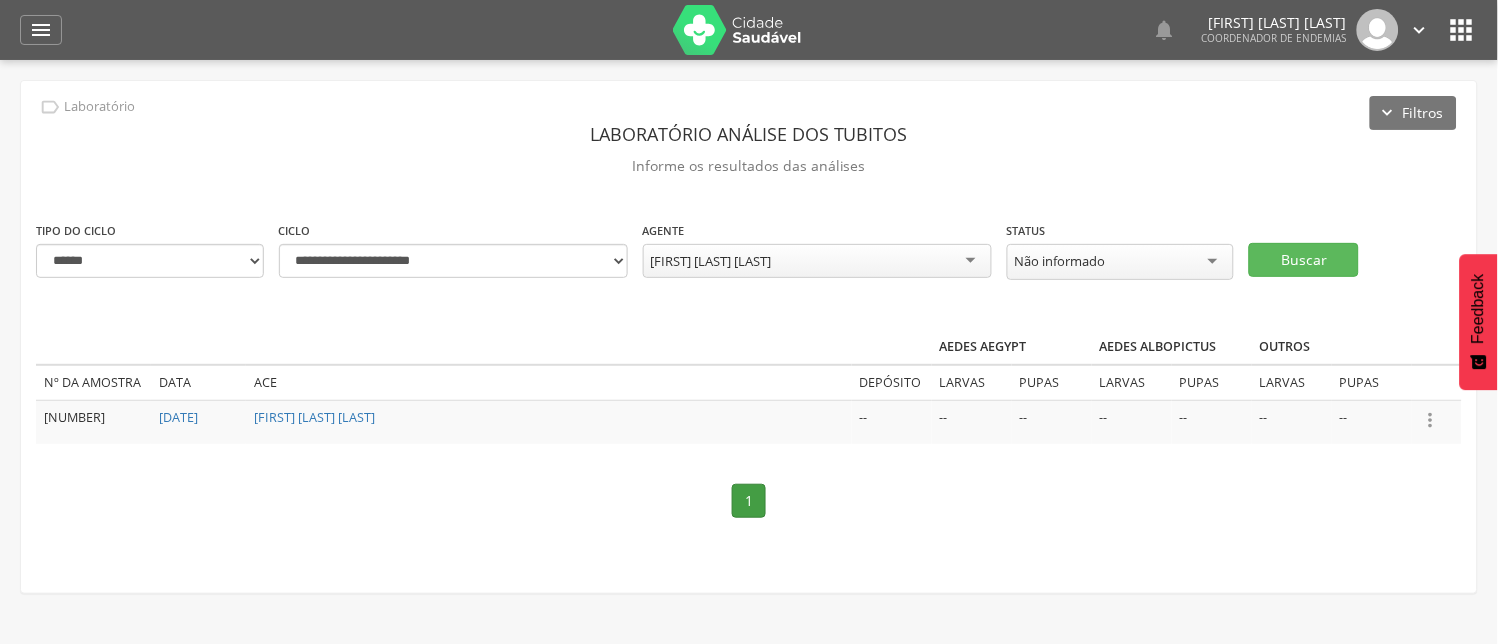 click on "" at bounding box center [1431, 420] 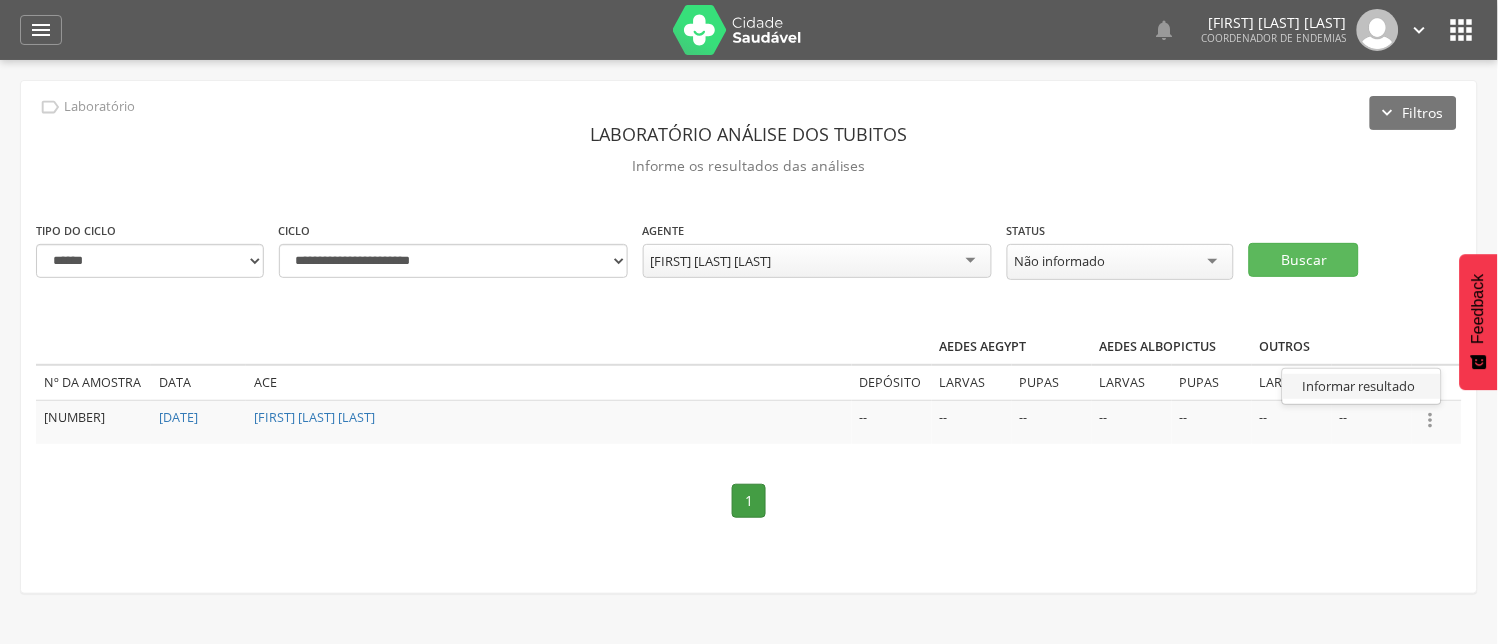click on "Informar resultado" at bounding box center [1362, 386] 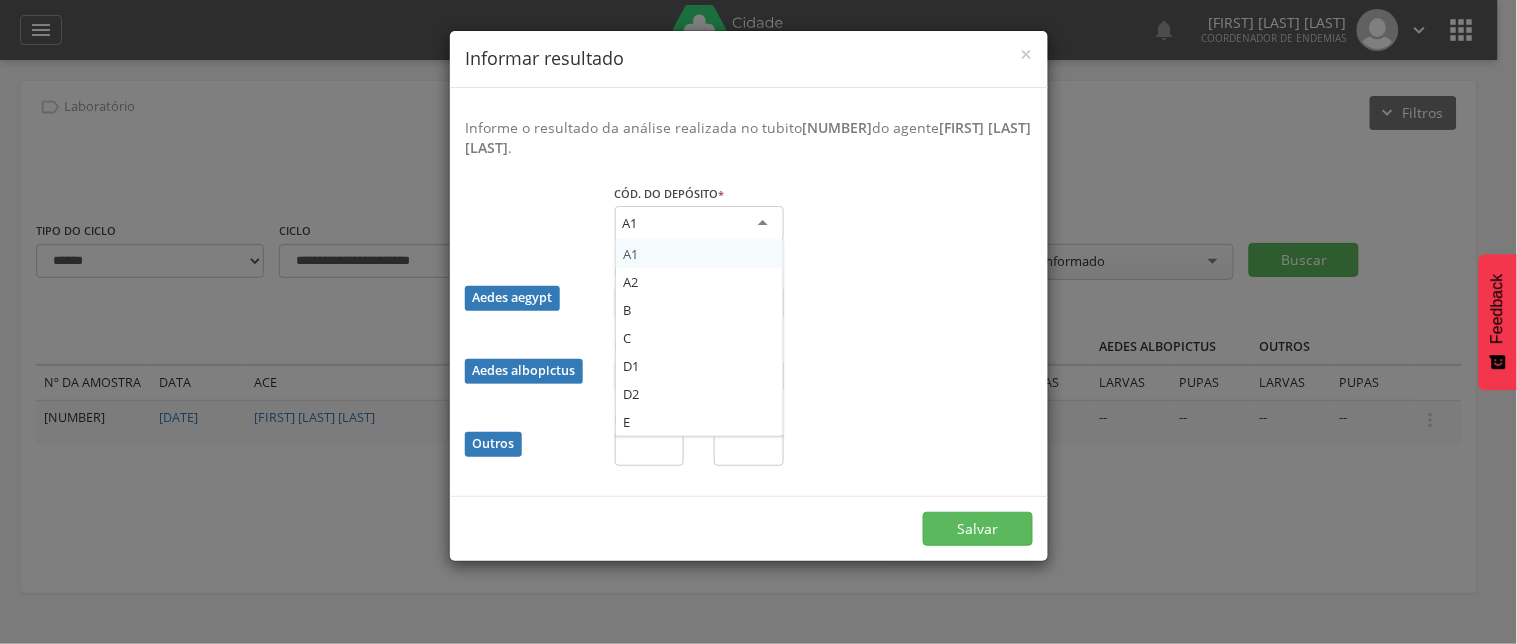 click on "A1" at bounding box center (699, 224) 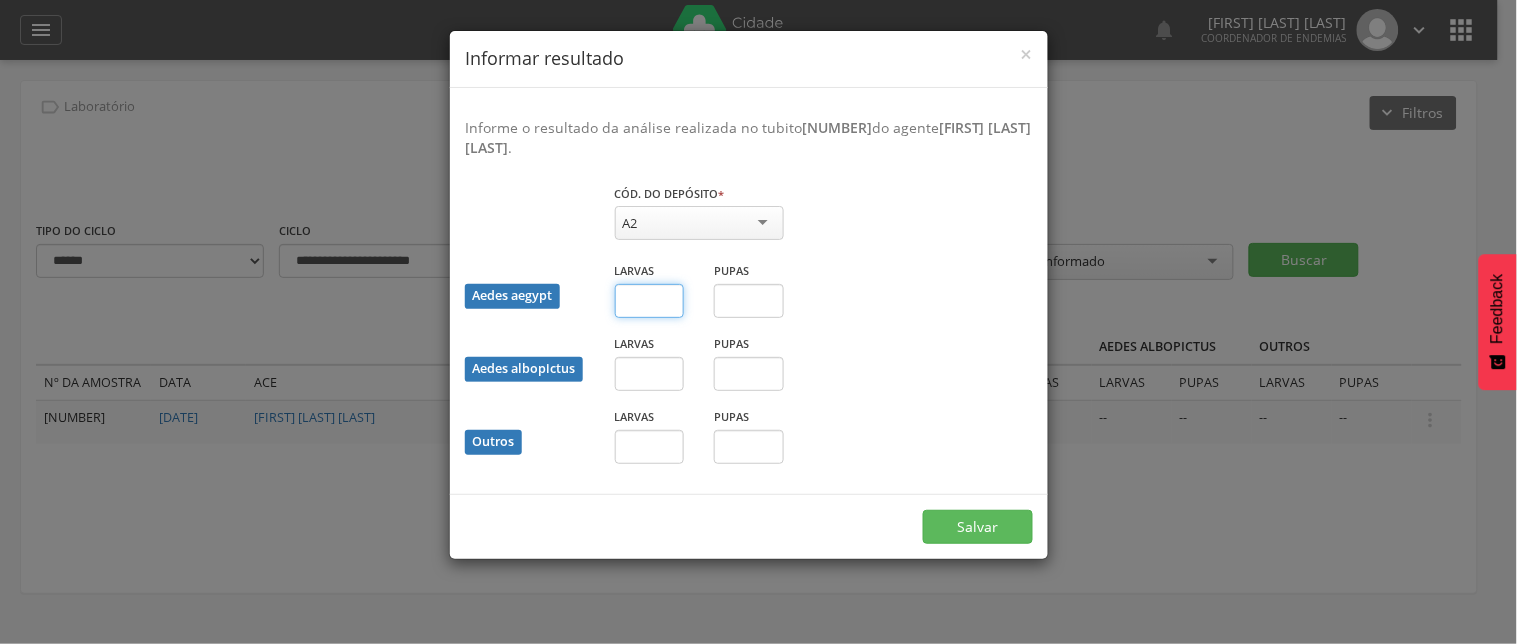 click at bounding box center (650, 301) 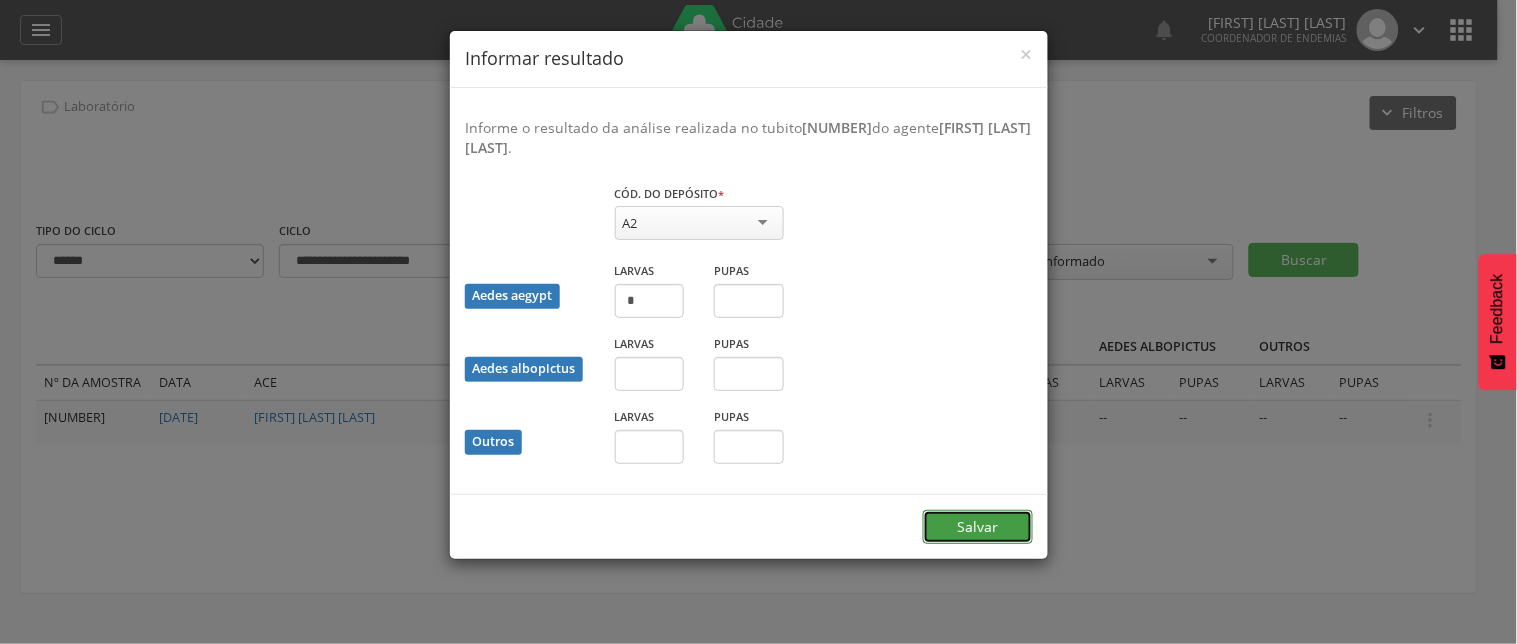 click on "Salvar" at bounding box center [978, 527] 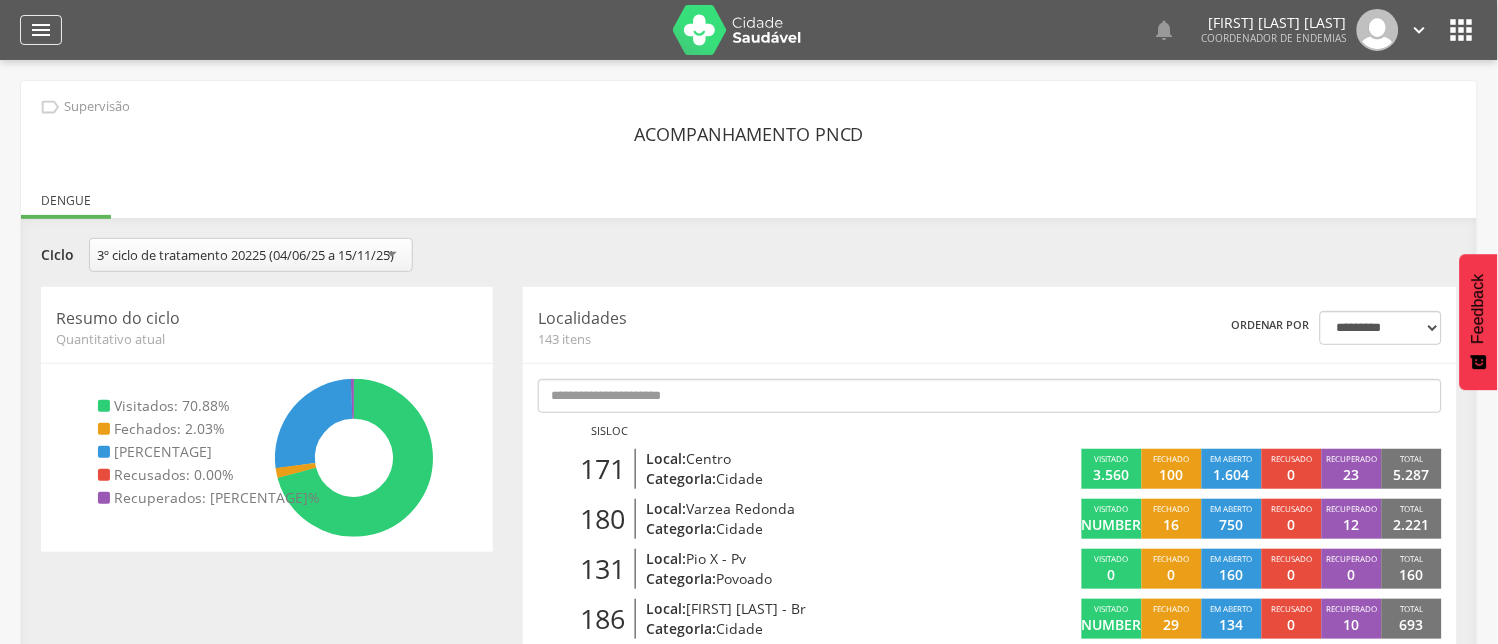 click on "" at bounding box center (41, 30) 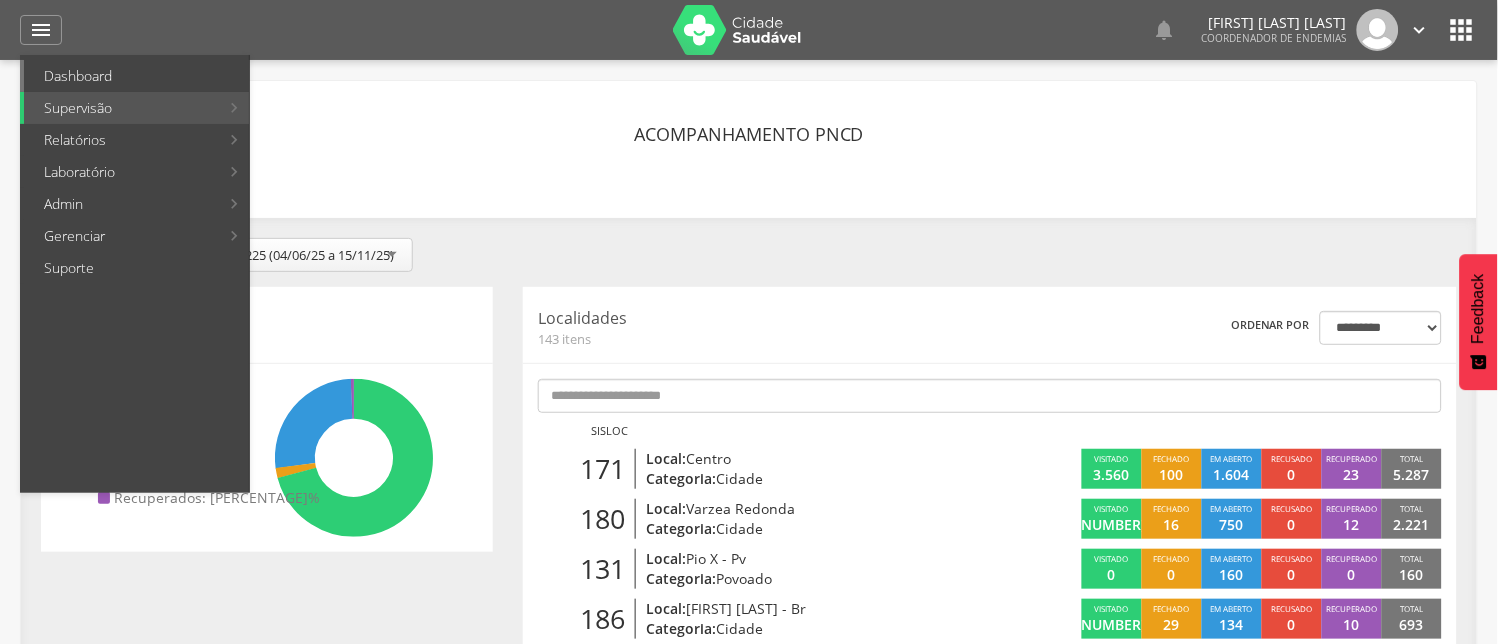 click on "Dashboard" at bounding box center [136, 76] 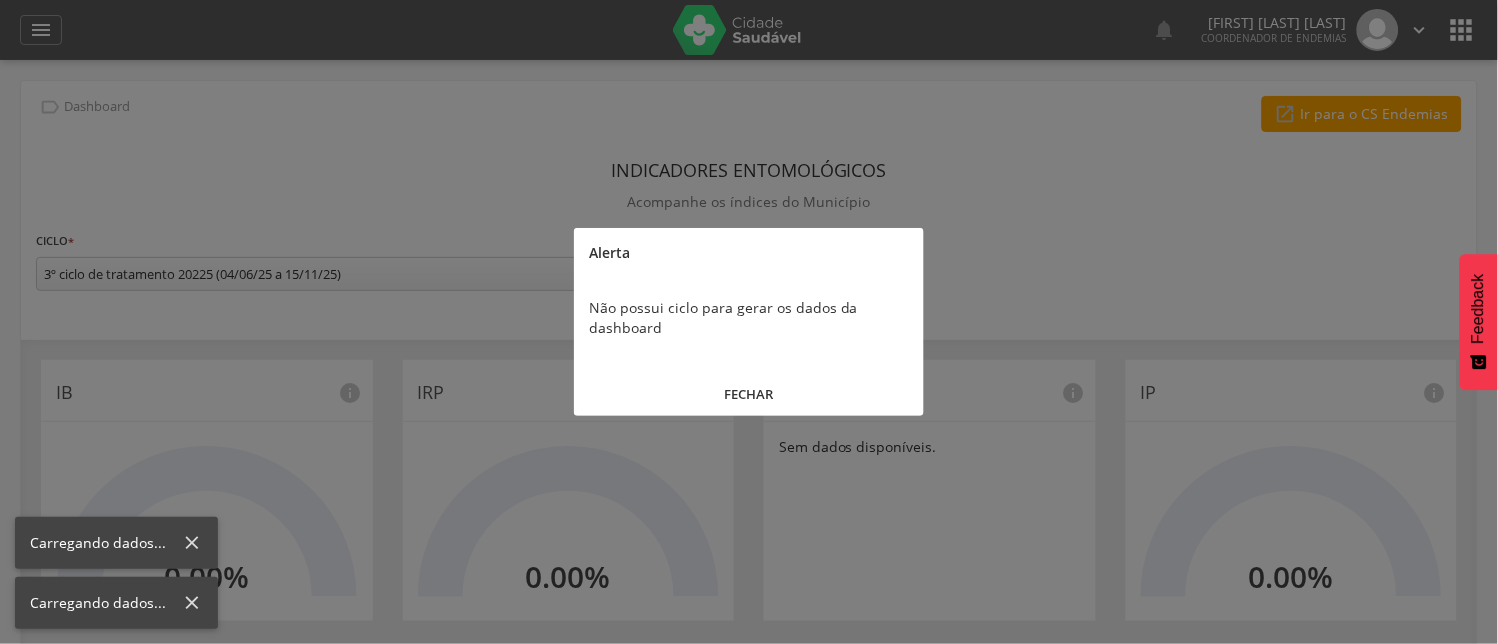 click on "FECHAR" at bounding box center (749, 394) 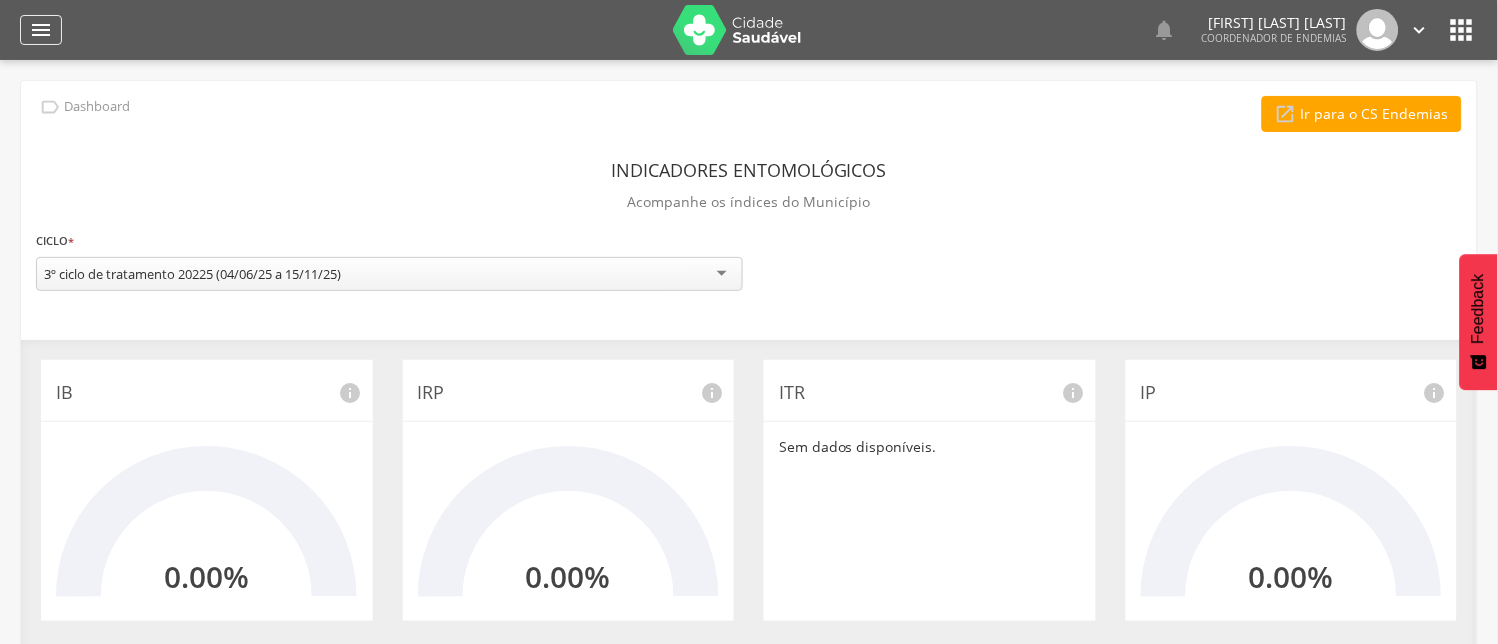 drag, startPoint x: 40, startPoint y: 16, endPoint x: 58, endPoint y: 24, distance: 19.697716 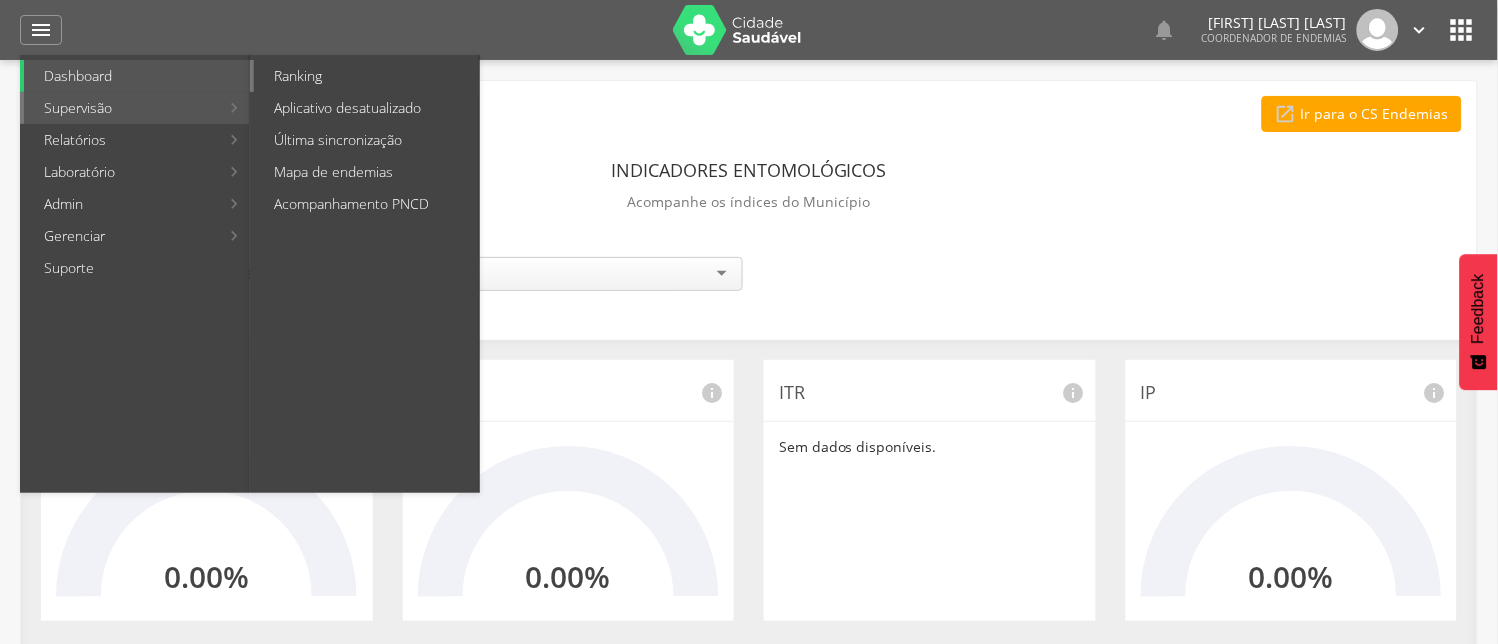 click on "Ranking" at bounding box center (366, 76) 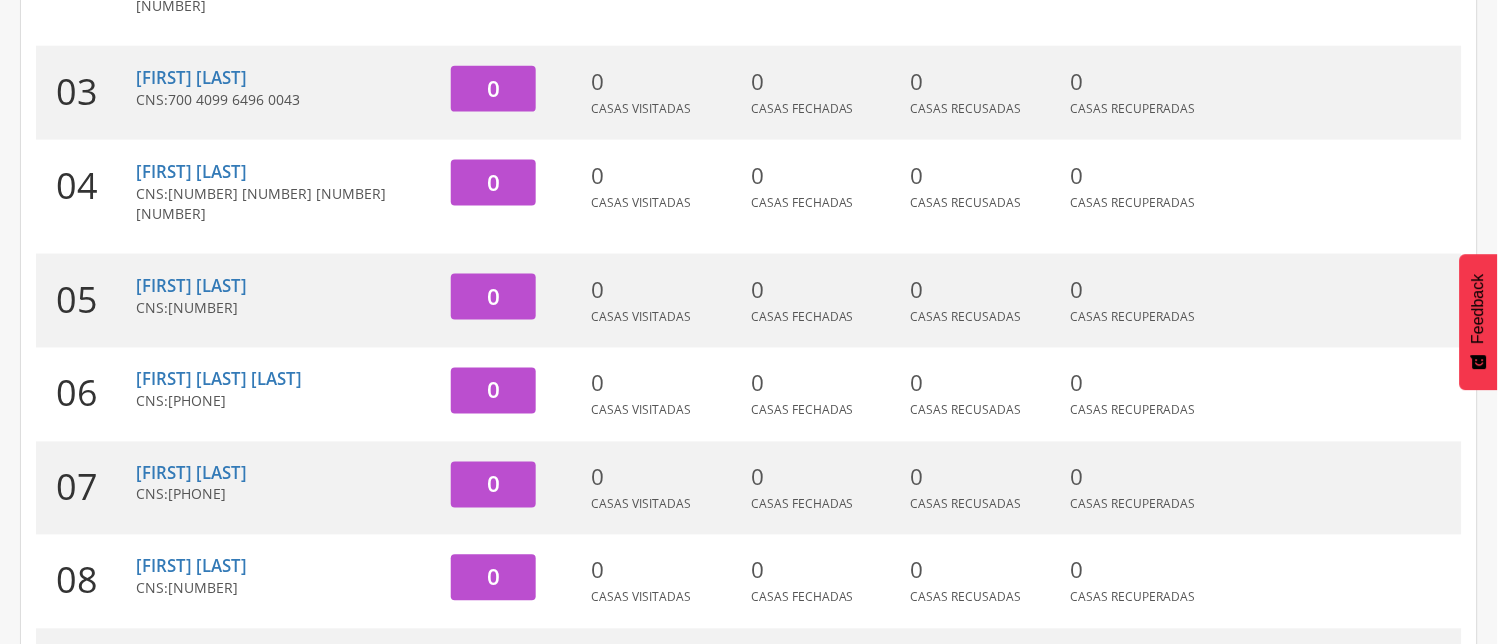 scroll, scrollTop: 744, scrollLeft: 0, axis: vertical 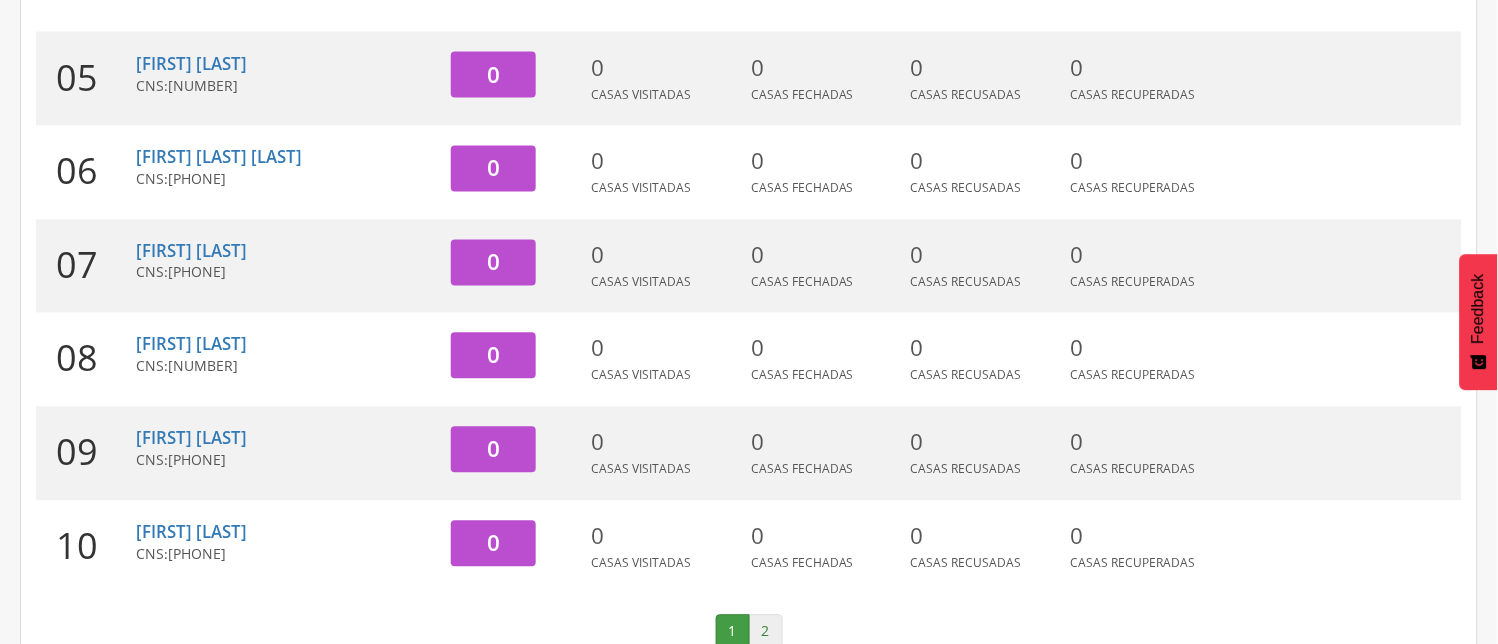 click on "2" at bounding box center [766, 632] 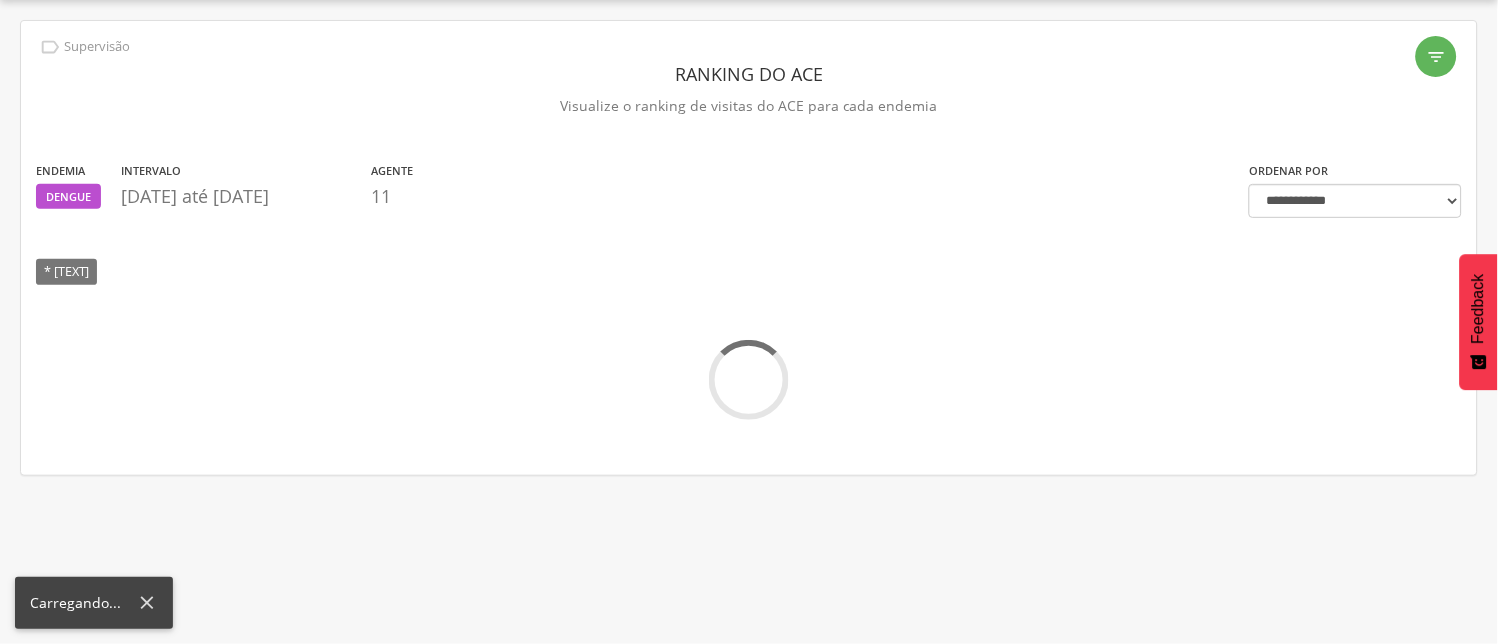 scroll, scrollTop: 60, scrollLeft: 0, axis: vertical 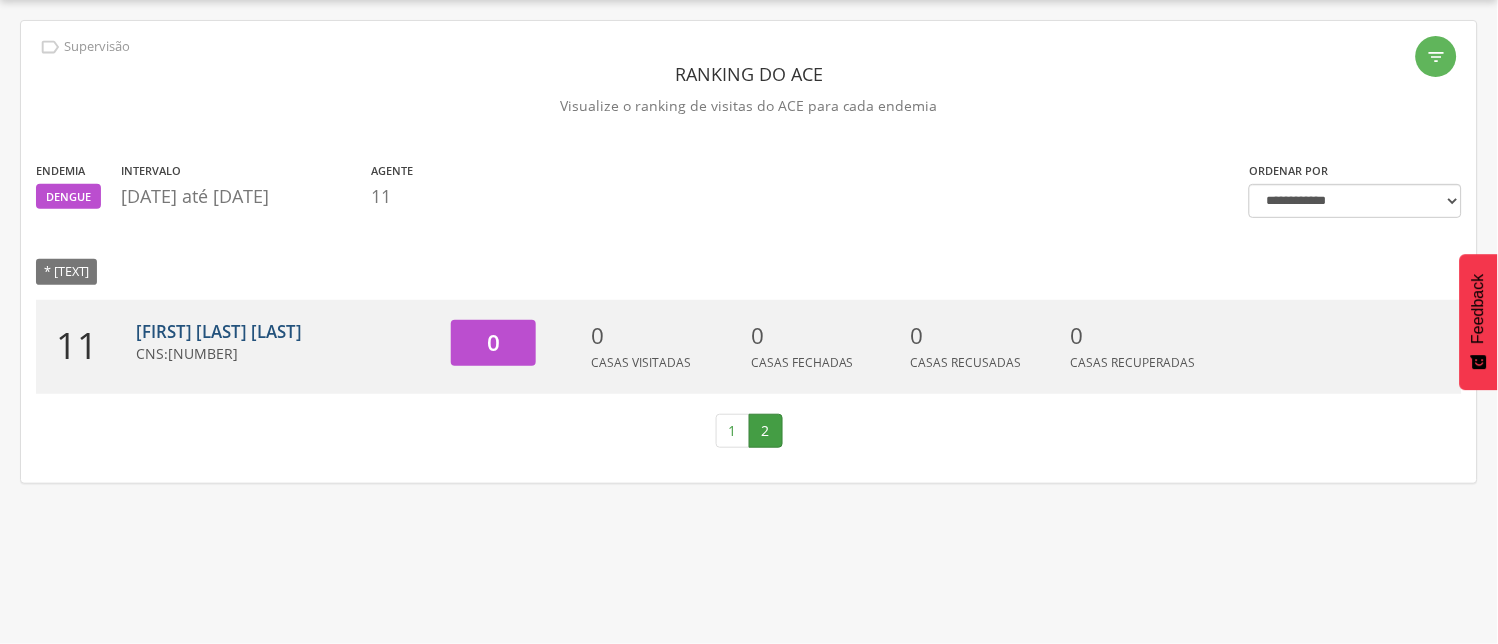 click on "[FIRST] [LAST] [LAST]" at bounding box center [219, 331] 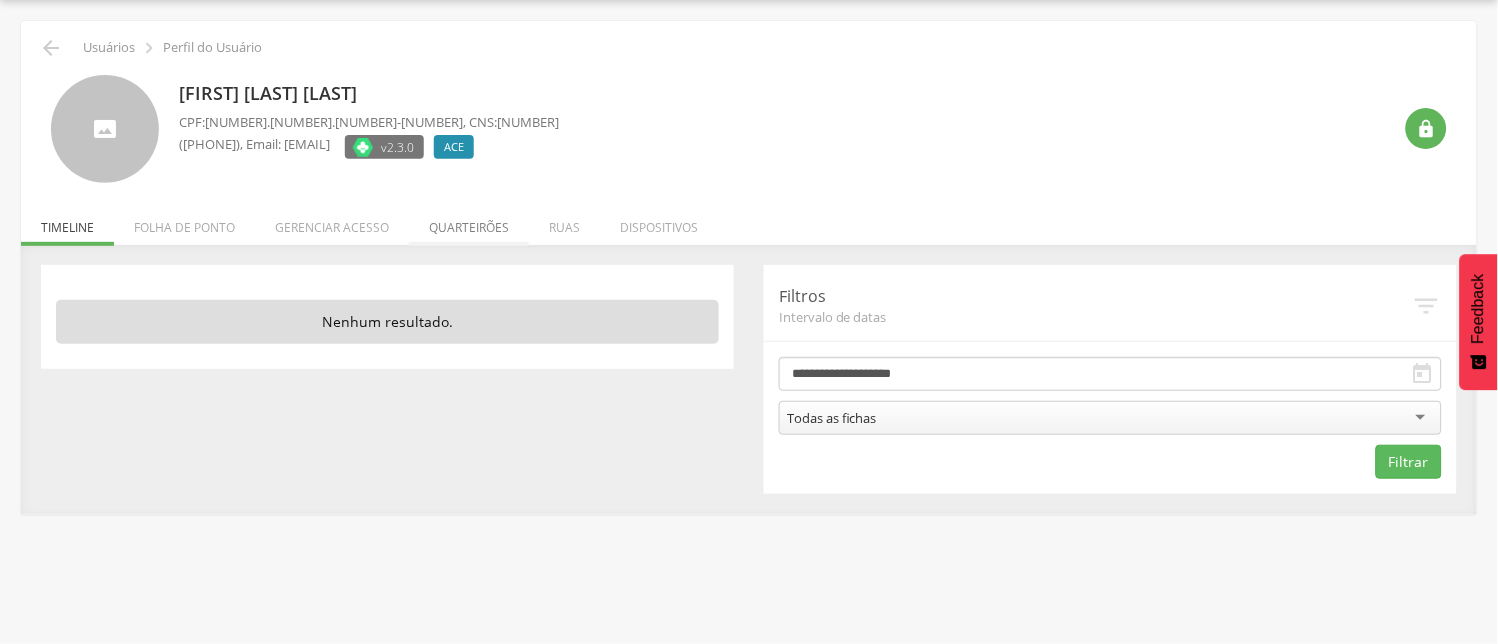 click on "Quarteirões" at bounding box center (469, 222) 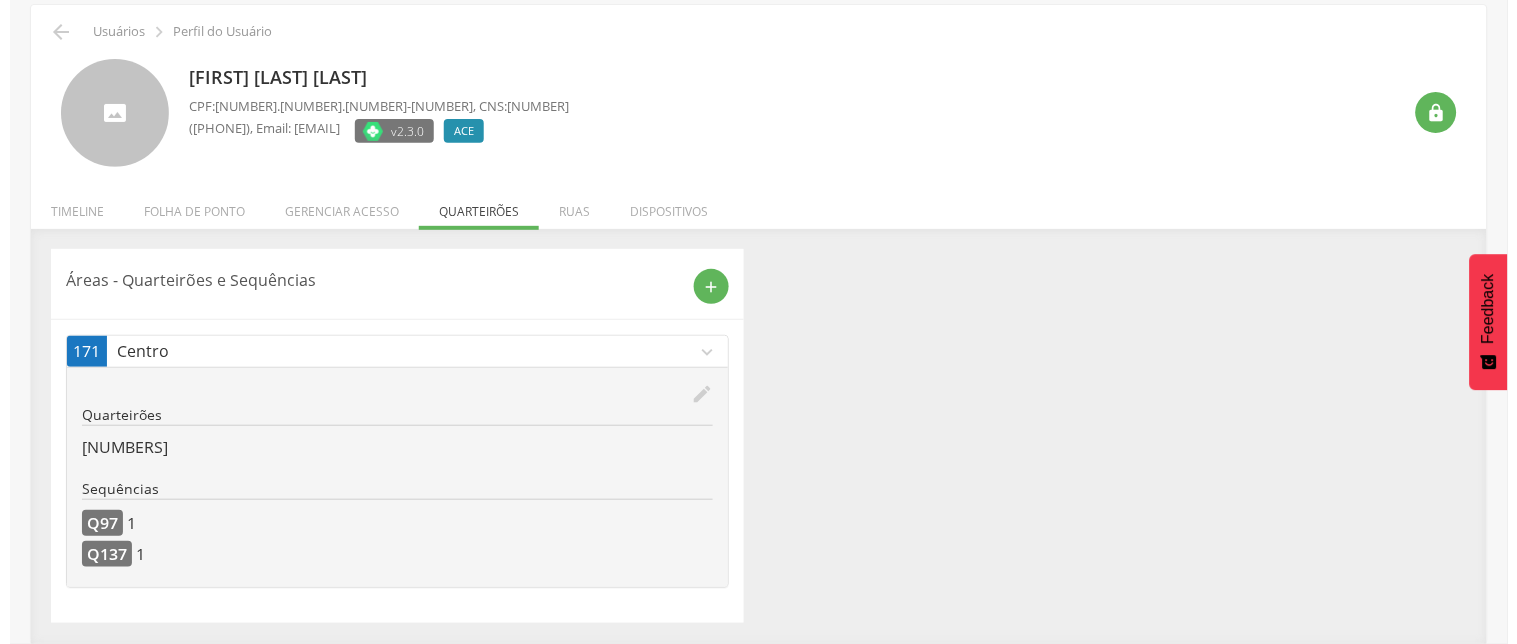 scroll, scrollTop: 122, scrollLeft: 0, axis: vertical 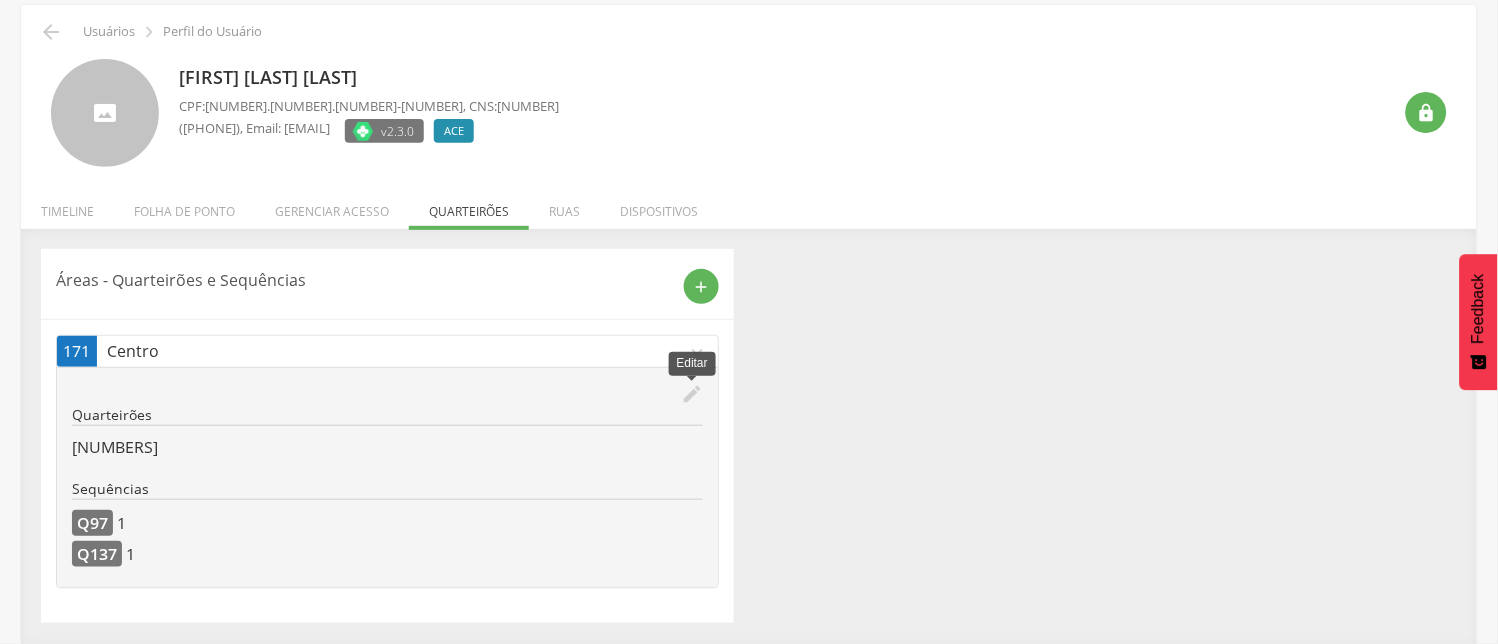 click on "edit" at bounding box center [692, 394] 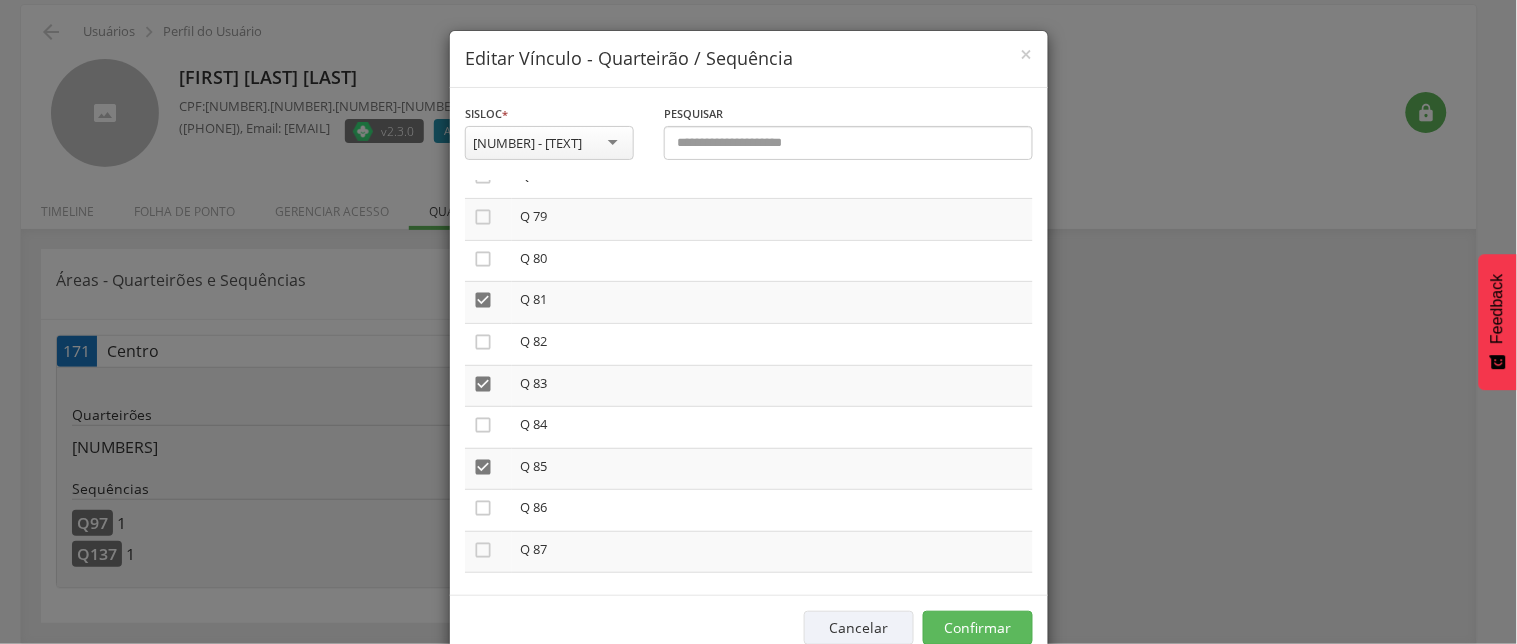scroll, scrollTop: 3222, scrollLeft: 0, axis: vertical 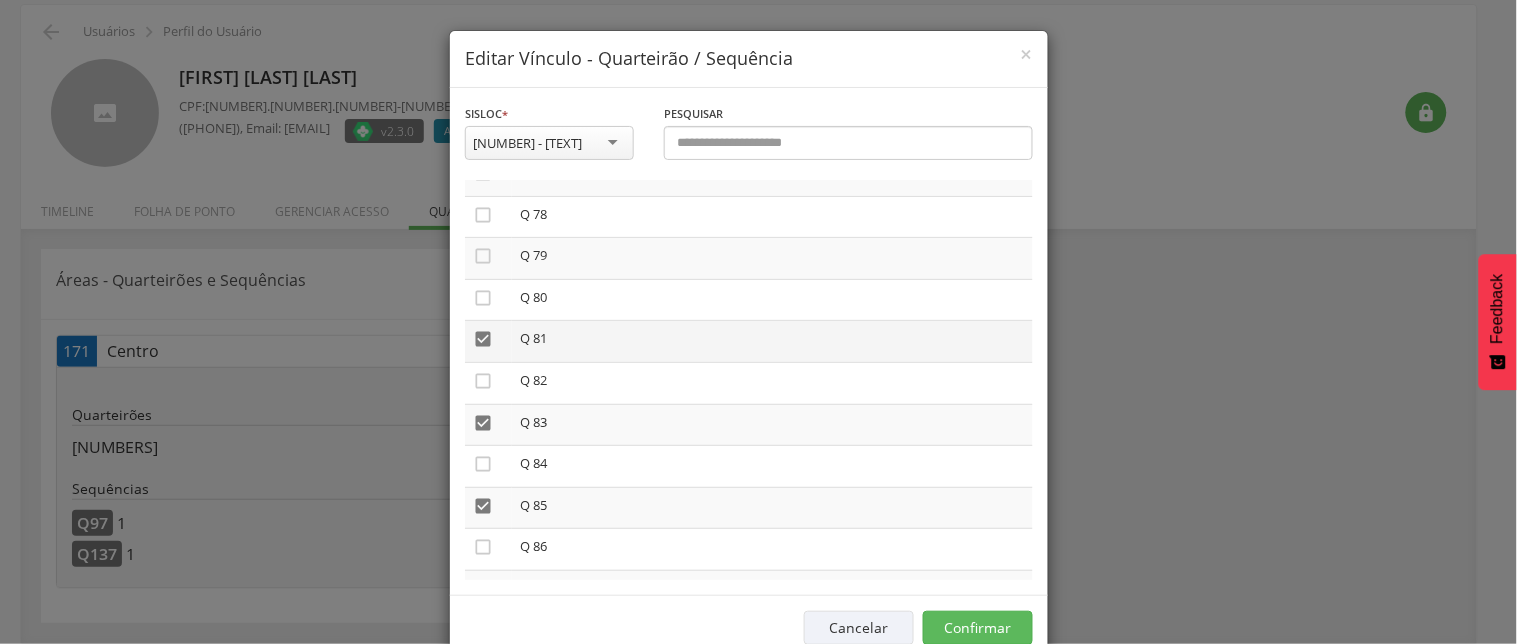 click on "" at bounding box center (483, 339) 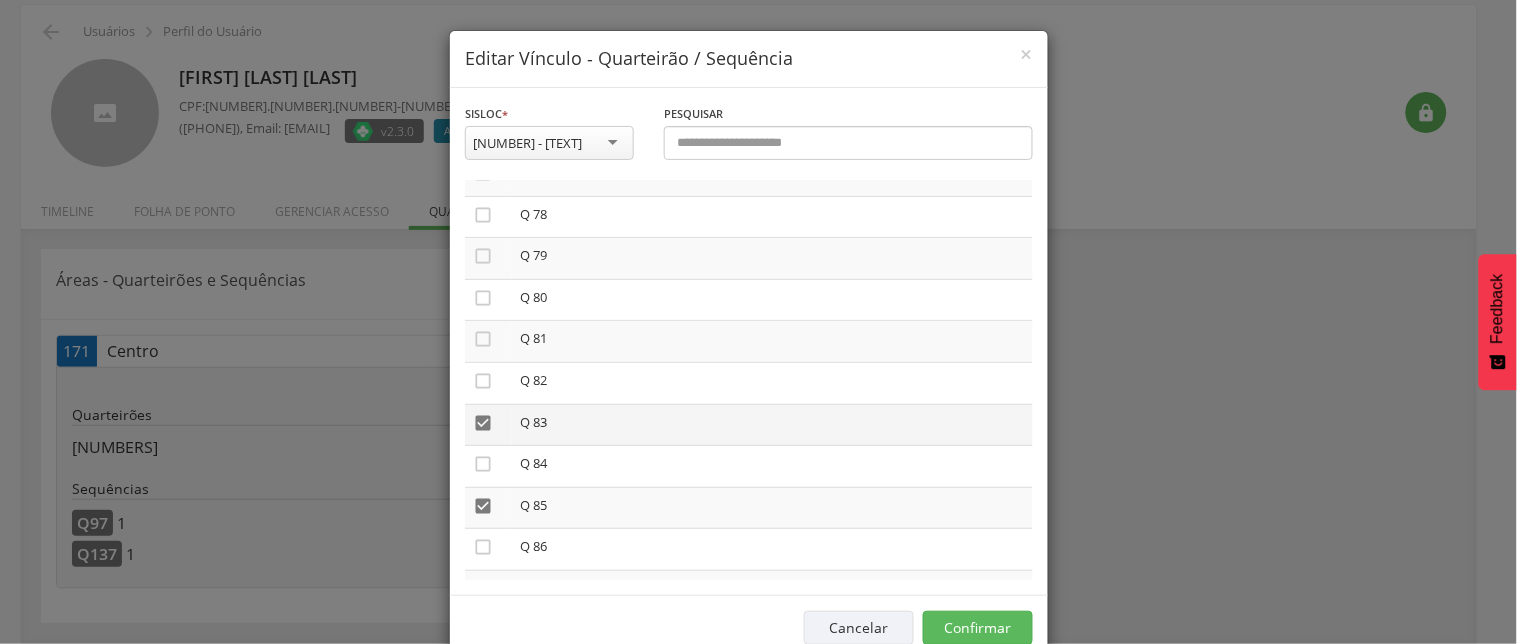 click on "" at bounding box center [483, 423] 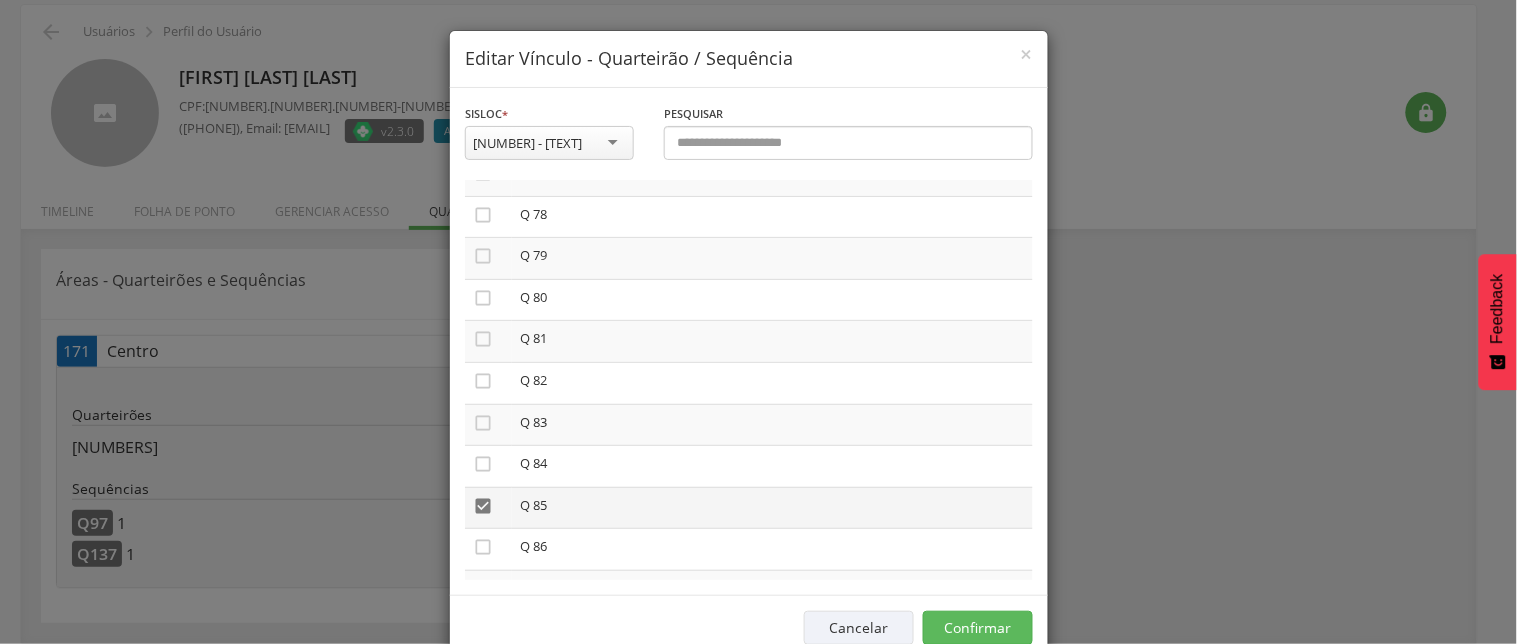 click on "" at bounding box center [483, 506] 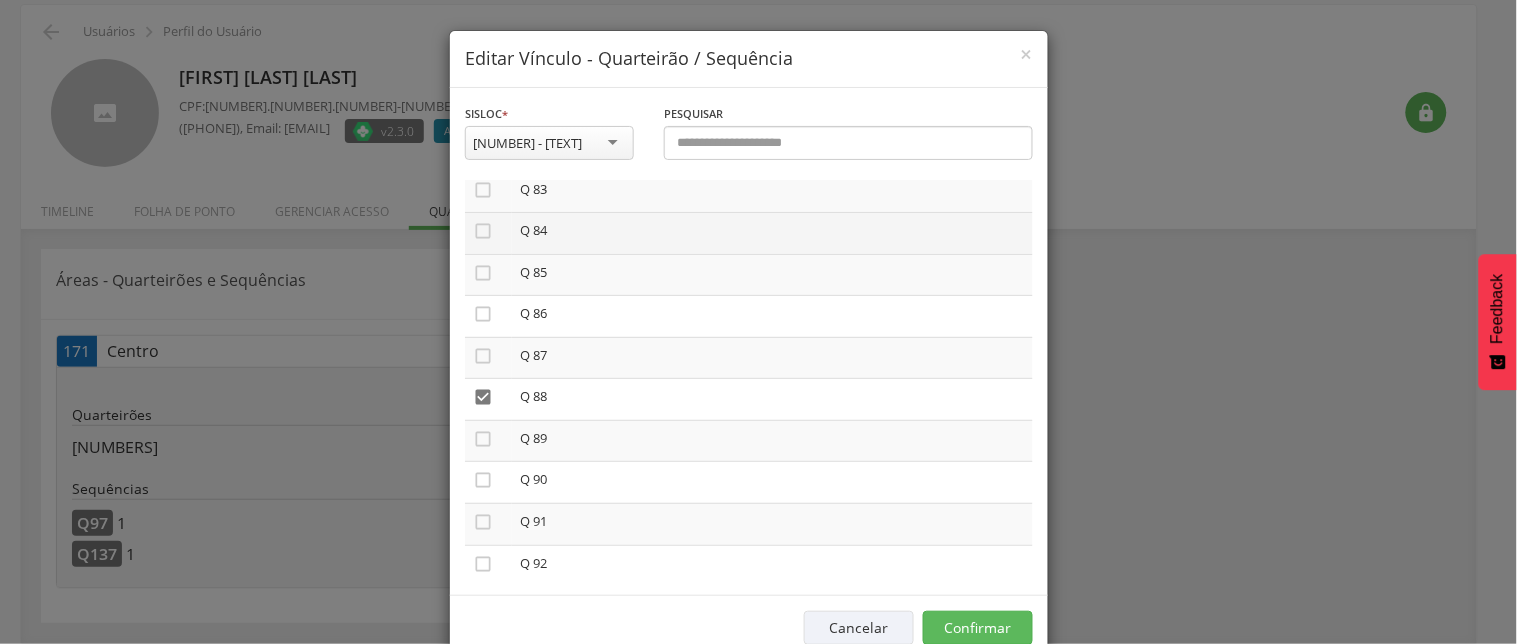 scroll, scrollTop: 3555, scrollLeft: 0, axis: vertical 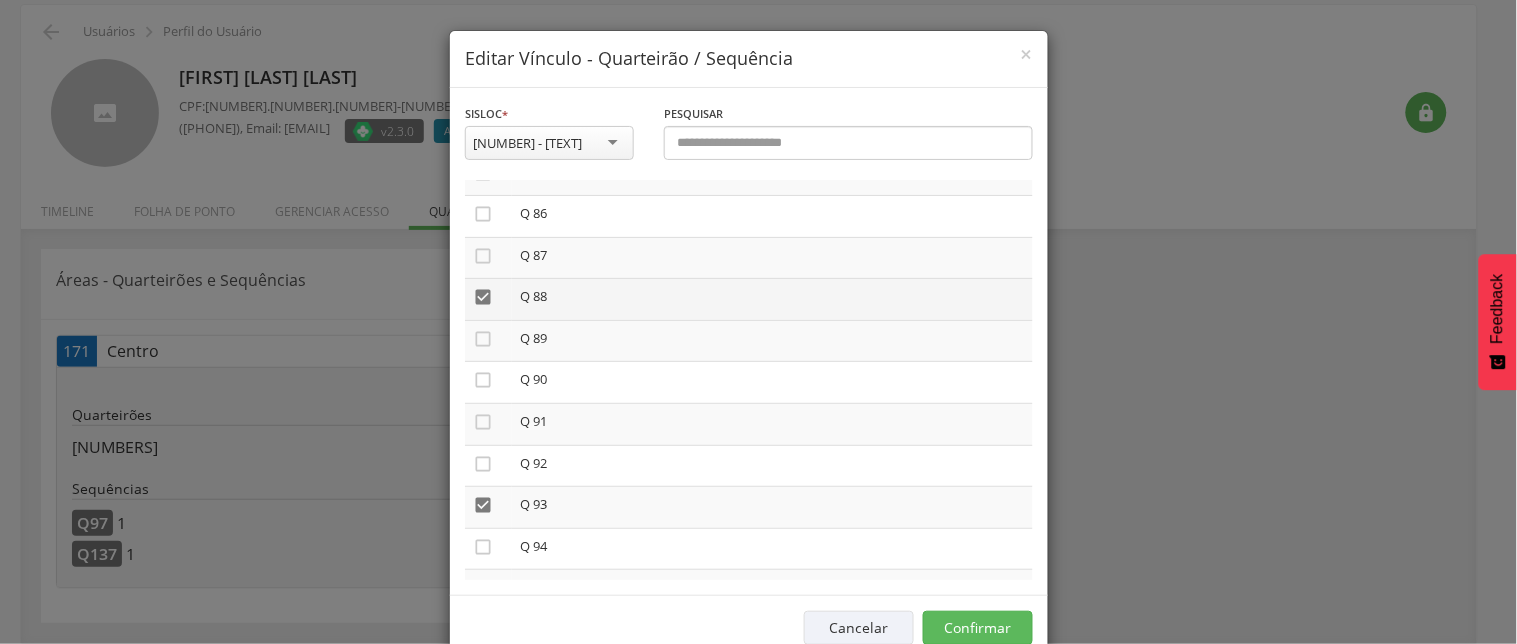 click on "" at bounding box center [483, 297] 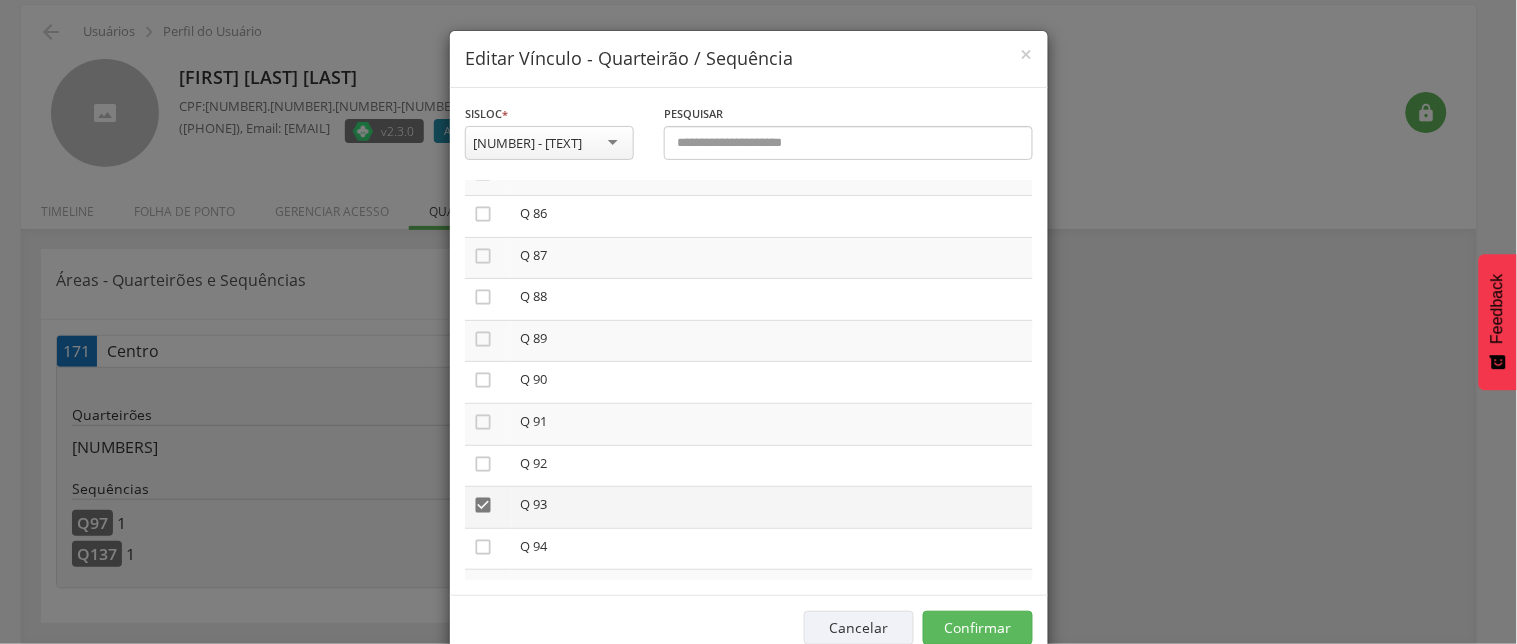 click on "" at bounding box center (483, 505) 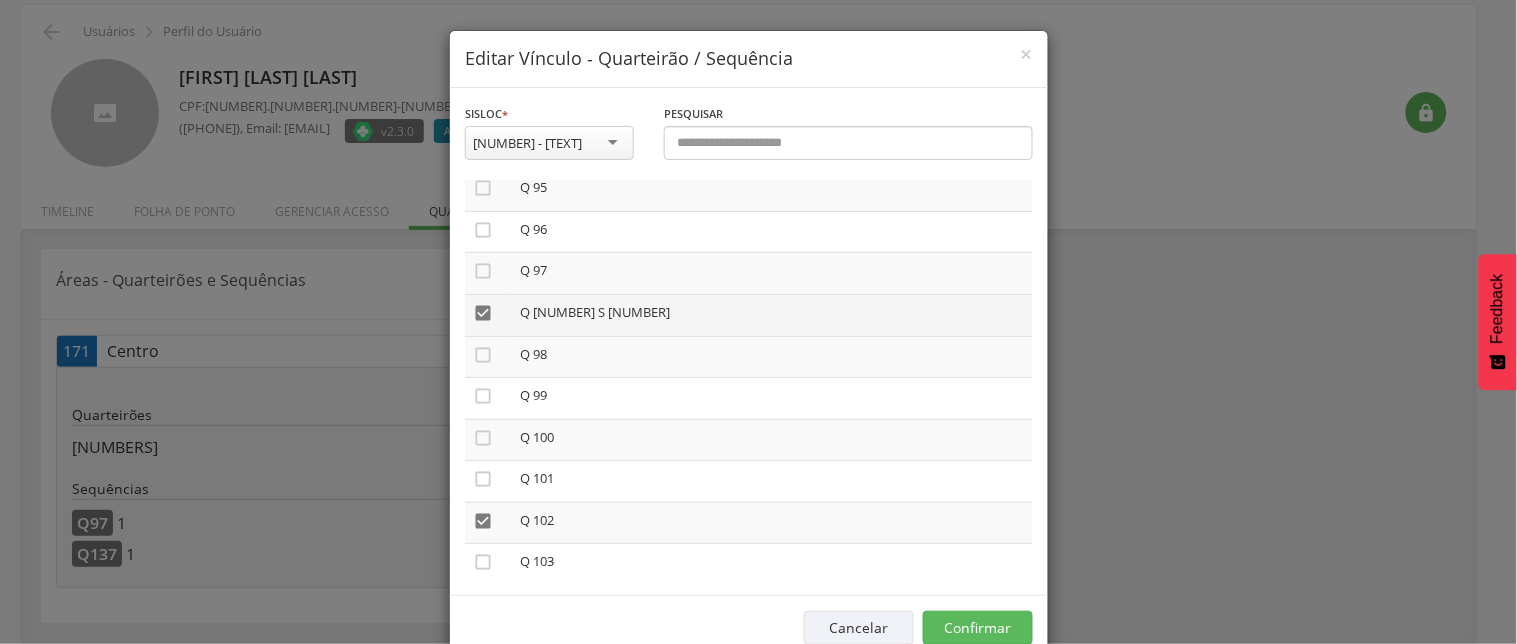 scroll, scrollTop: 4000, scrollLeft: 0, axis: vertical 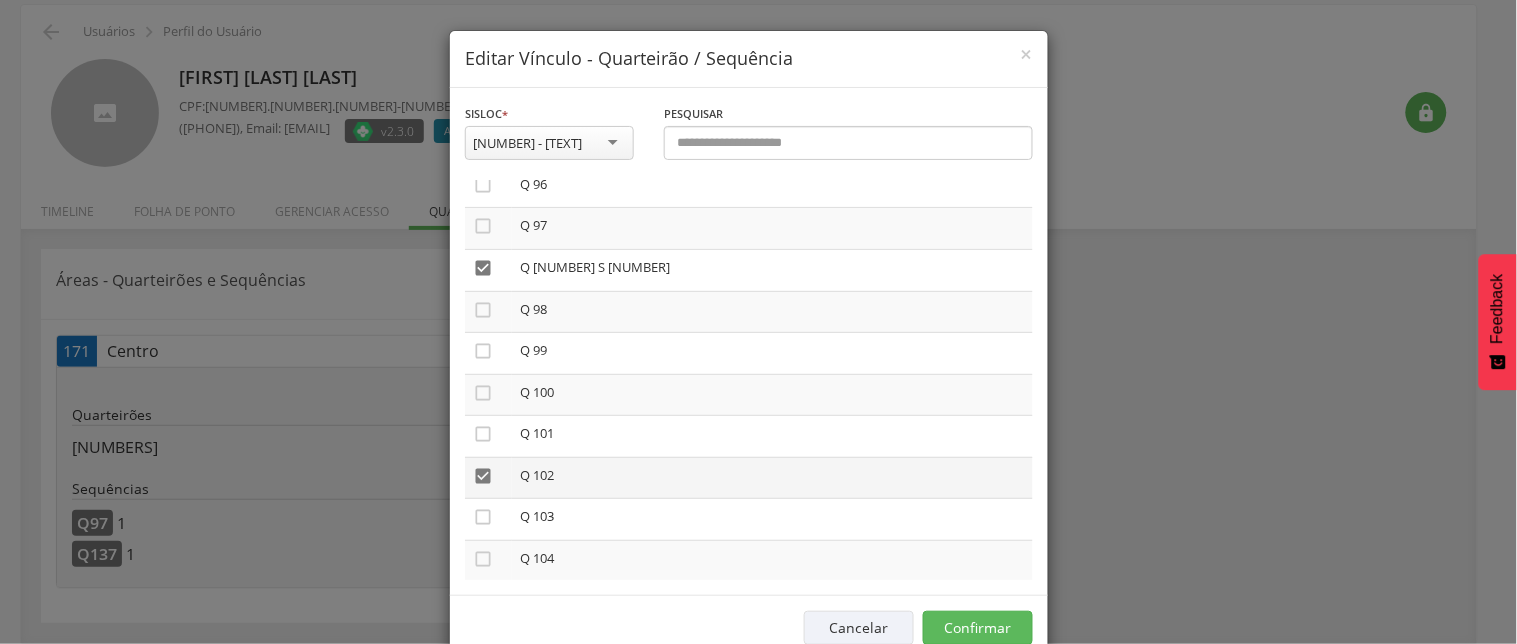 click on "" at bounding box center (483, 476) 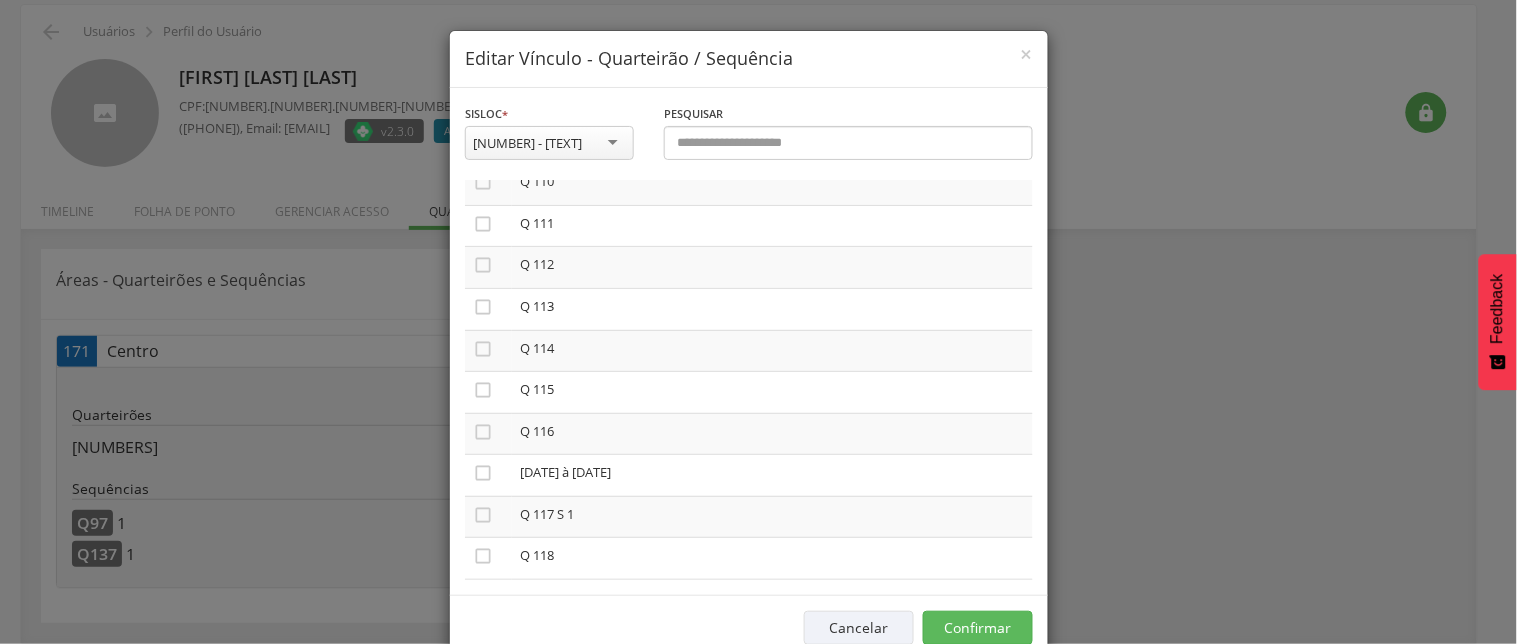 scroll, scrollTop: 4666, scrollLeft: 0, axis: vertical 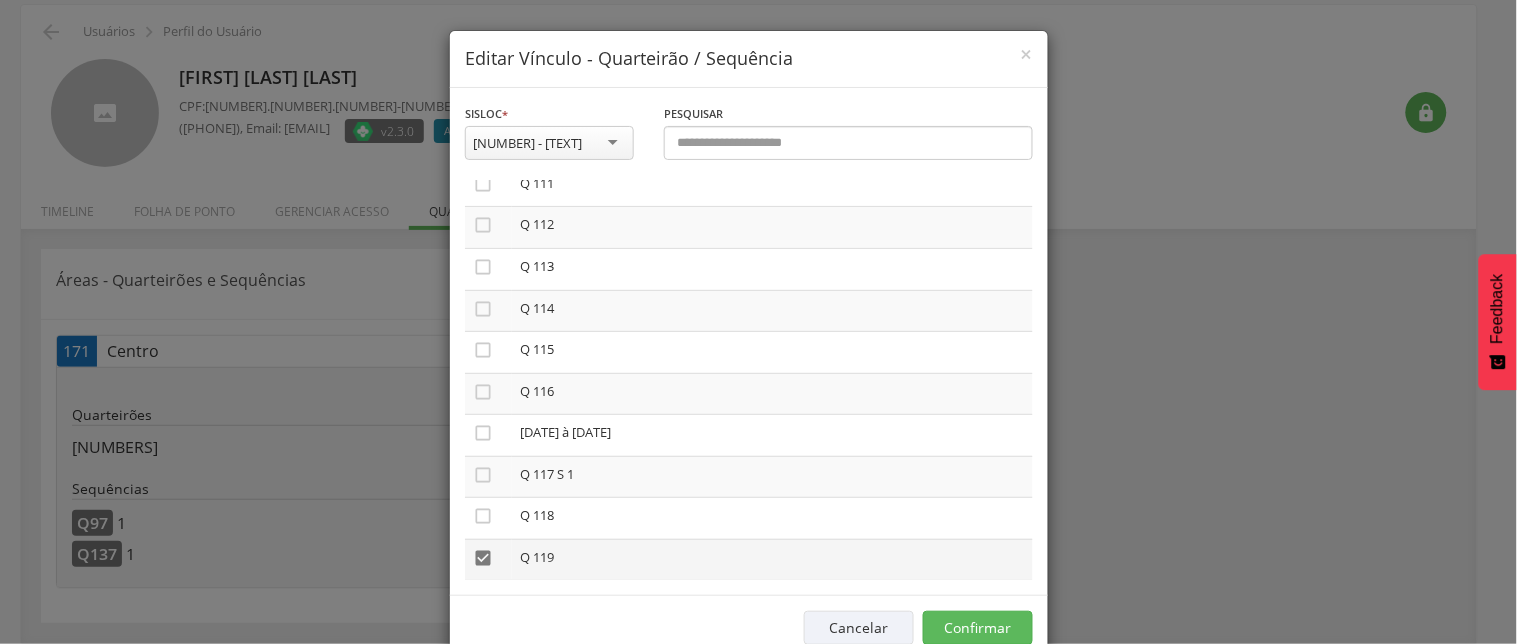 click on "" at bounding box center [483, 558] 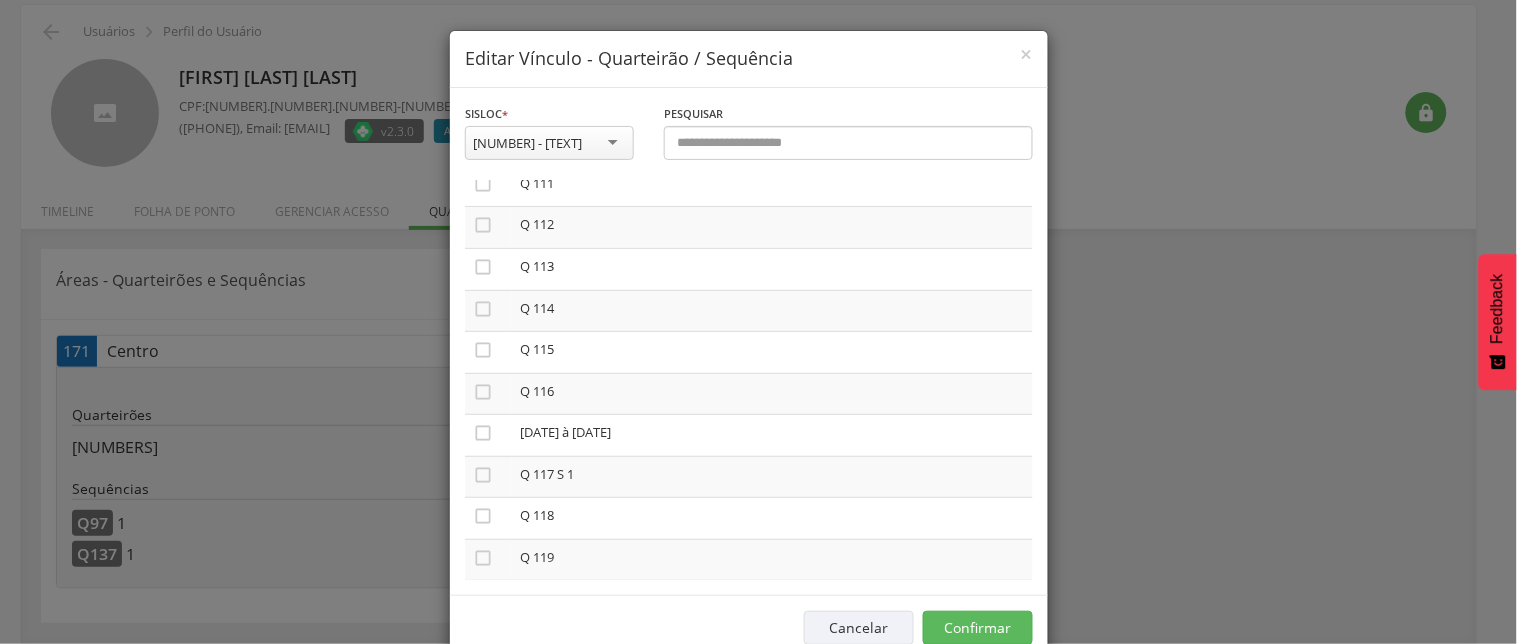 click on "" at bounding box center (483, 599) 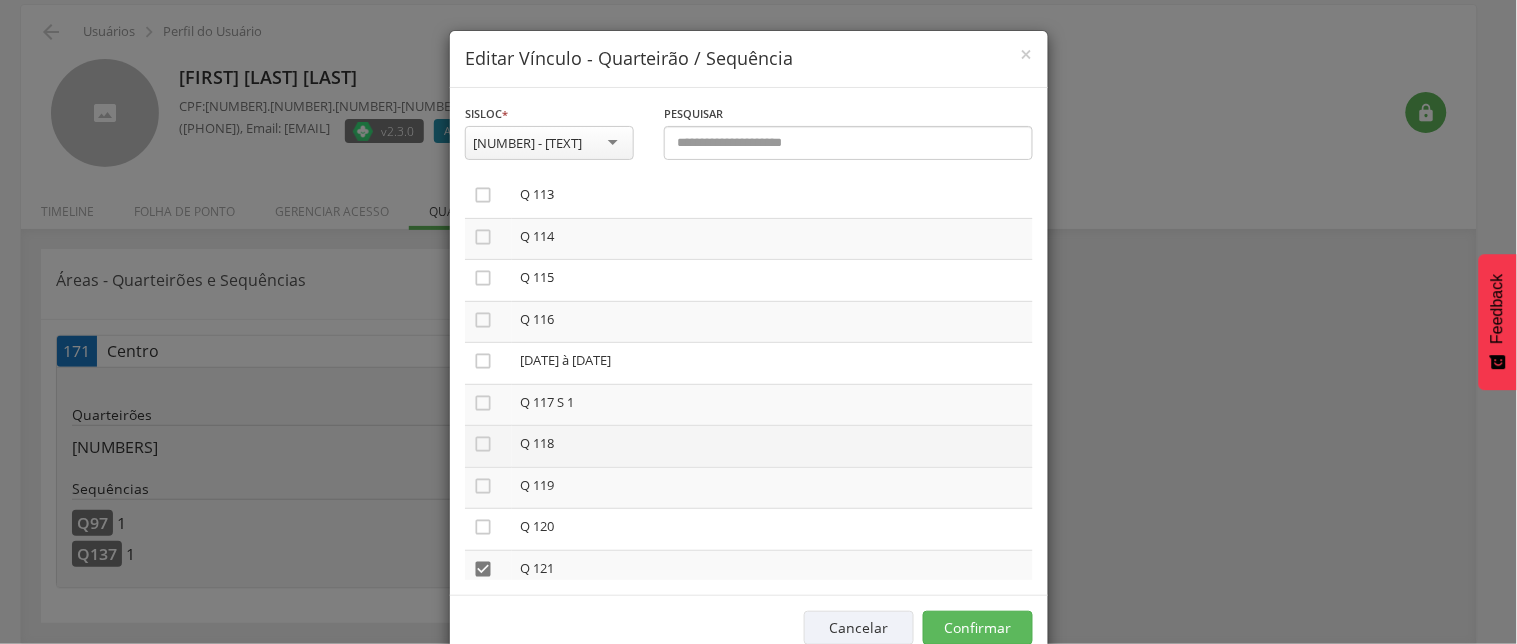 scroll, scrollTop: 4777, scrollLeft: 0, axis: vertical 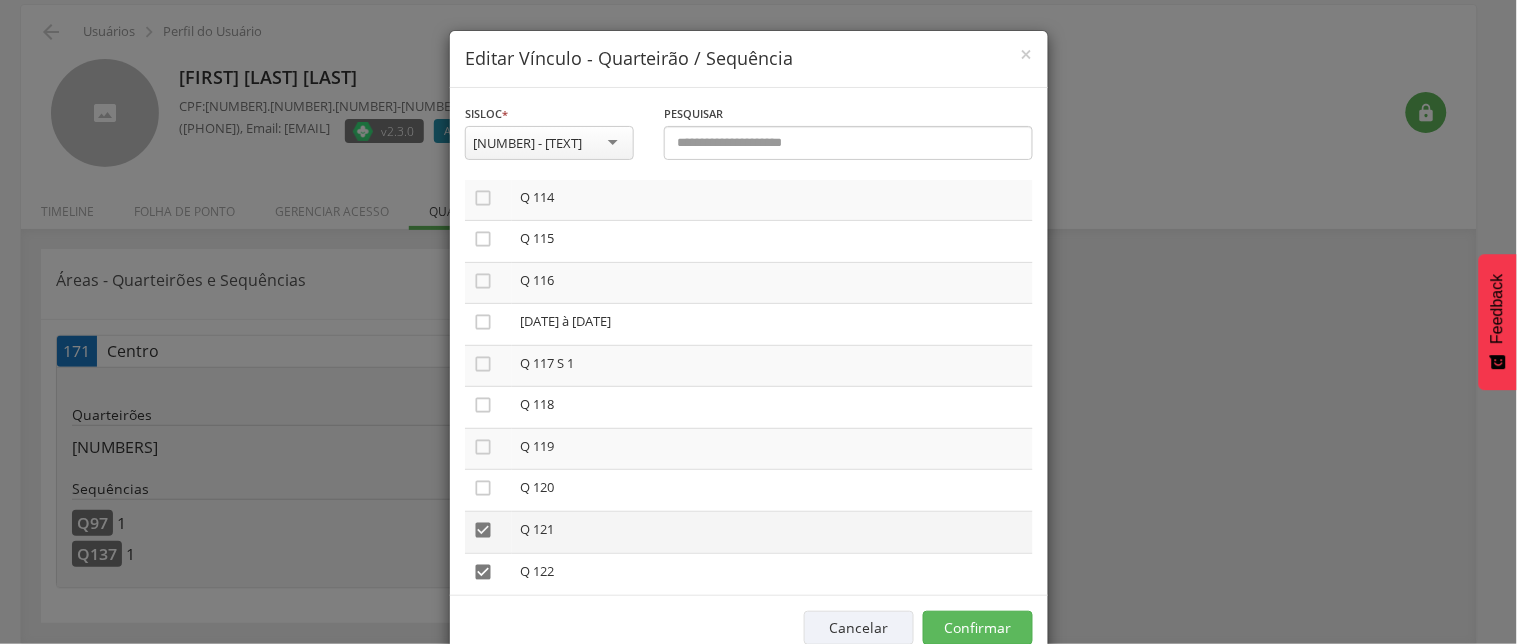 click on "" at bounding box center [483, 530] 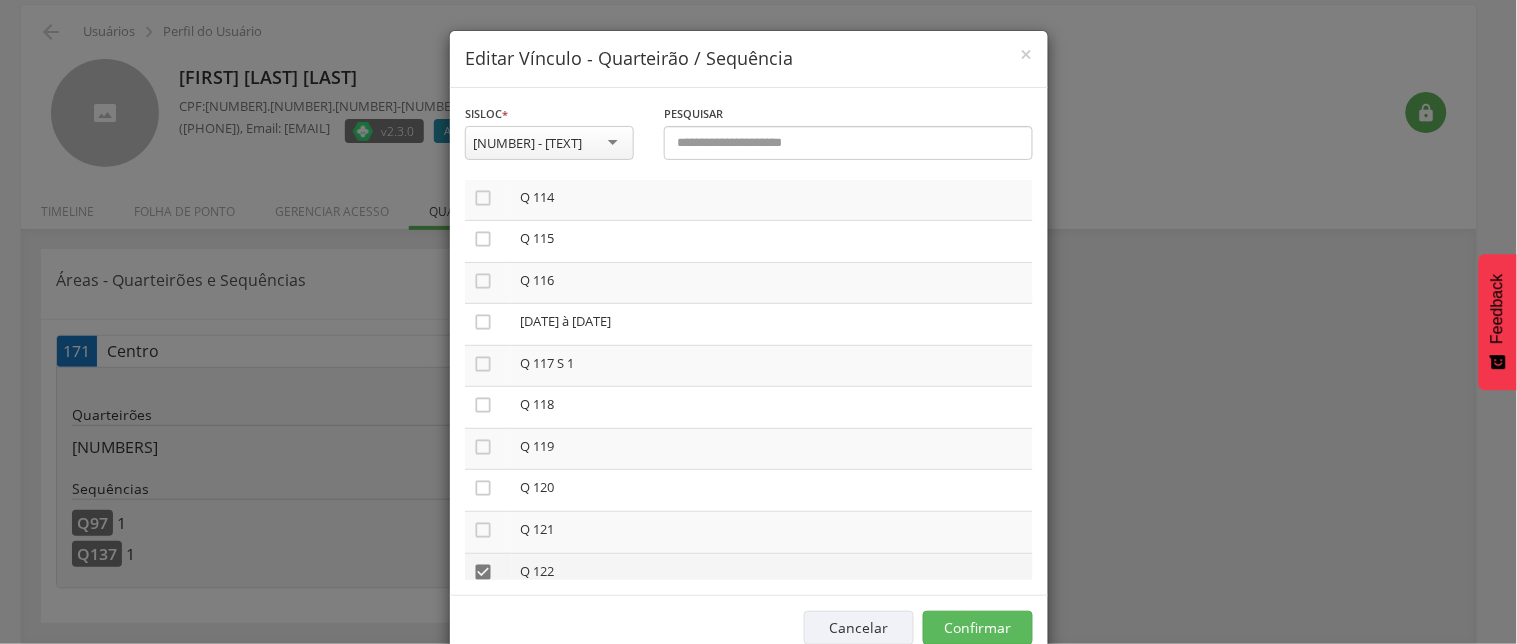 click on "" at bounding box center (483, 572) 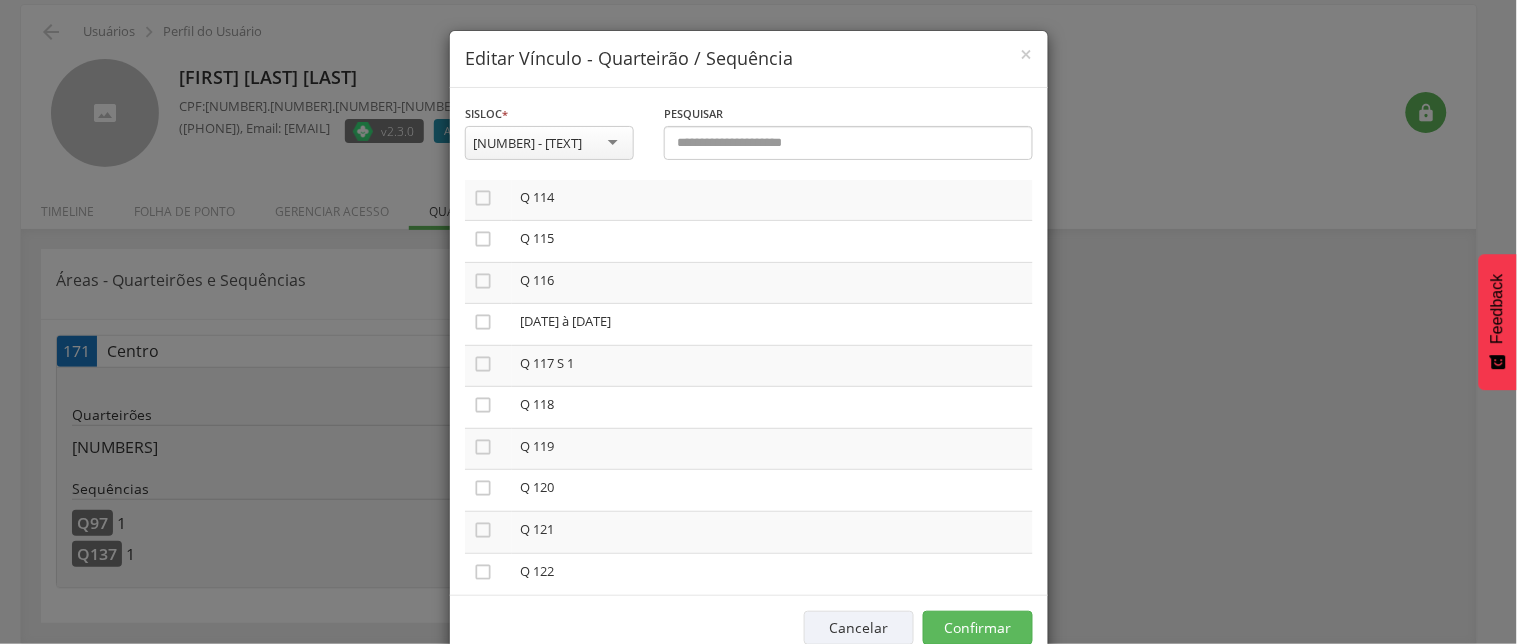 click on "" at bounding box center [483, 613] 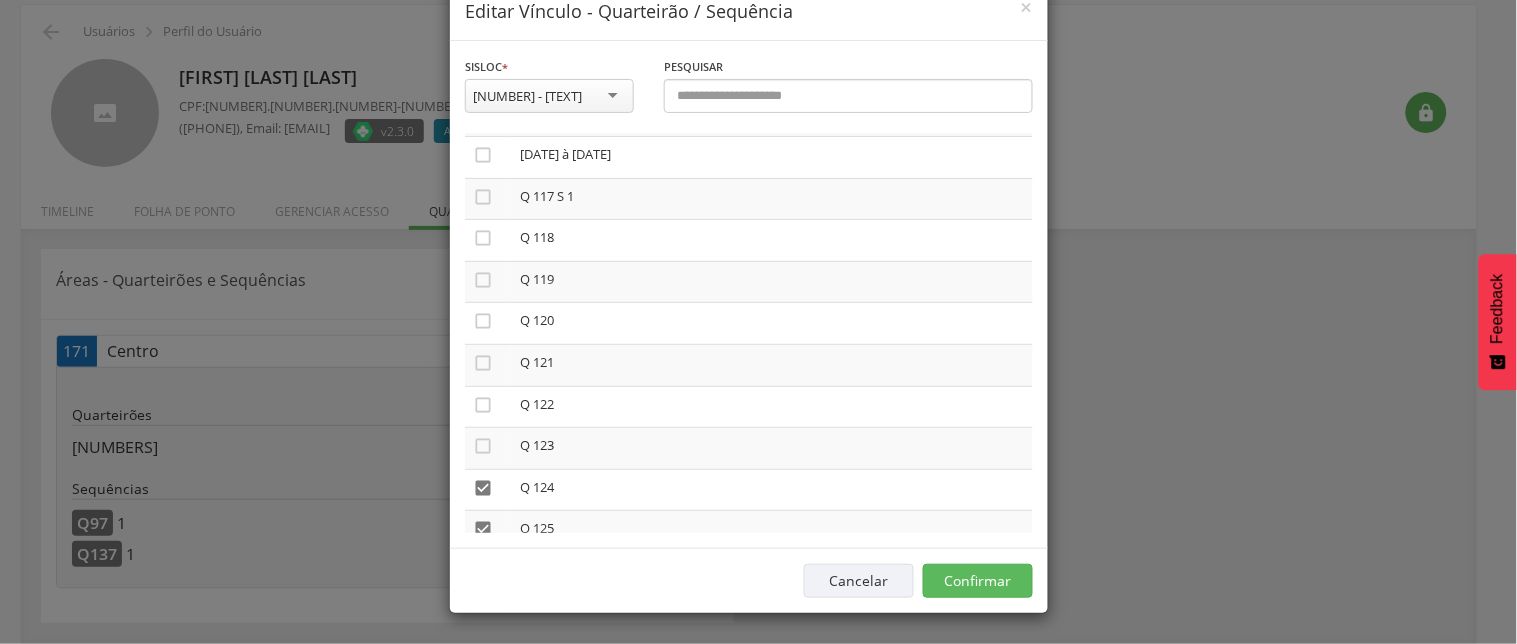 scroll, scrollTop: 4911, scrollLeft: 0, axis: vertical 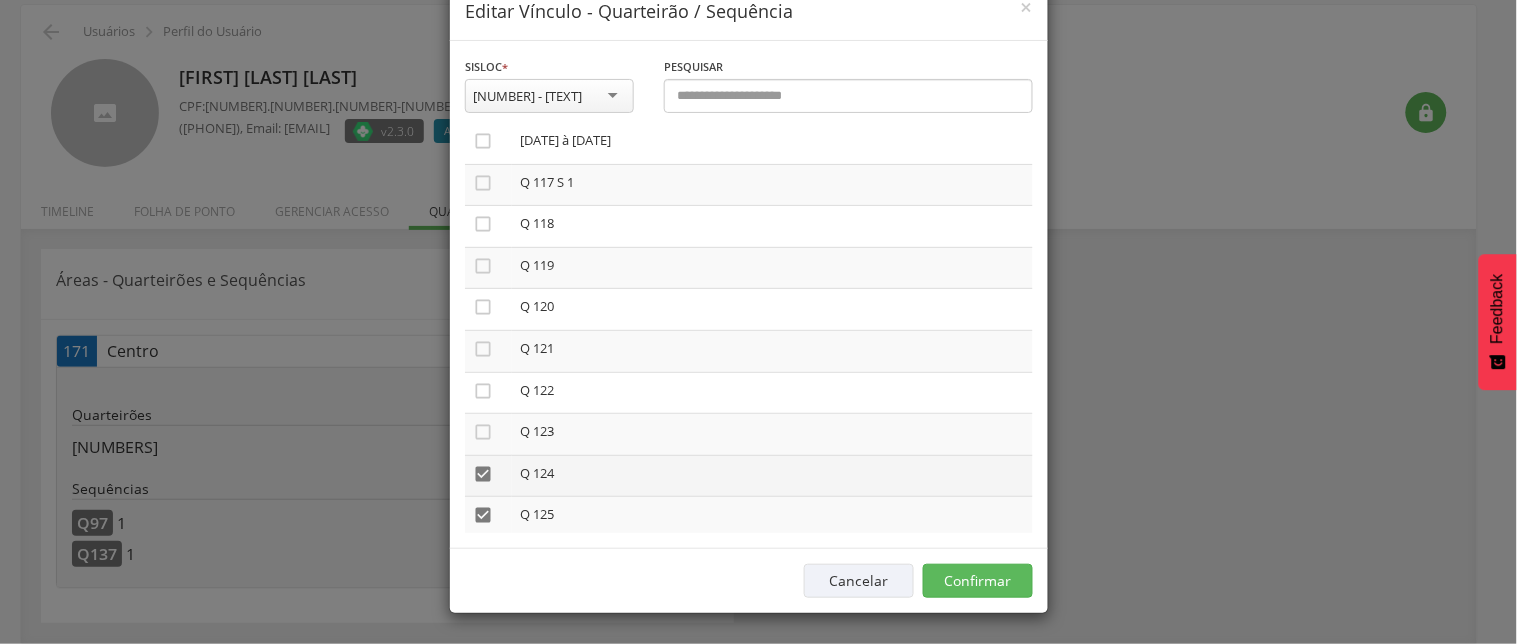 click on "" at bounding box center [483, 474] 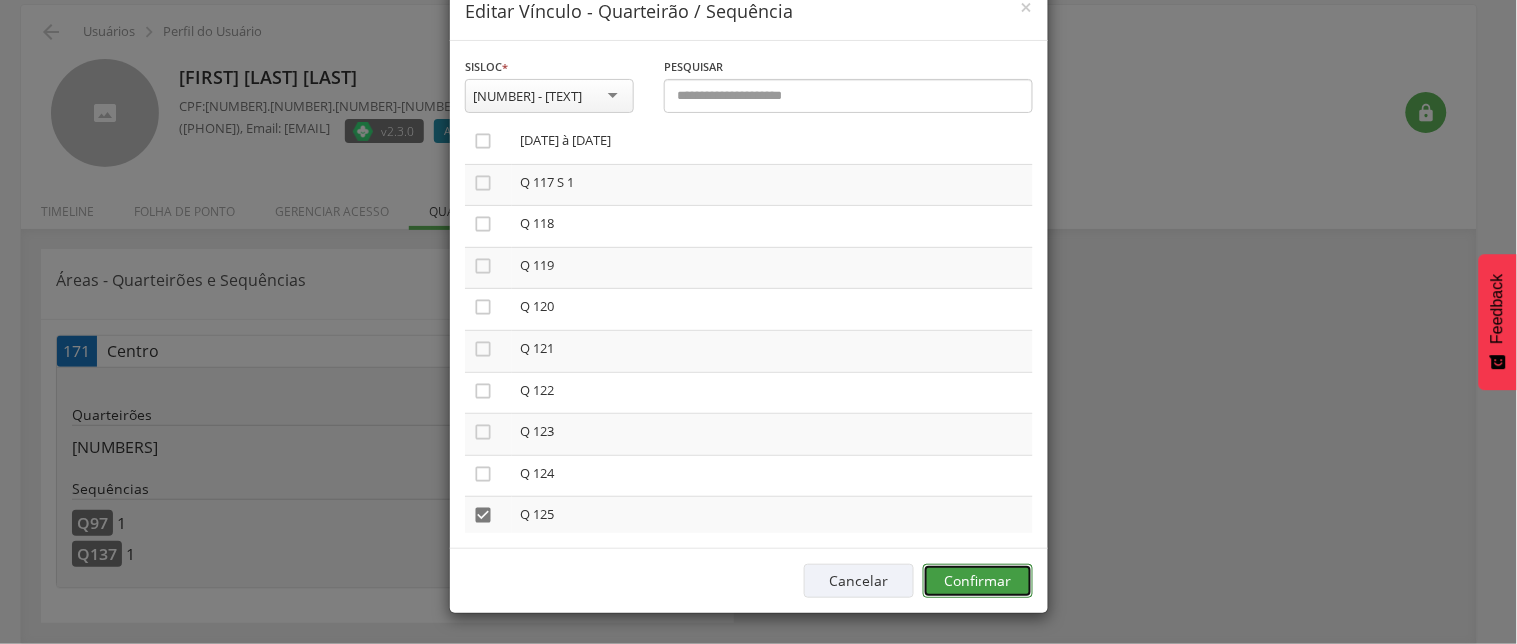 click on "Confirmar" at bounding box center (978, 581) 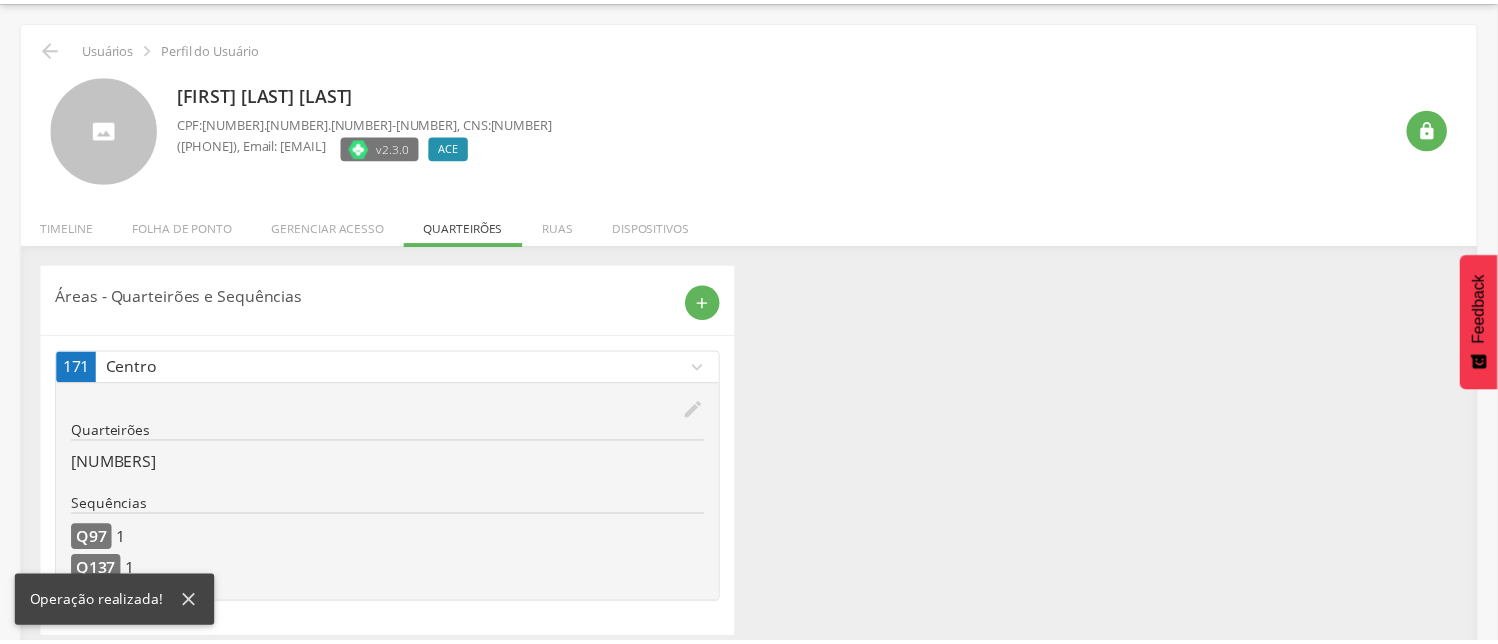 scroll, scrollTop: 122, scrollLeft: 0, axis: vertical 